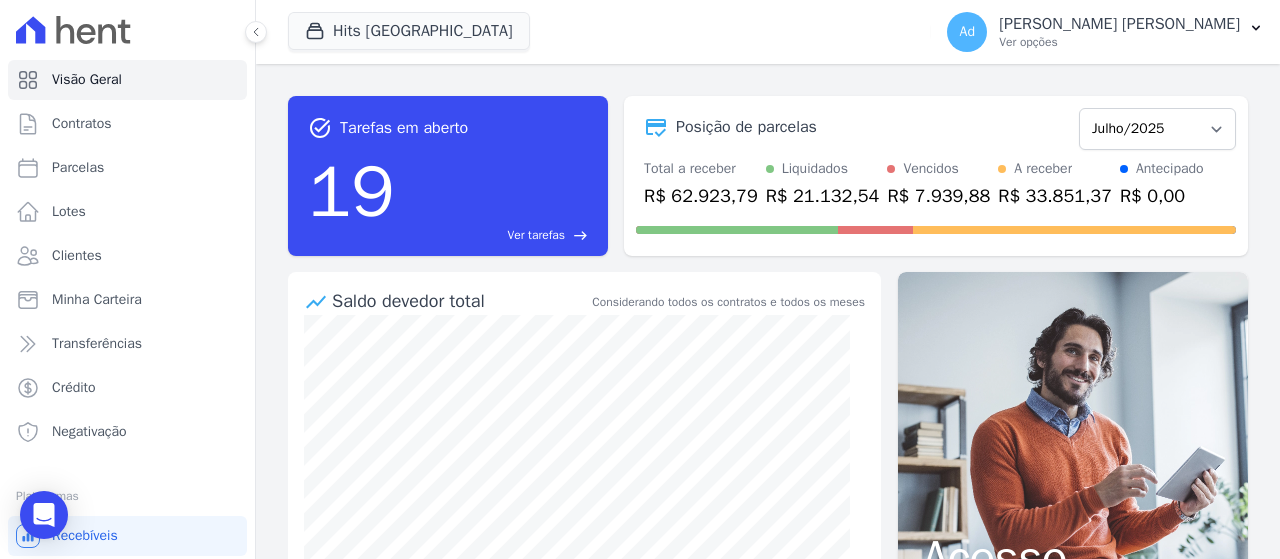scroll, scrollTop: 0, scrollLeft: 0, axis: both 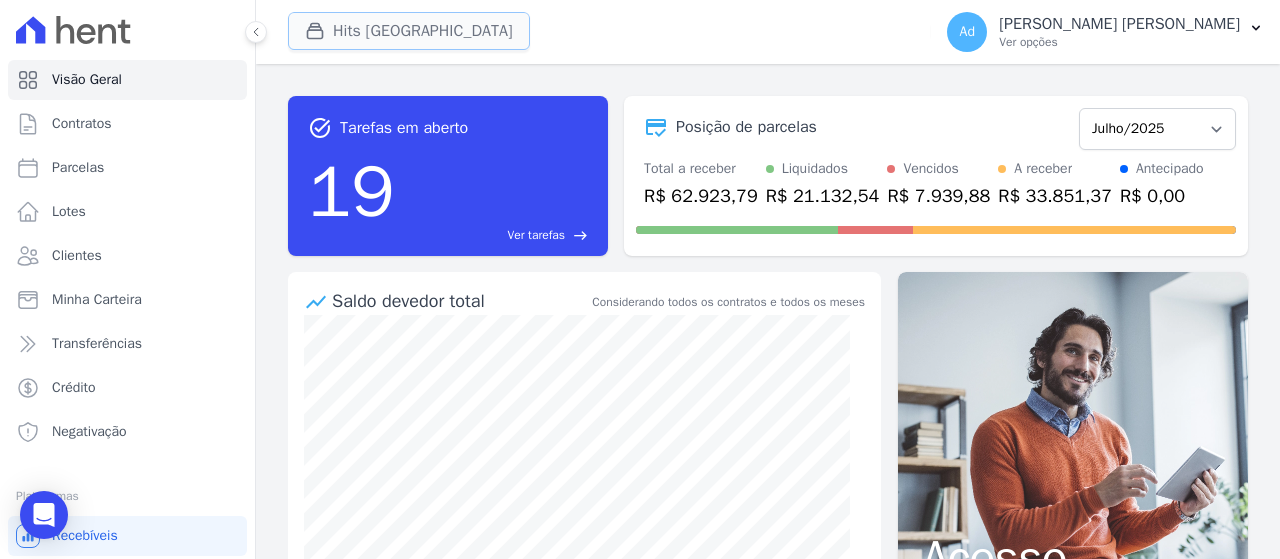 click on "Hits [GEOGRAPHIC_DATA]" at bounding box center (409, 31) 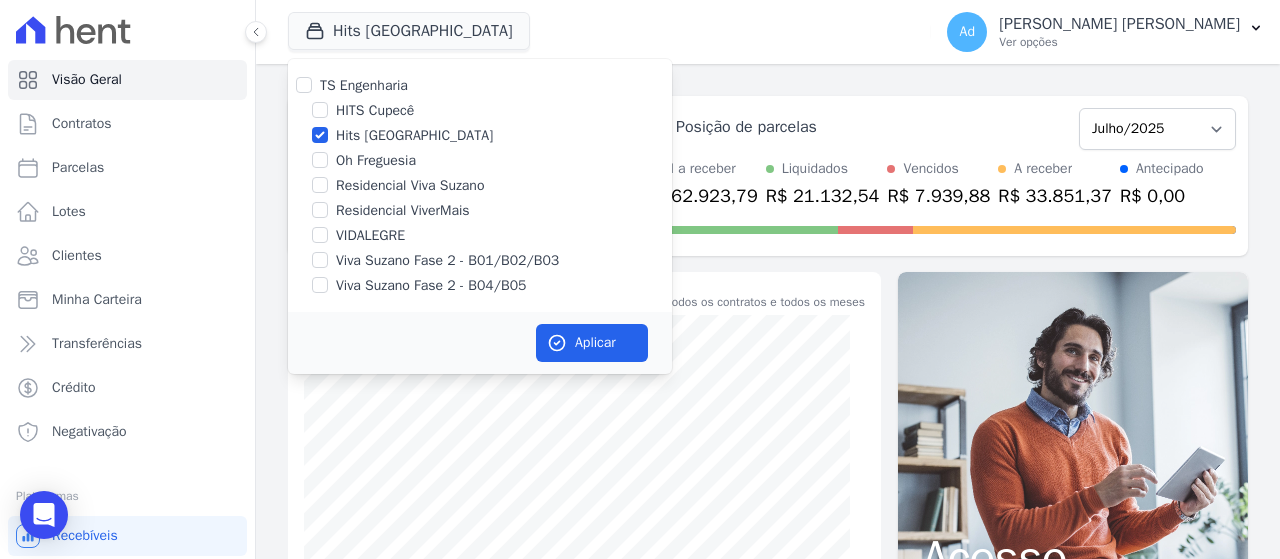 click on "VIDALEGRE" at bounding box center [370, 235] 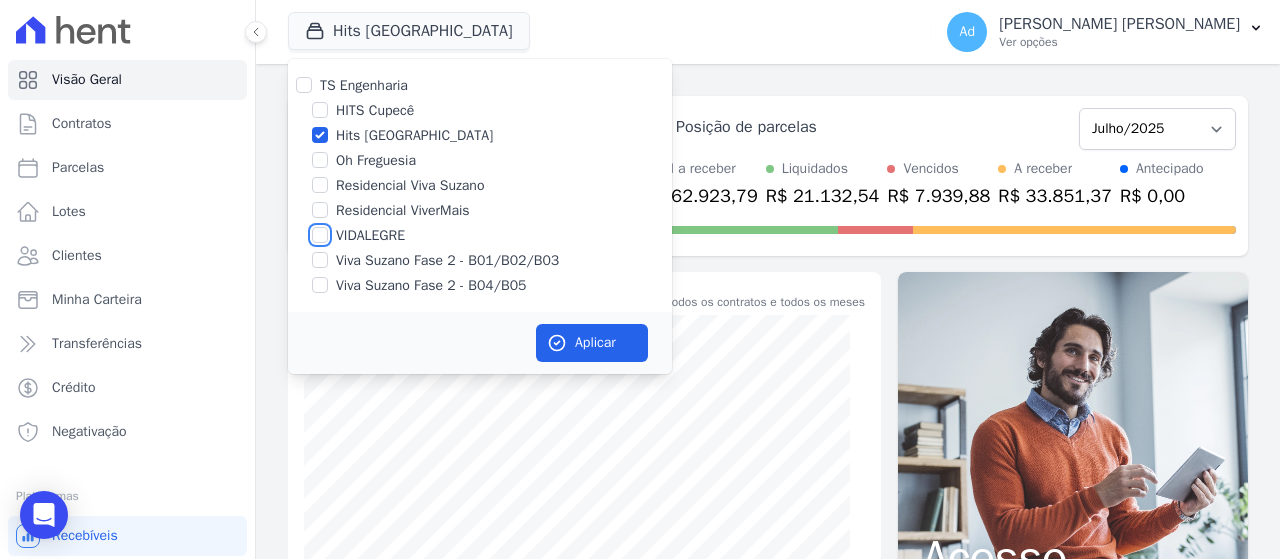 checkbox on "true" 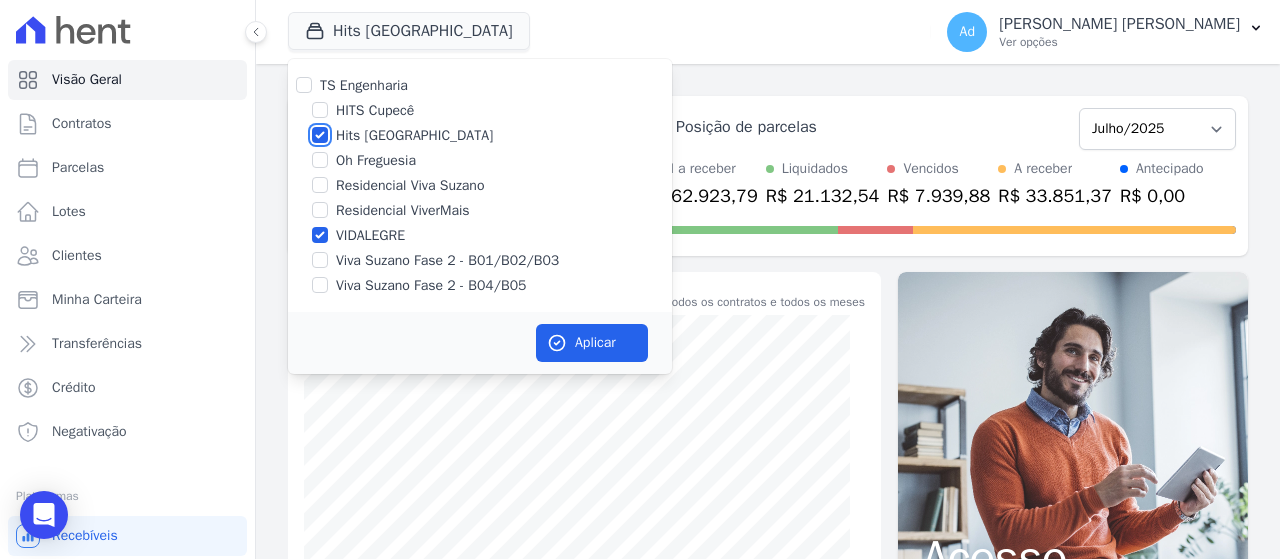 click on "Hits [GEOGRAPHIC_DATA]" at bounding box center [320, 135] 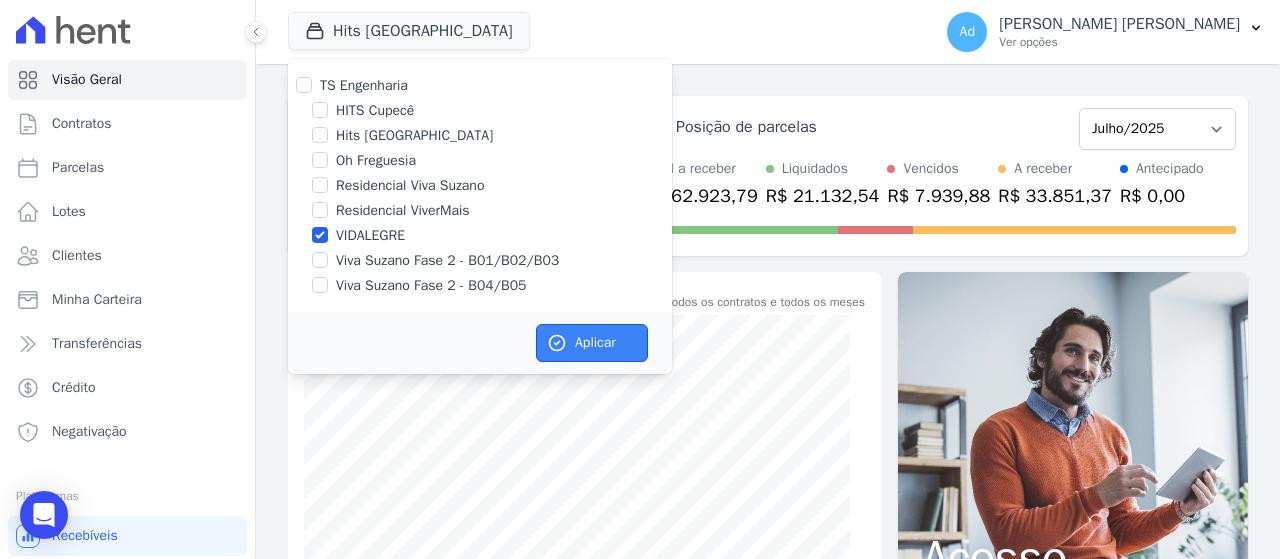 click on "Aplicar" at bounding box center [592, 343] 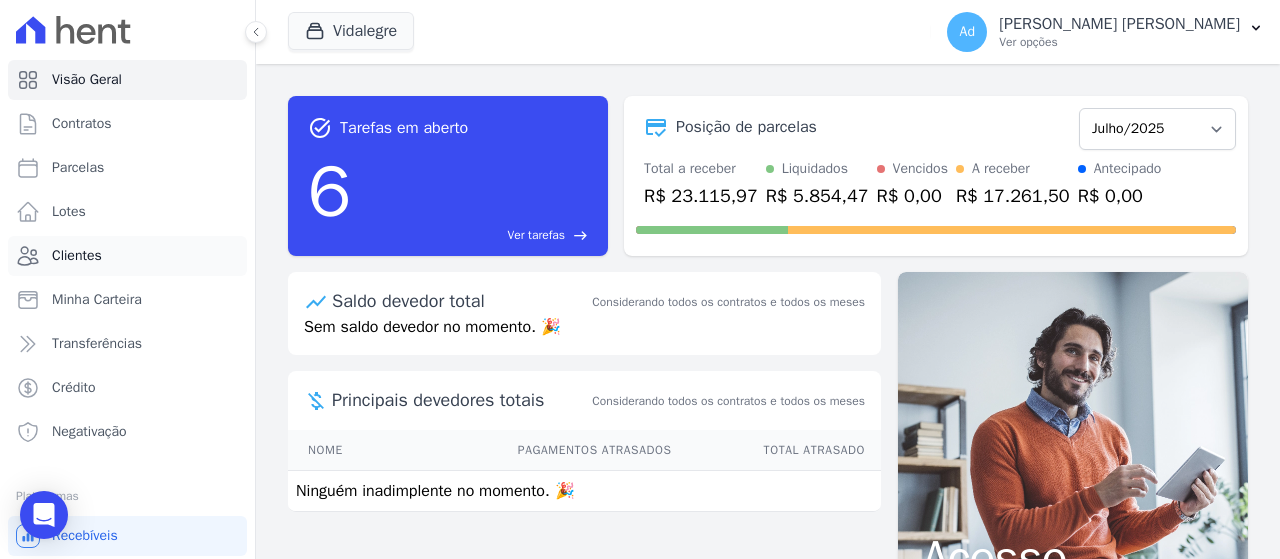 click on "Clientes" at bounding box center [127, 256] 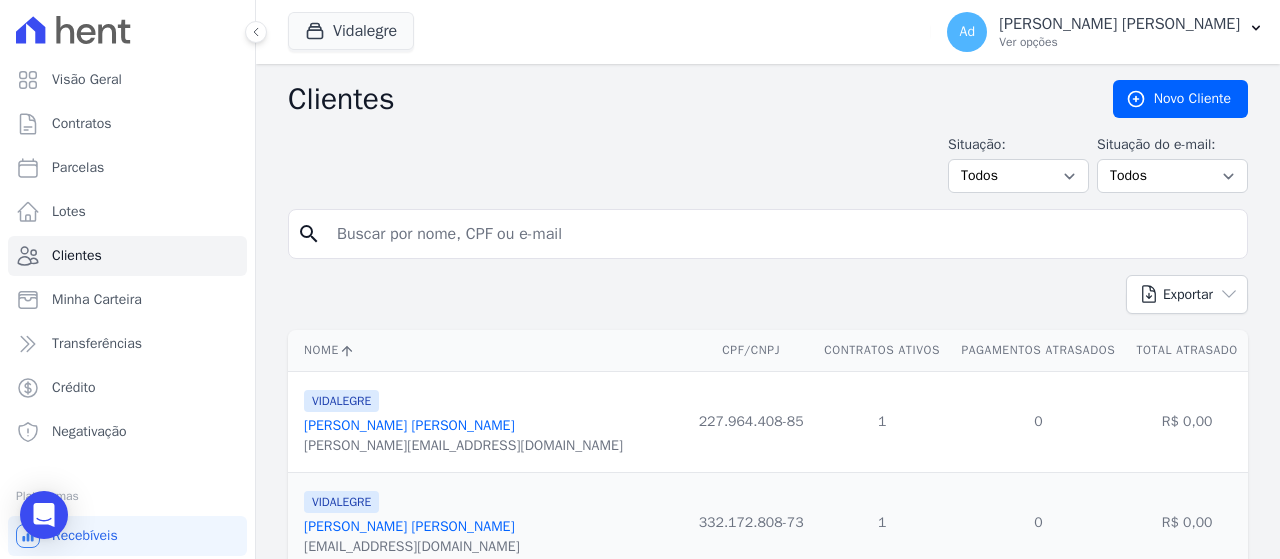 click at bounding box center [782, 234] 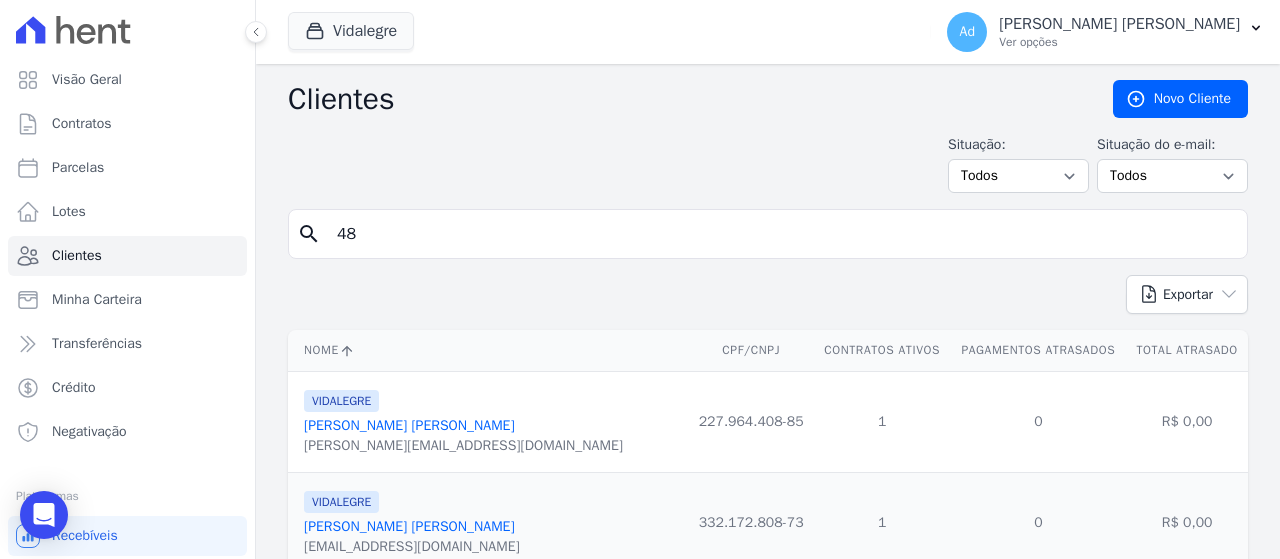 type on "48" 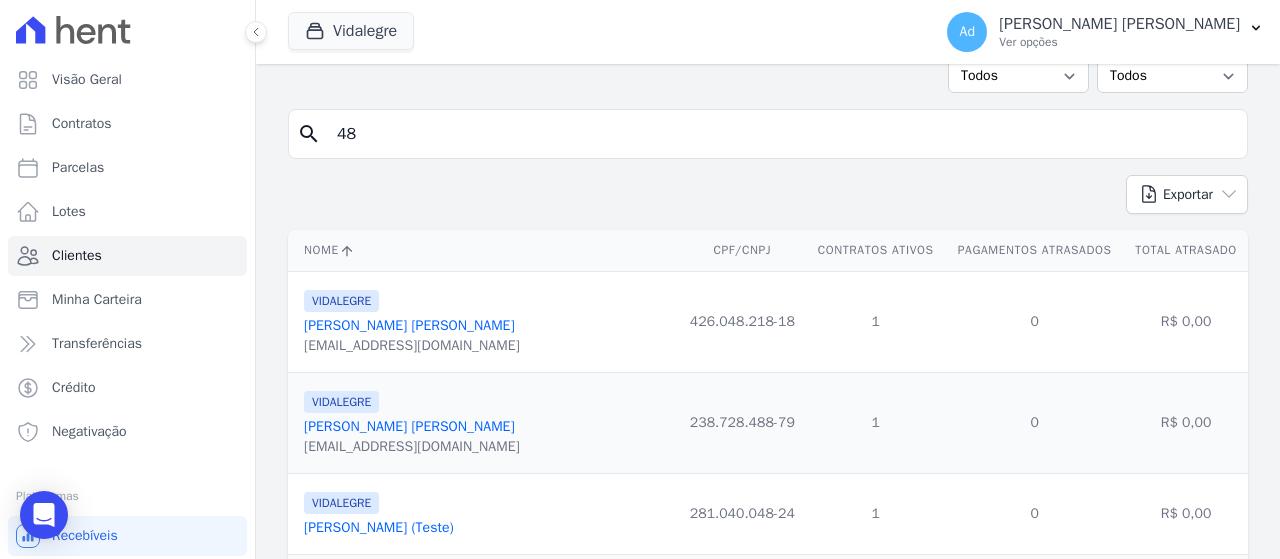 scroll, scrollTop: 0, scrollLeft: 0, axis: both 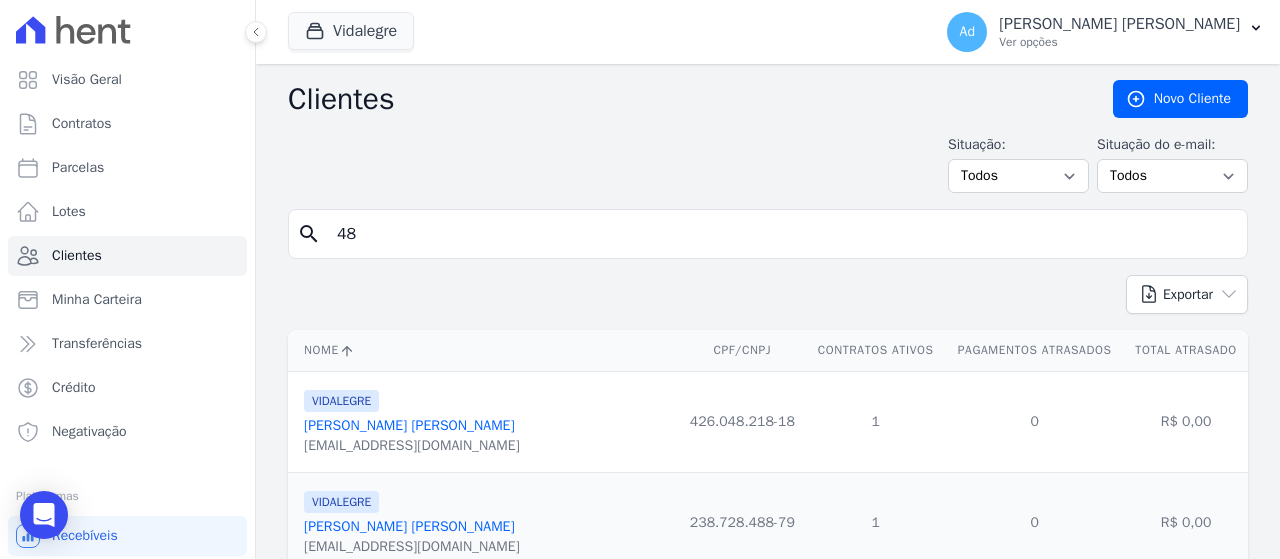 click on "48" at bounding box center [782, 234] 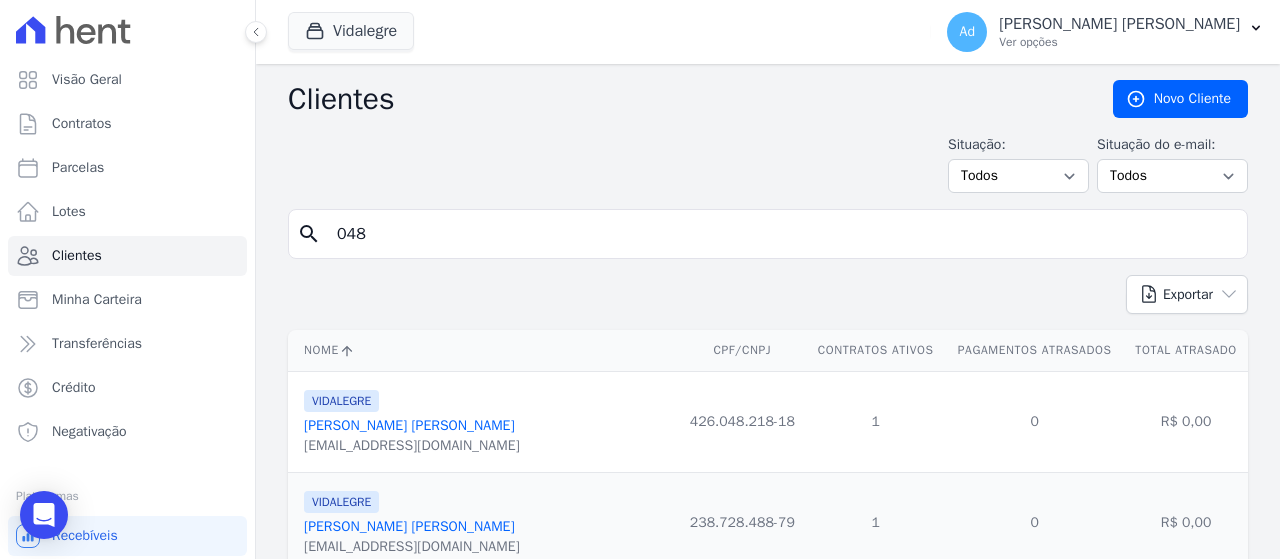 type on "048" 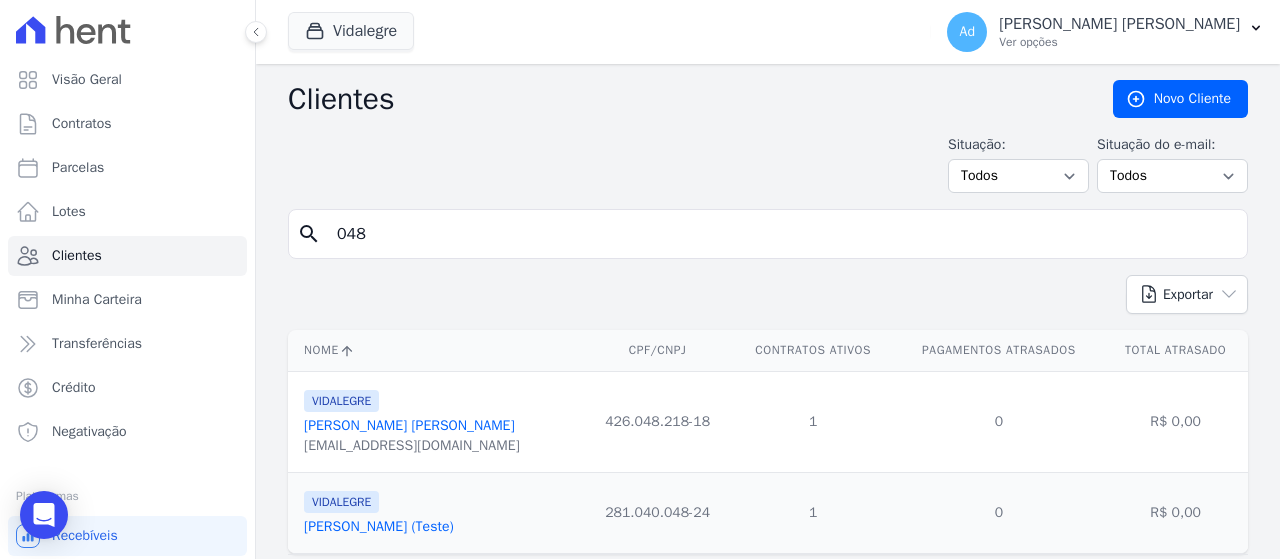 click on "048" at bounding box center (782, 234) 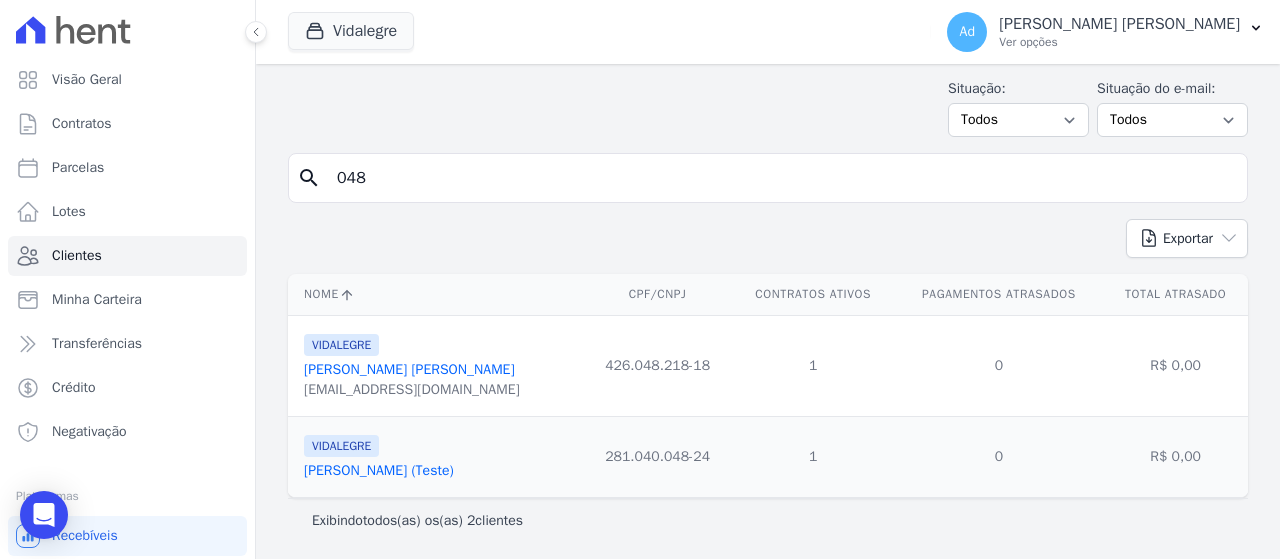 scroll, scrollTop: 0, scrollLeft: 0, axis: both 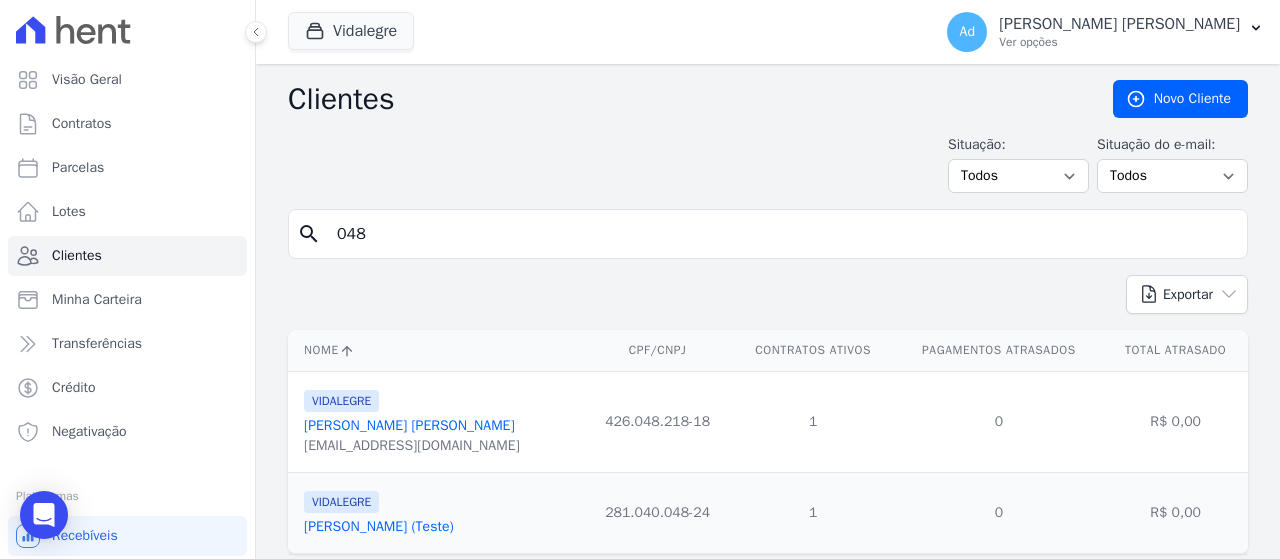 click on "048" at bounding box center [782, 234] 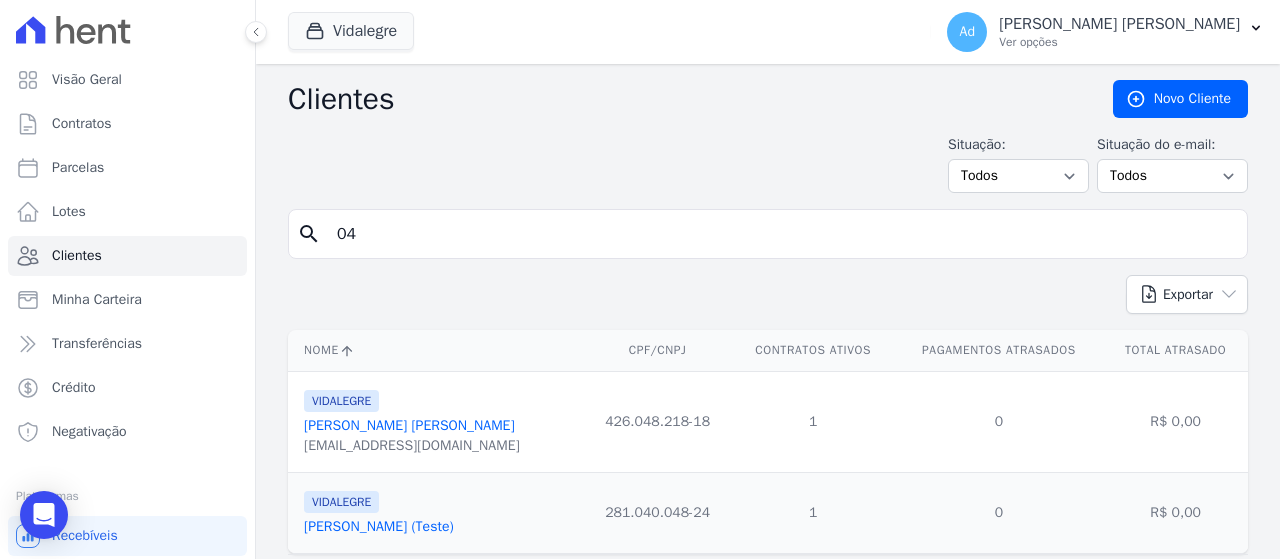 type on "0" 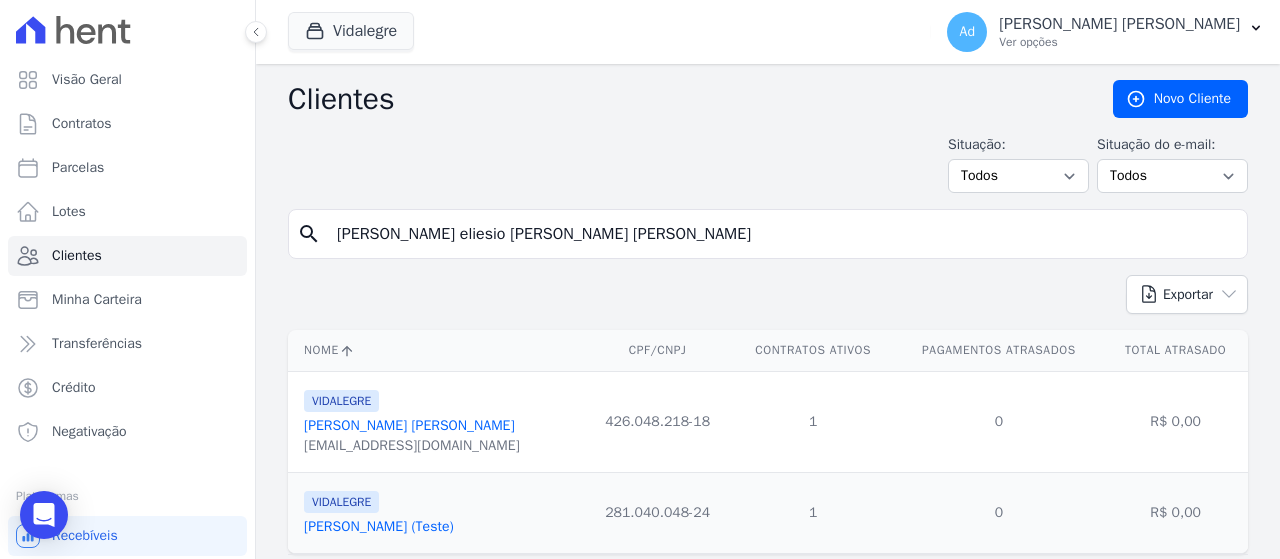 type on "[PERSON_NAME] eliesio [PERSON_NAME] [PERSON_NAME]" 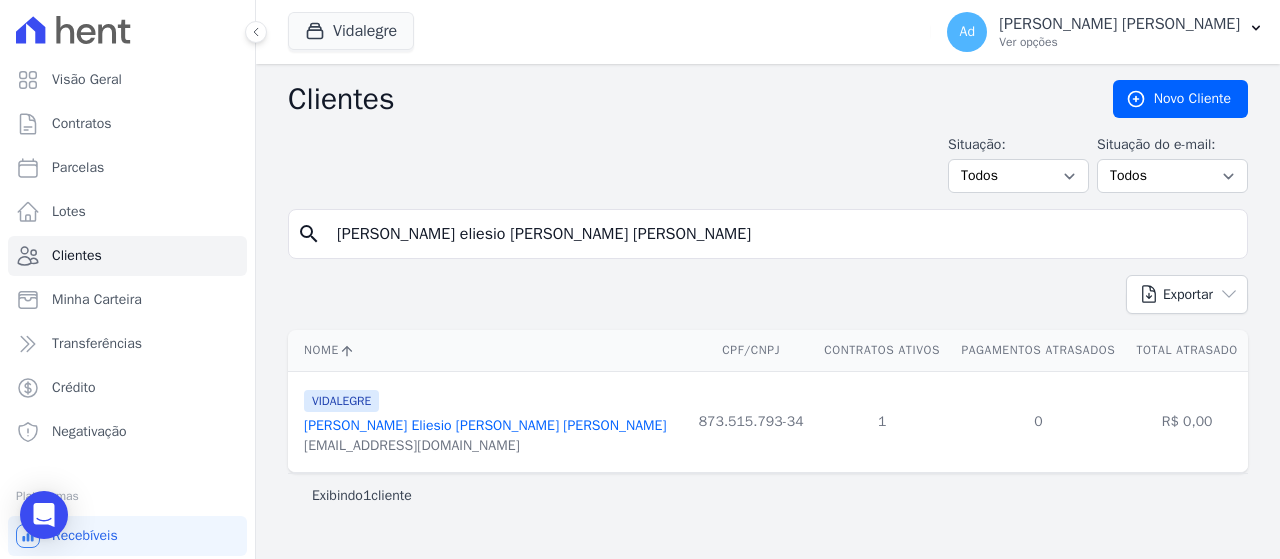 click on "[PERSON_NAME] Eliesio [PERSON_NAME] [PERSON_NAME]" at bounding box center [485, 425] 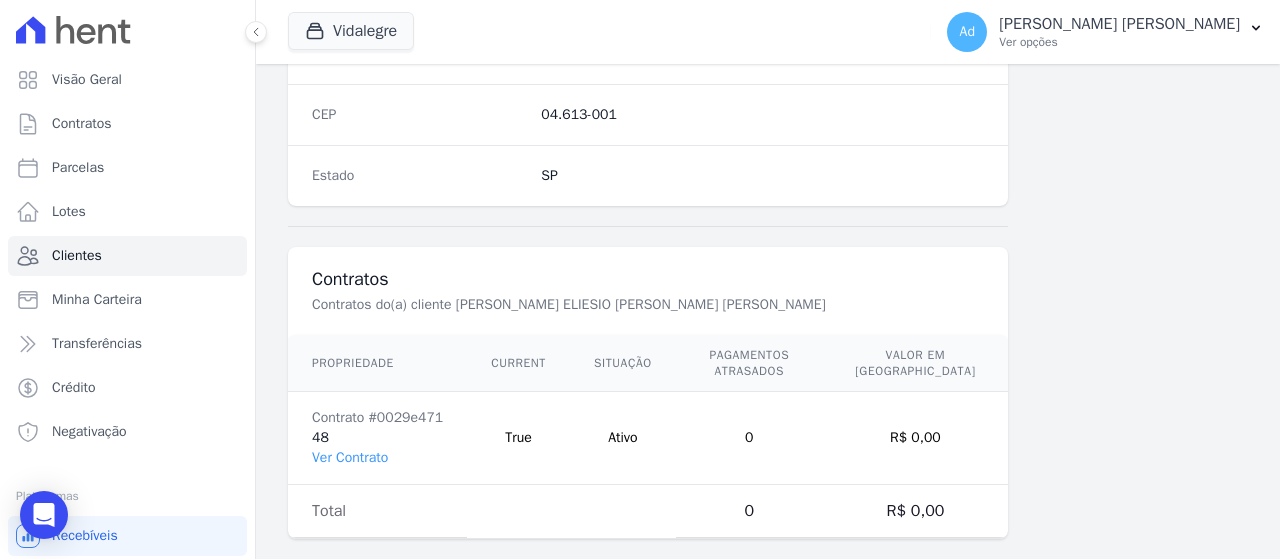 scroll, scrollTop: 1328, scrollLeft: 0, axis: vertical 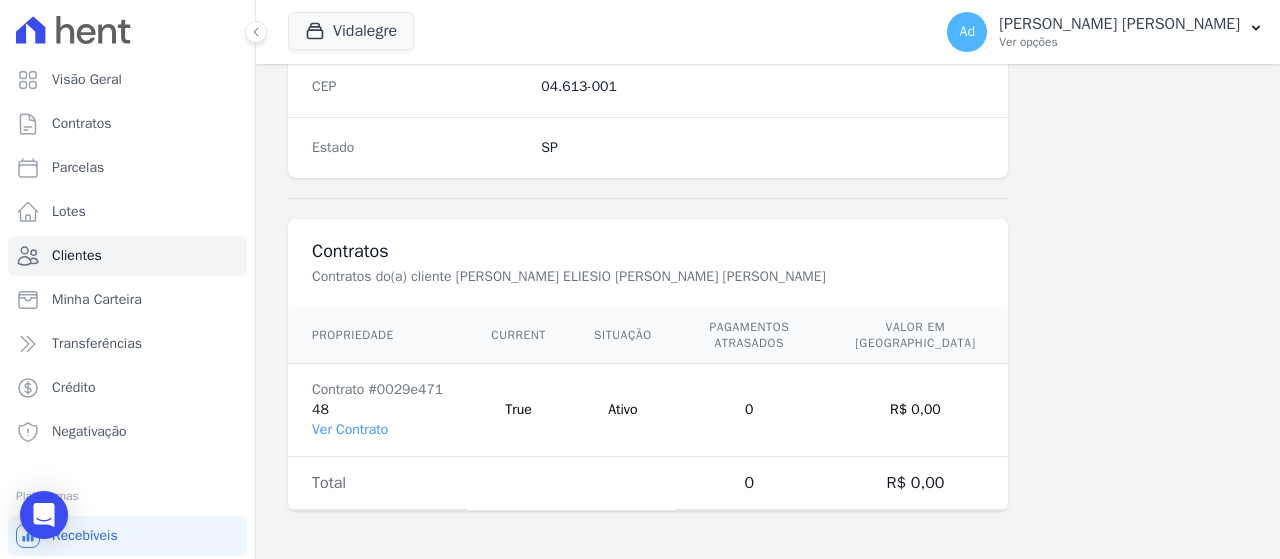 click on "Total" at bounding box center (377, 483) 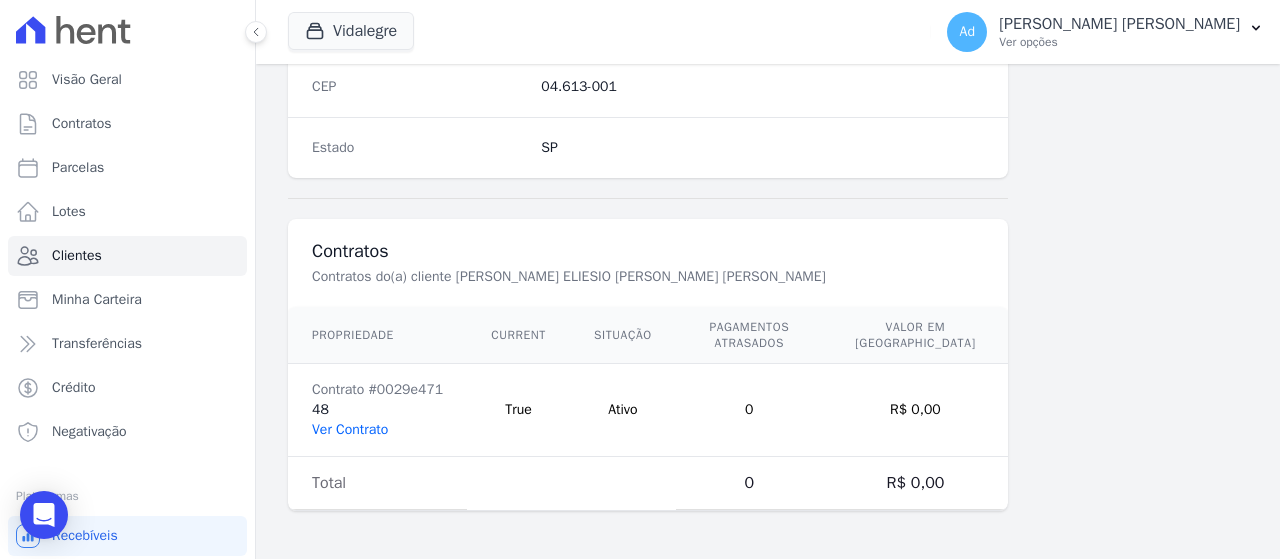 click on "Ver Contrato" at bounding box center [350, 429] 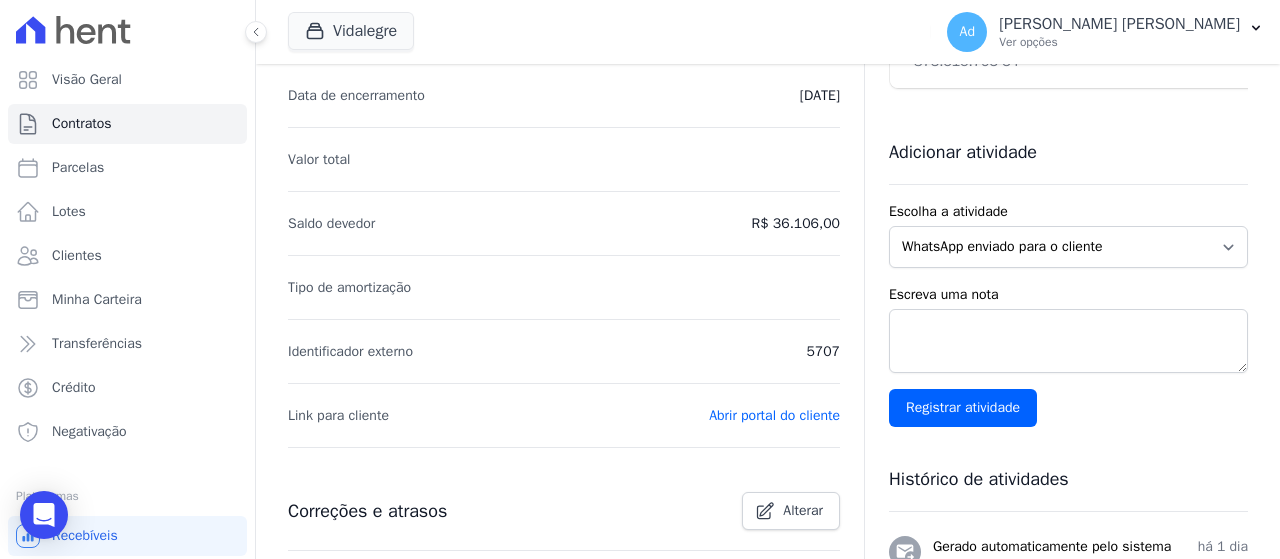 scroll, scrollTop: 100, scrollLeft: 0, axis: vertical 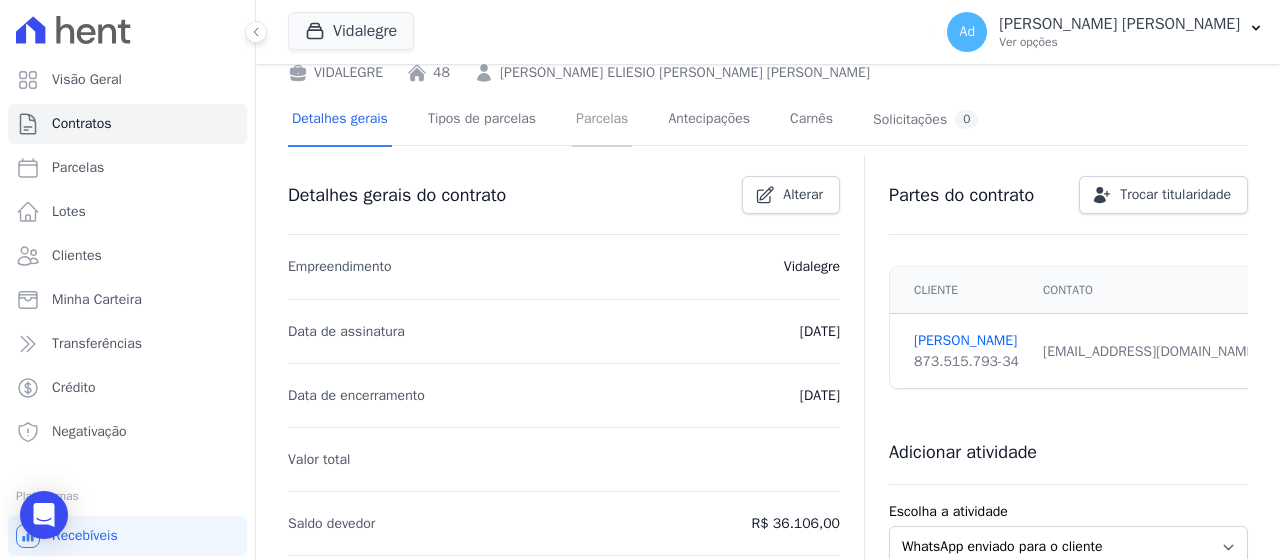 click on "Parcelas" at bounding box center (602, 120) 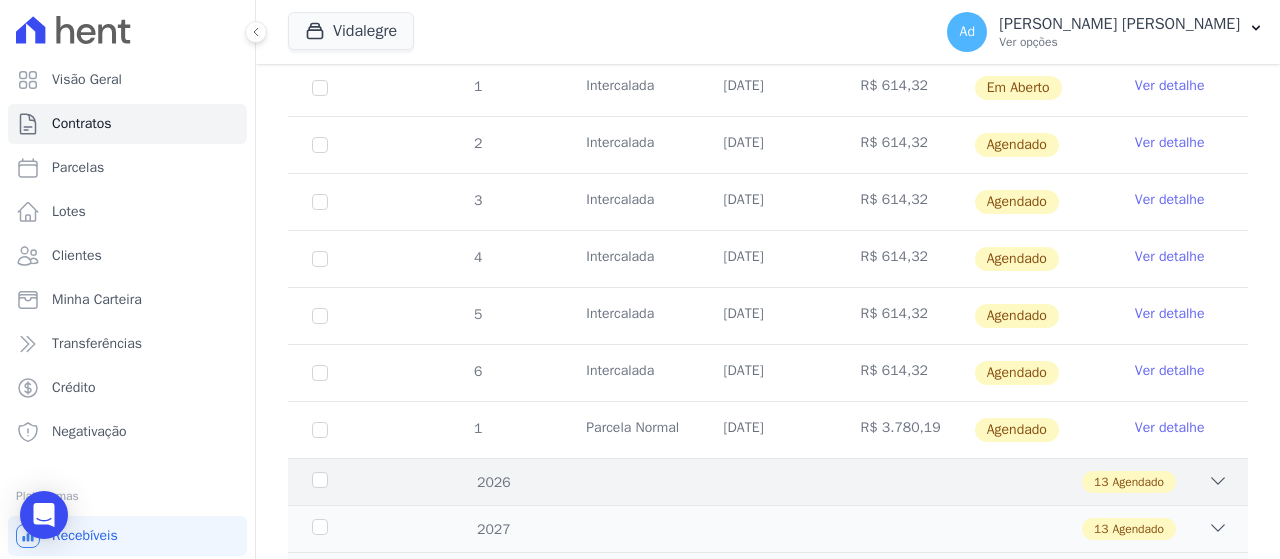 scroll, scrollTop: 178, scrollLeft: 0, axis: vertical 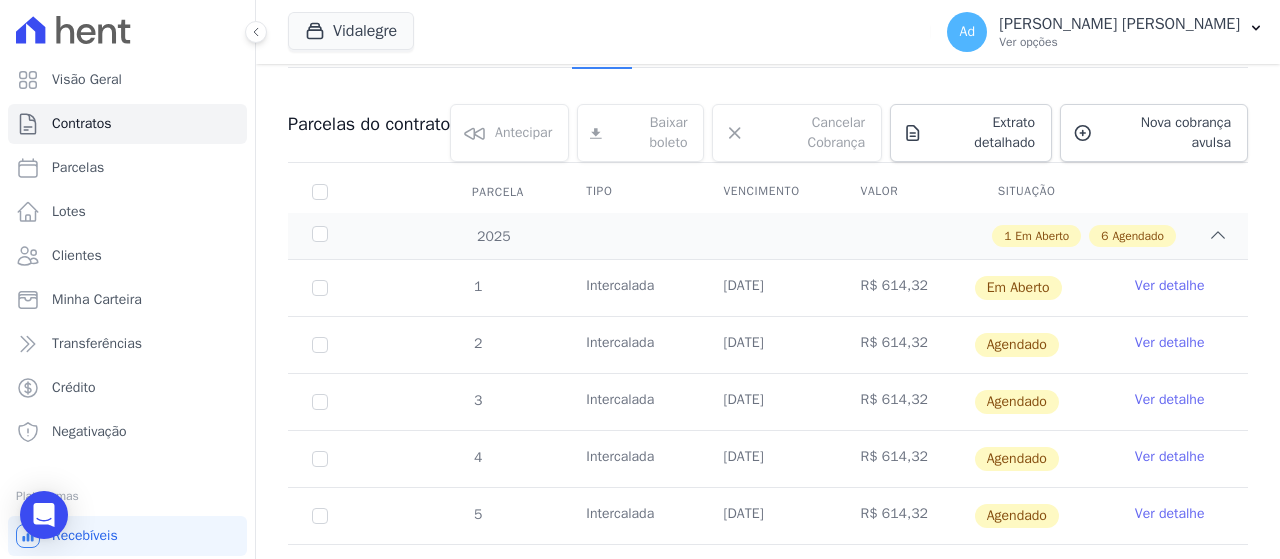 click on "Ver detalhe" at bounding box center [1170, 286] 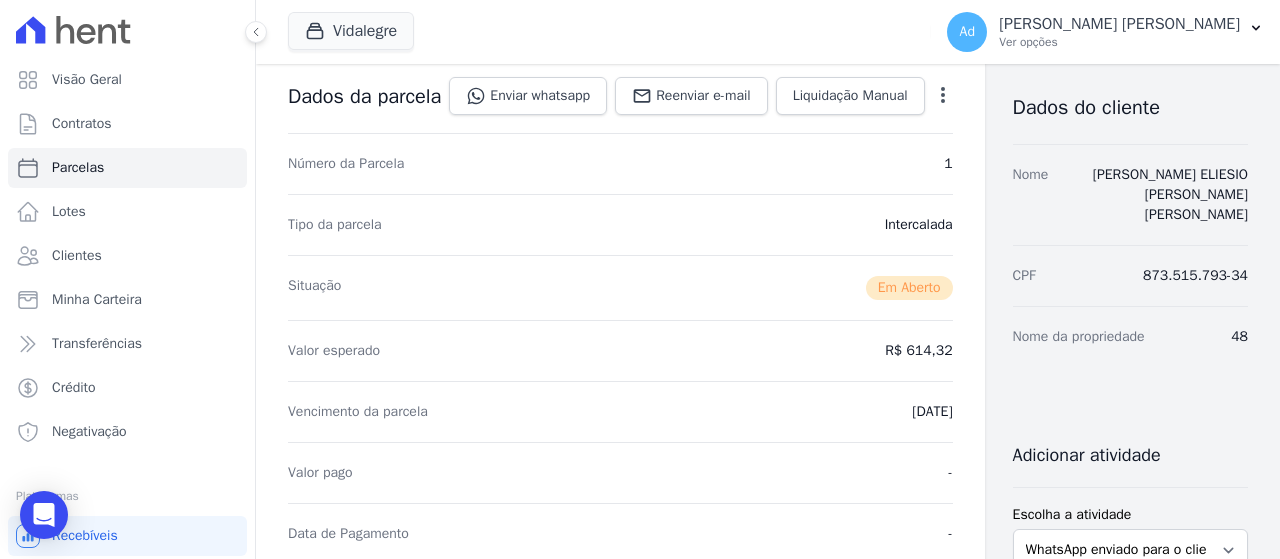 scroll, scrollTop: 0, scrollLeft: 0, axis: both 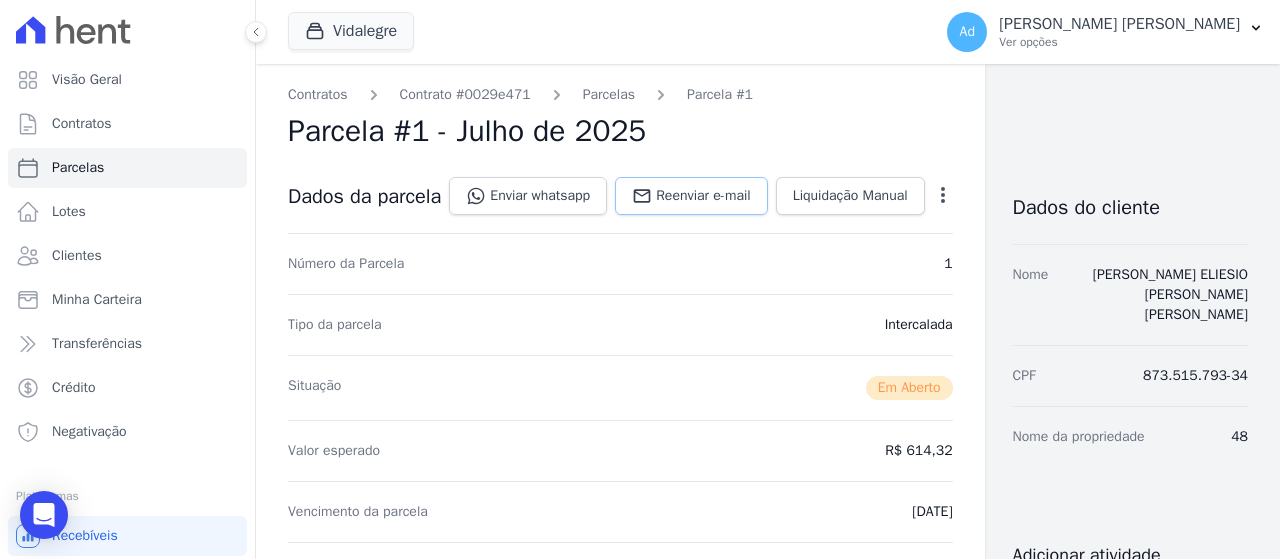click on "Reenviar e-mail" at bounding box center [703, 196] 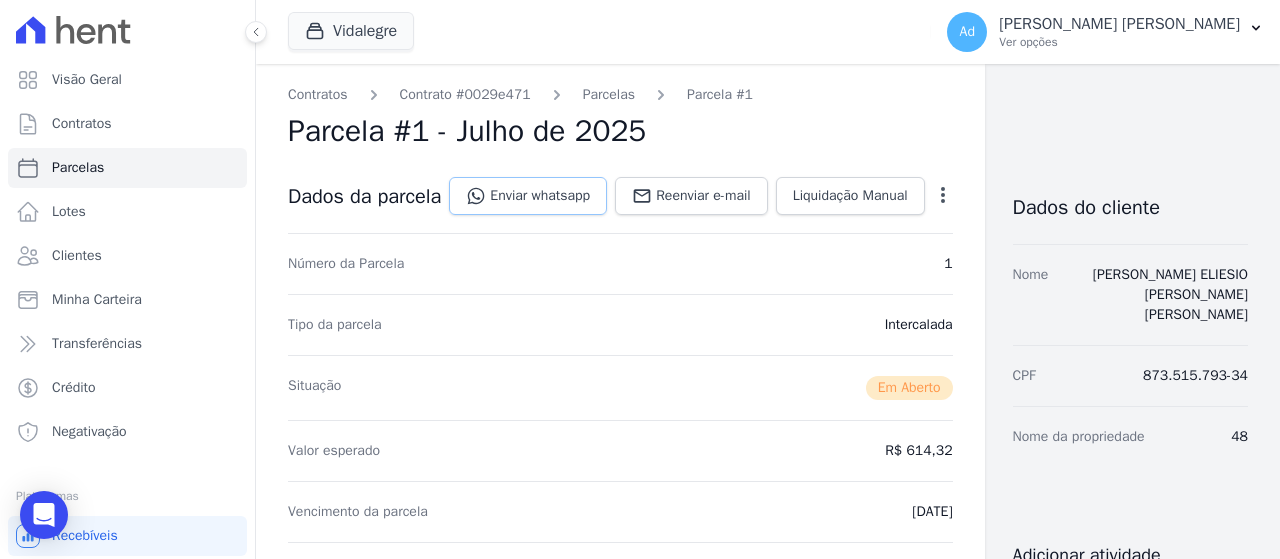 click on "Enviar whatsapp" at bounding box center (528, 196) 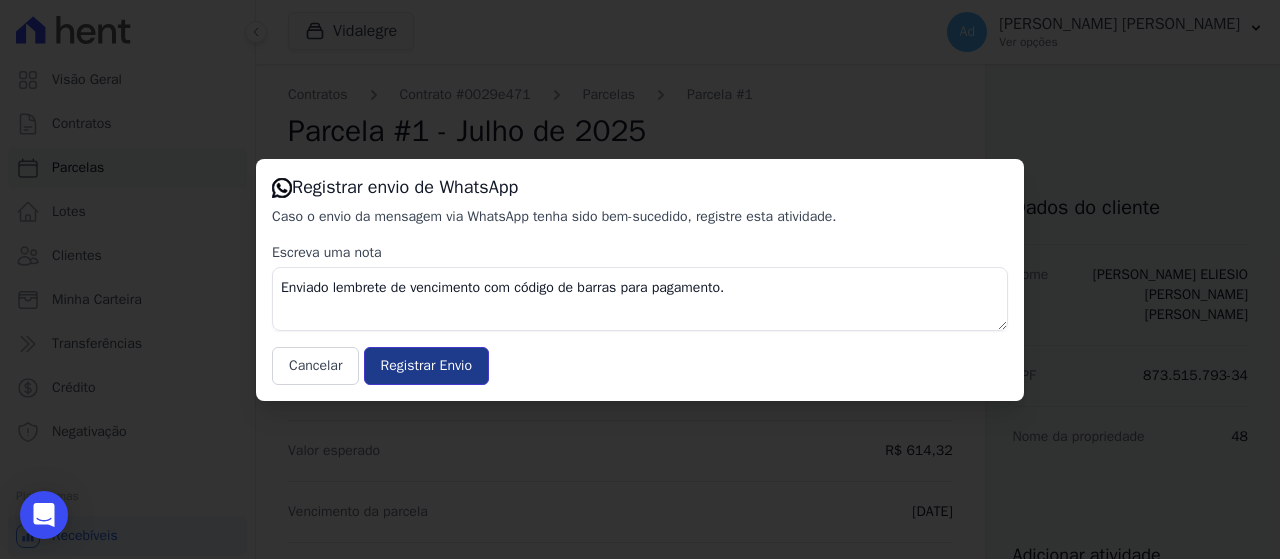 click on "Registrar Envio" at bounding box center (426, 366) 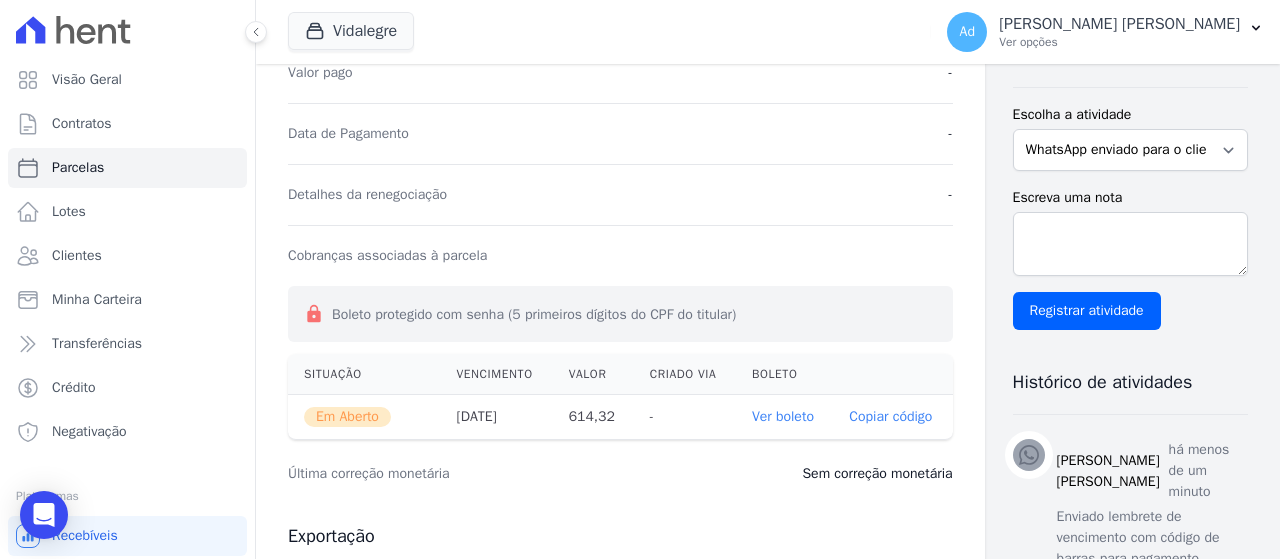 scroll, scrollTop: 0, scrollLeft: 0, axis: both 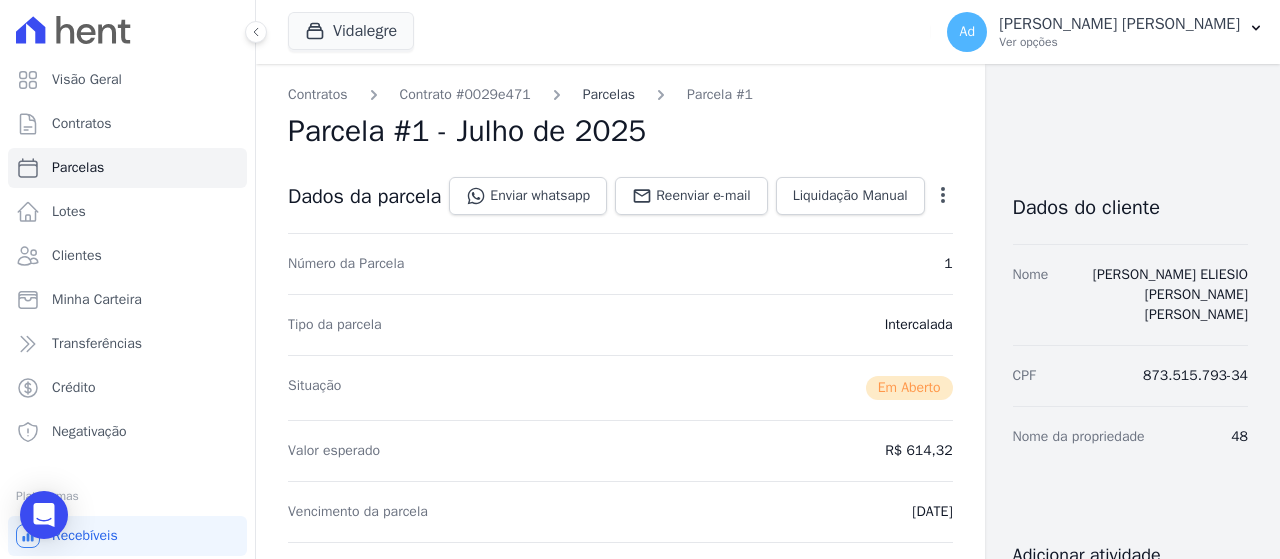 click on "Parcelas" at bounding box center (609, 94) 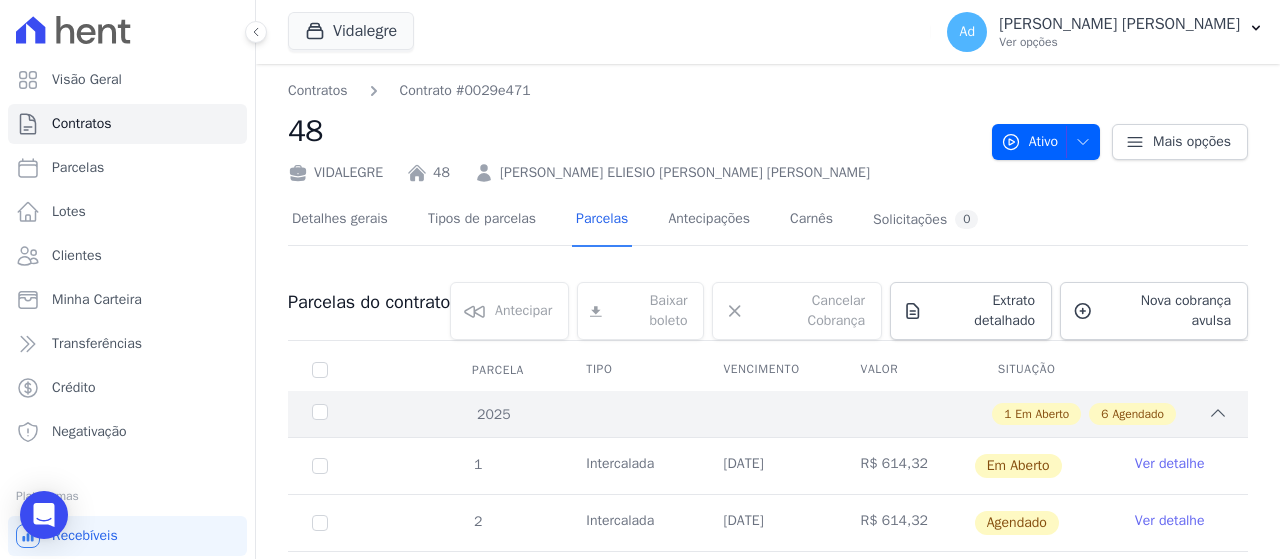scroll, scrollTop: 100, scrollLeft: 0, axis: vertical 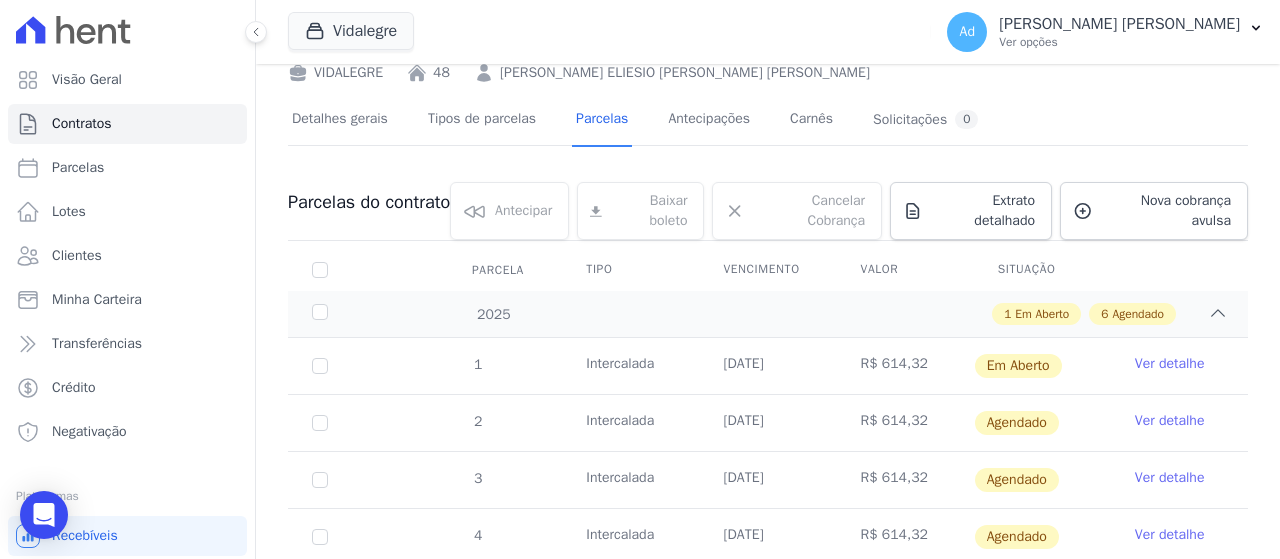 click on "Ver detalhe" at bounding box center (1170, 421) 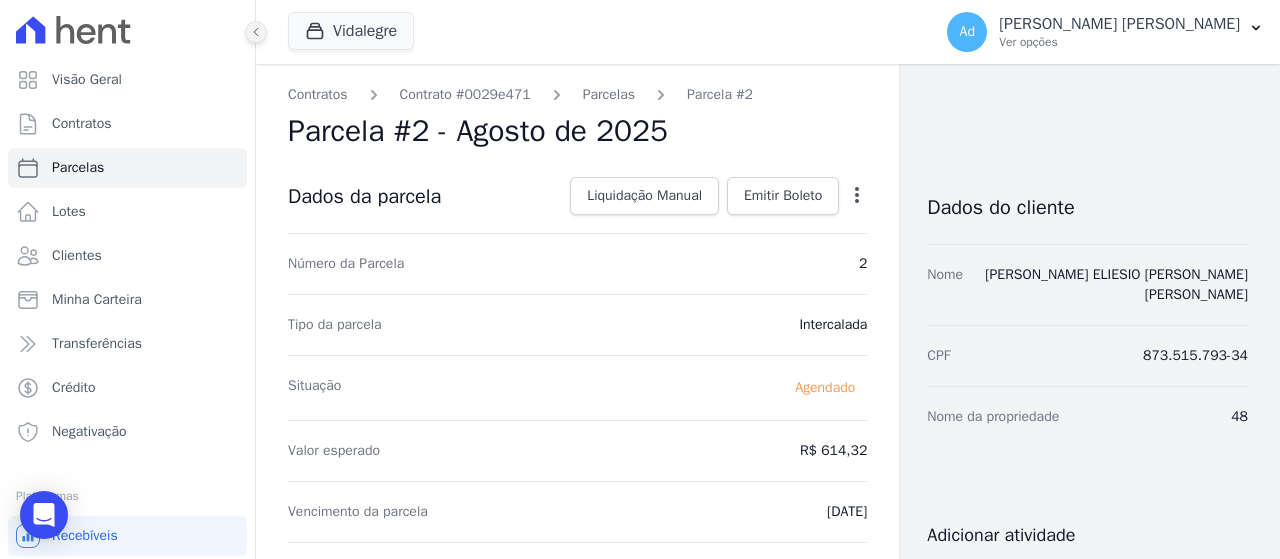 click 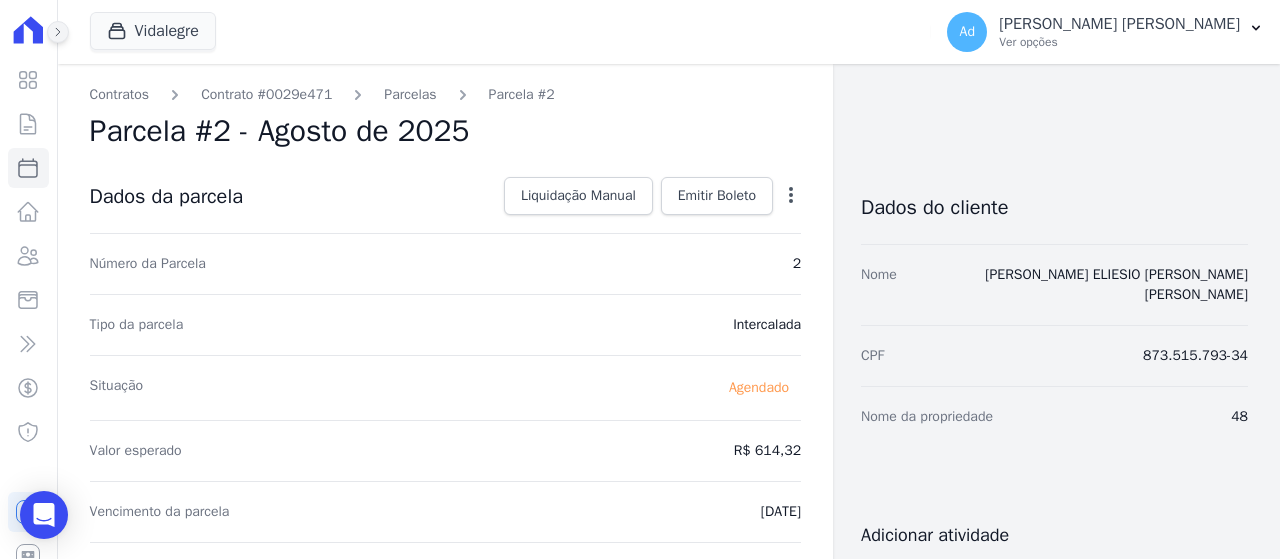 click 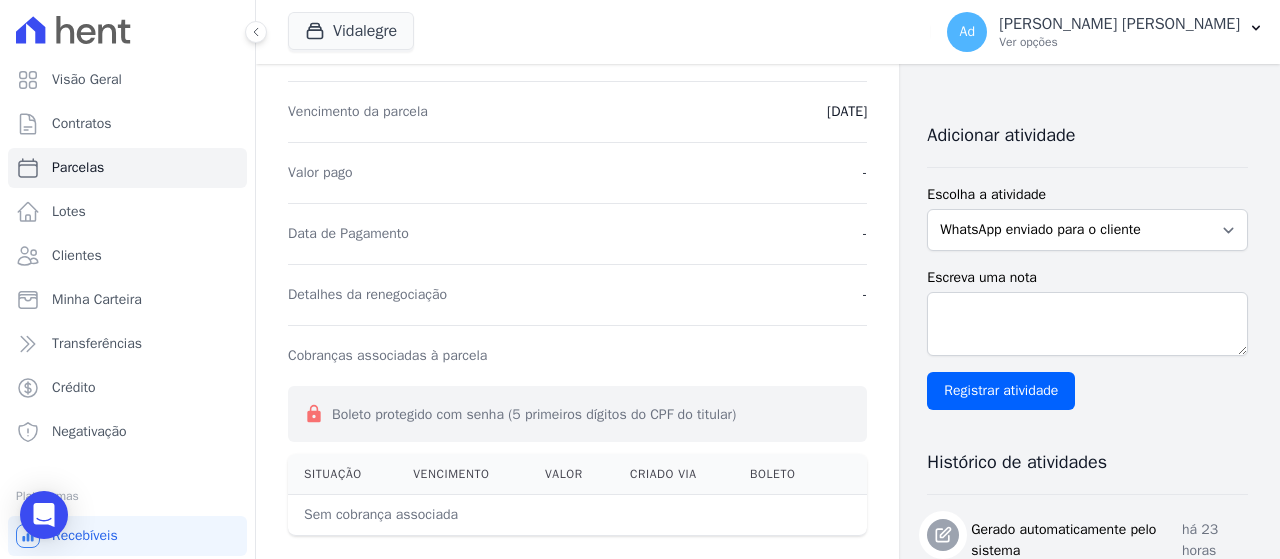 scroll, scrollTop: 0, scrollLeft: 0, axis: both 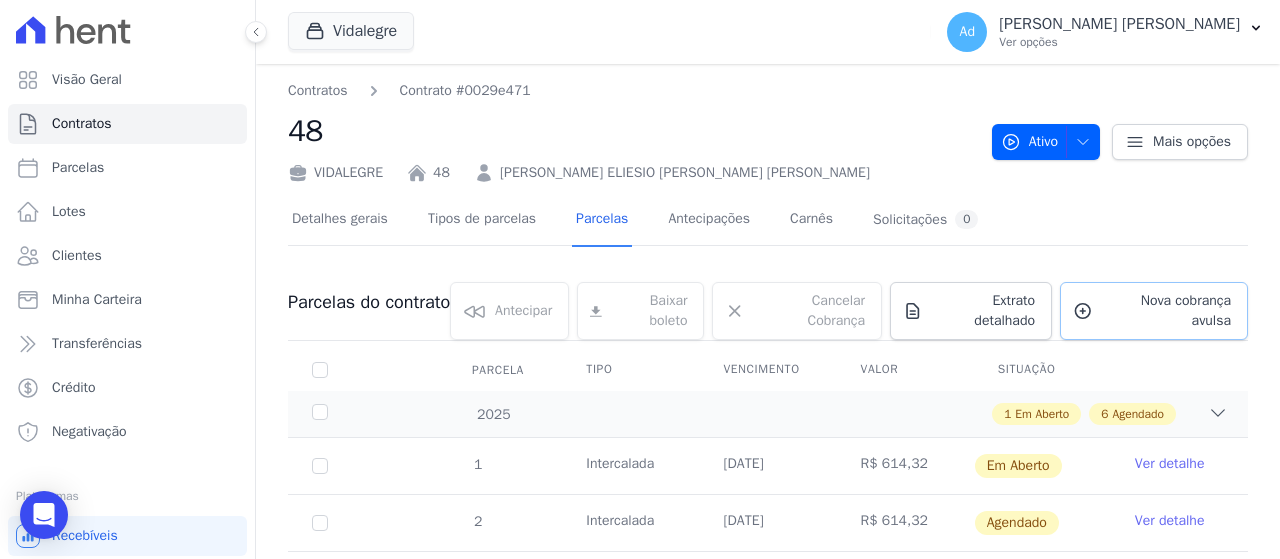 click on "Nova cobrança avulsa" at bounding box center (1166, 311) 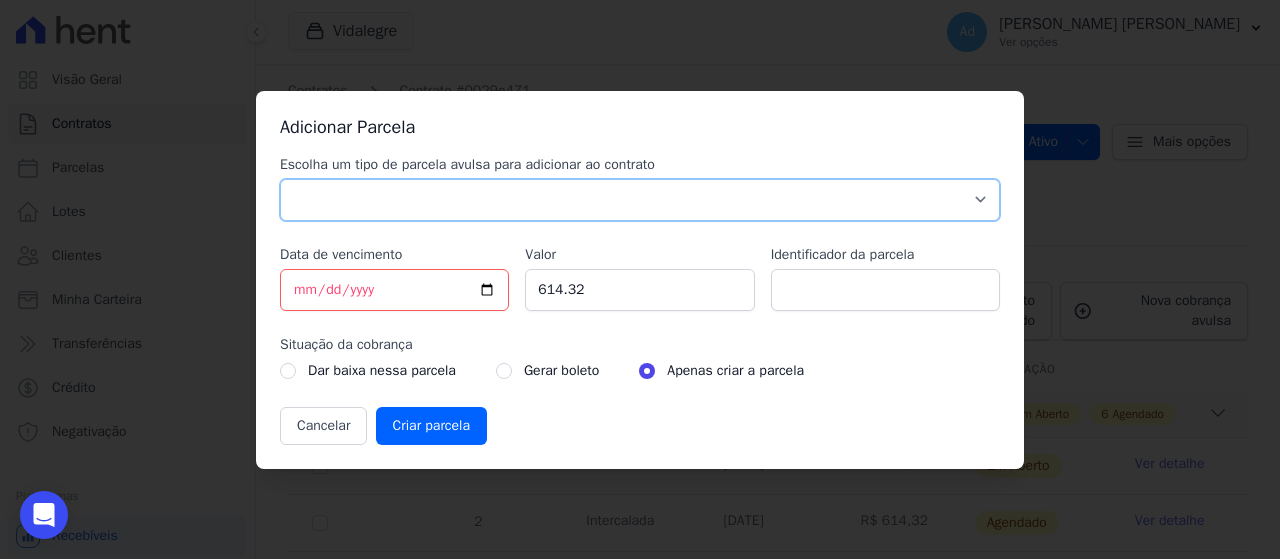 click on "Parcela Normal
Sinal
Caução
Intercalada
Chaves
Pré Chaves
Pós Chaves
Taxas
Quitação
Outros
Parcela do Cliente
Acordo
Financiamento CEF
Comissão
Antecipação" at bounding box center (640, 200) 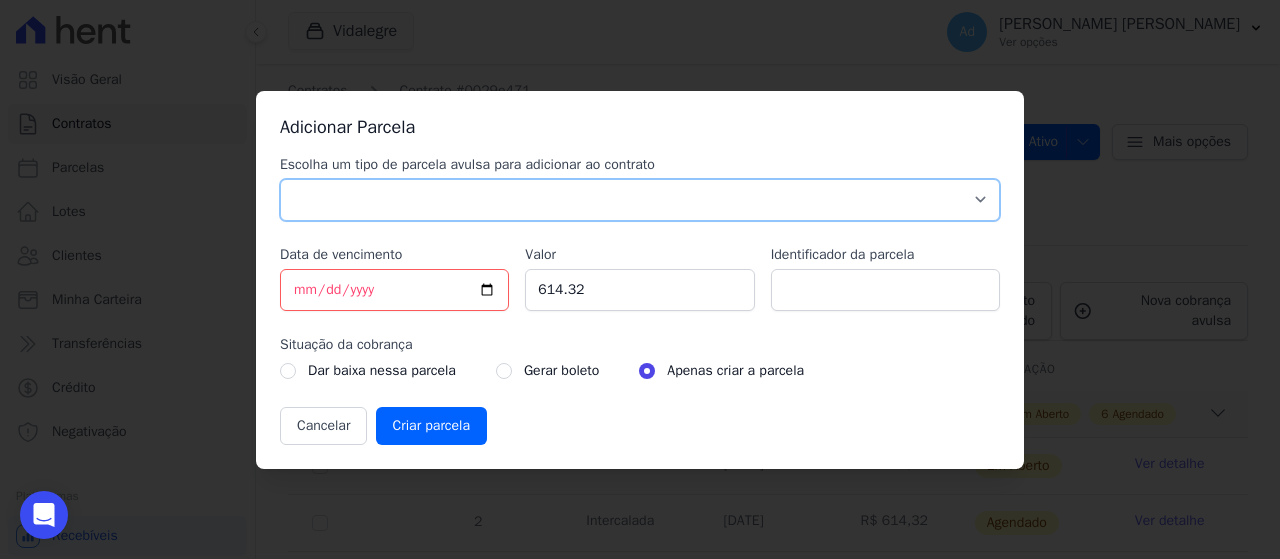 select on "standard" 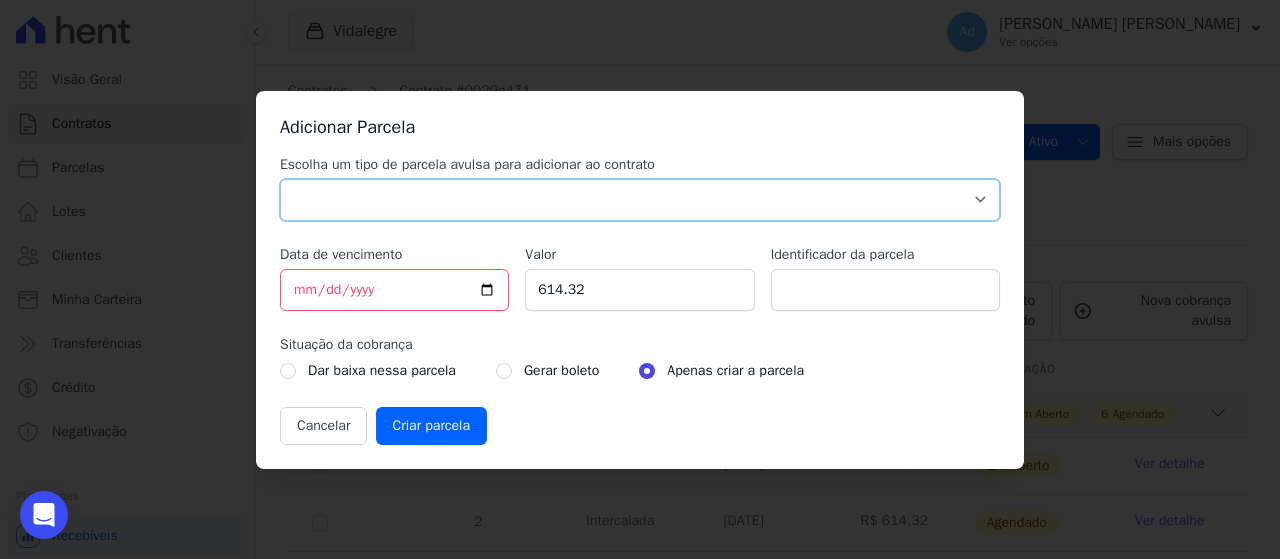 click on "Parcela Normal
Sinal
Caução
Intercalada
Chaves
Pré Chaves
Pós Chaves
Taxas
Quitação
Outros
Parcela do Cliente
Acordo
Financiamento CEF
Comissão
Antecipação" at bounding box center (640, 200) 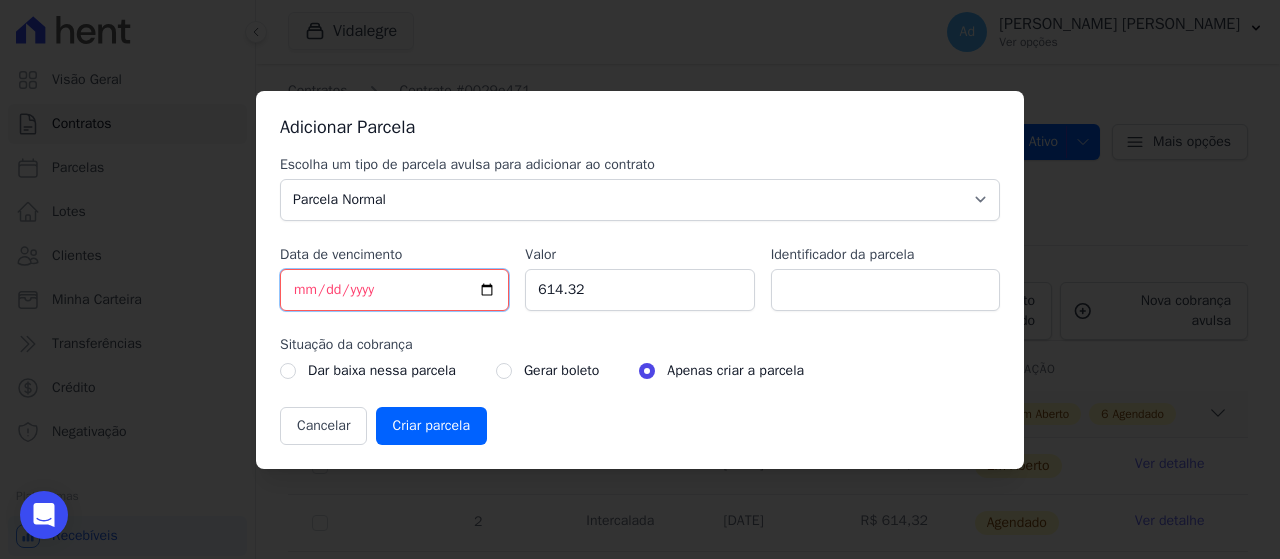 click on "[DATE]" at bounding box center (394, 290) 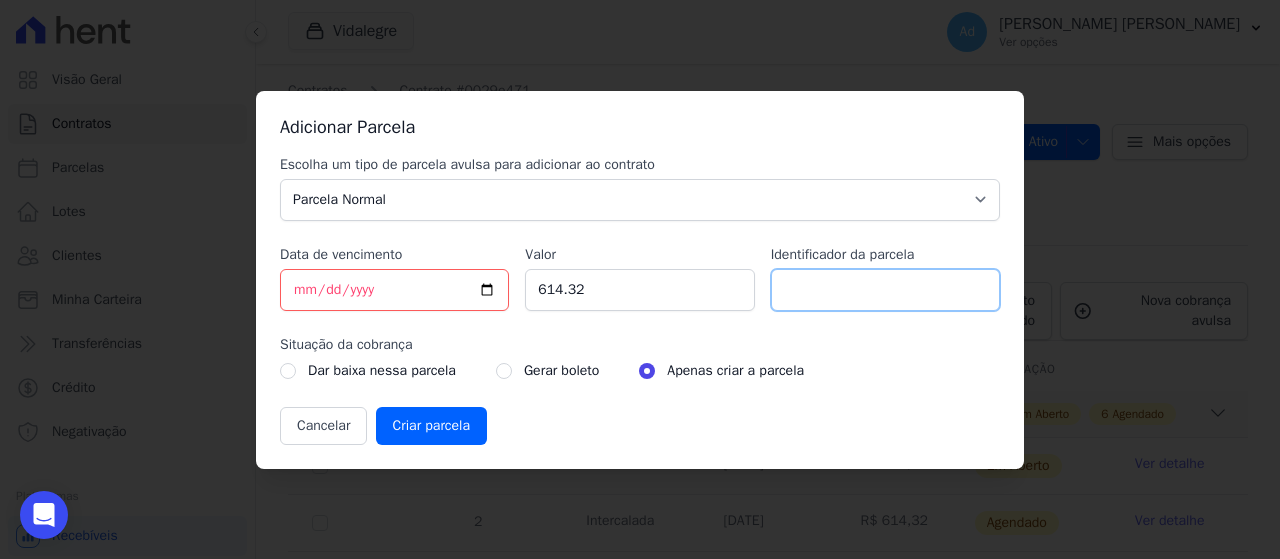 click on "Identificador da parcela" at bounding box center (885, 290) 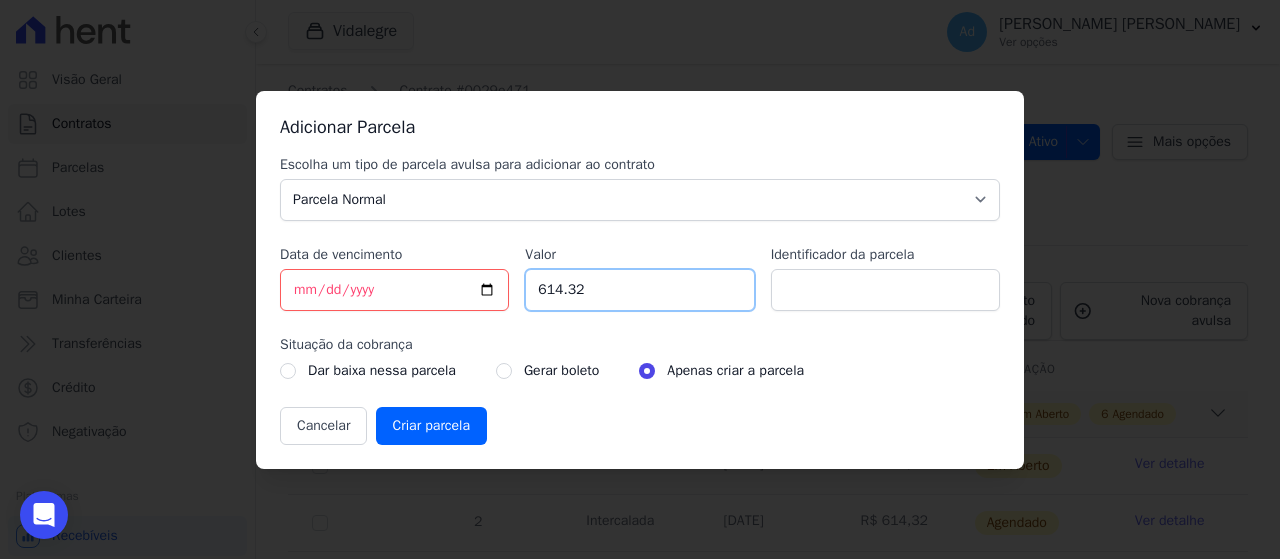 click on "614.32" at bounding box center [639, 290] 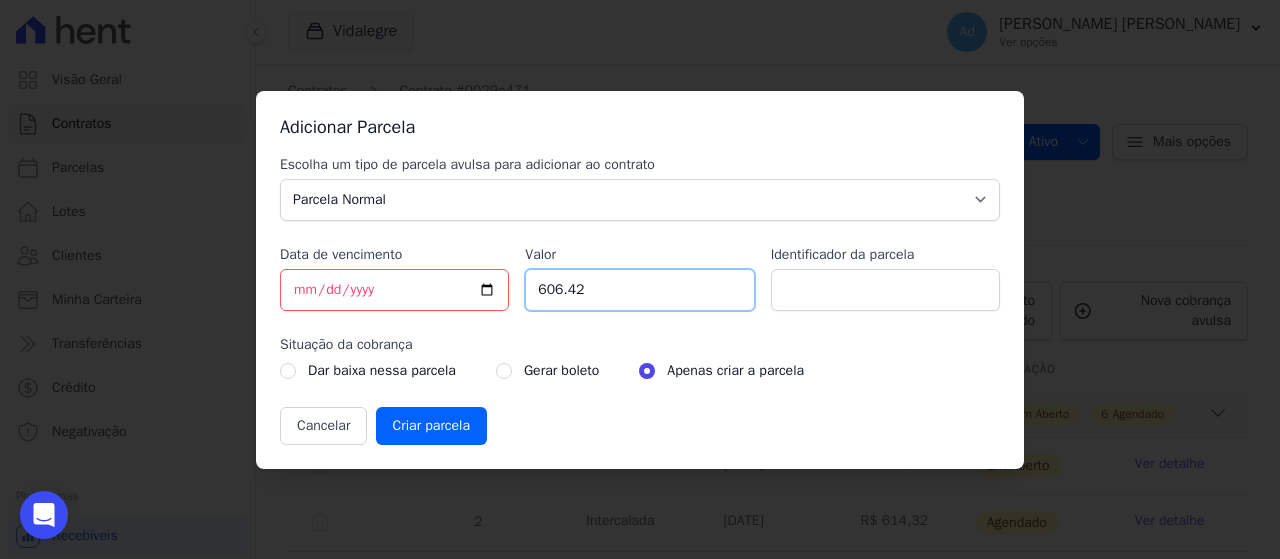 type on "606.42" 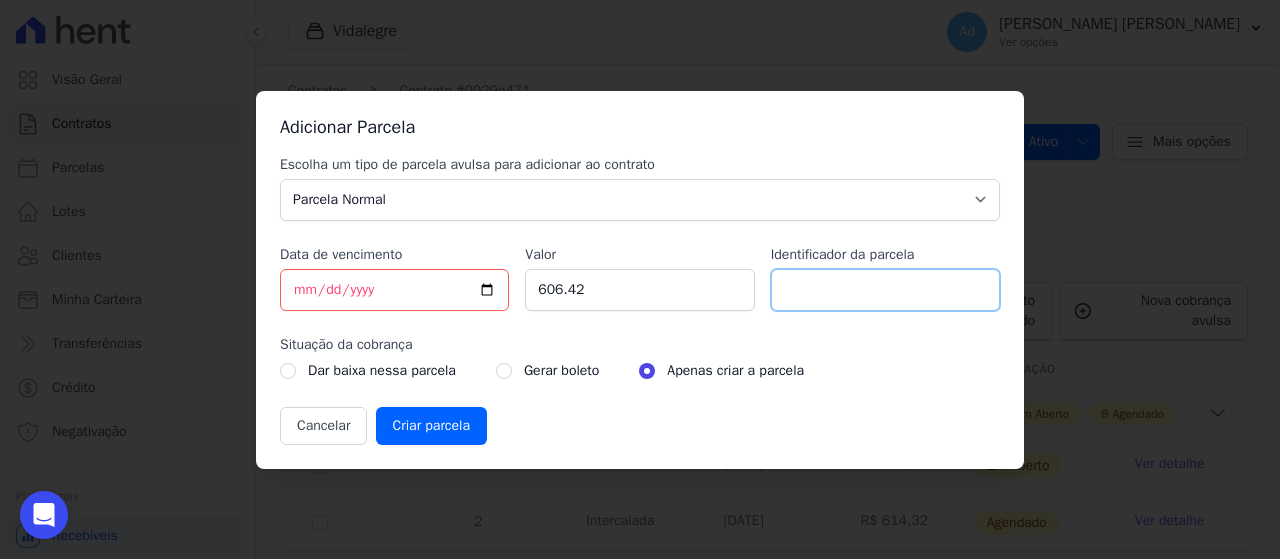 click on "Identificador da parcela" at bounding box center (885, 290) 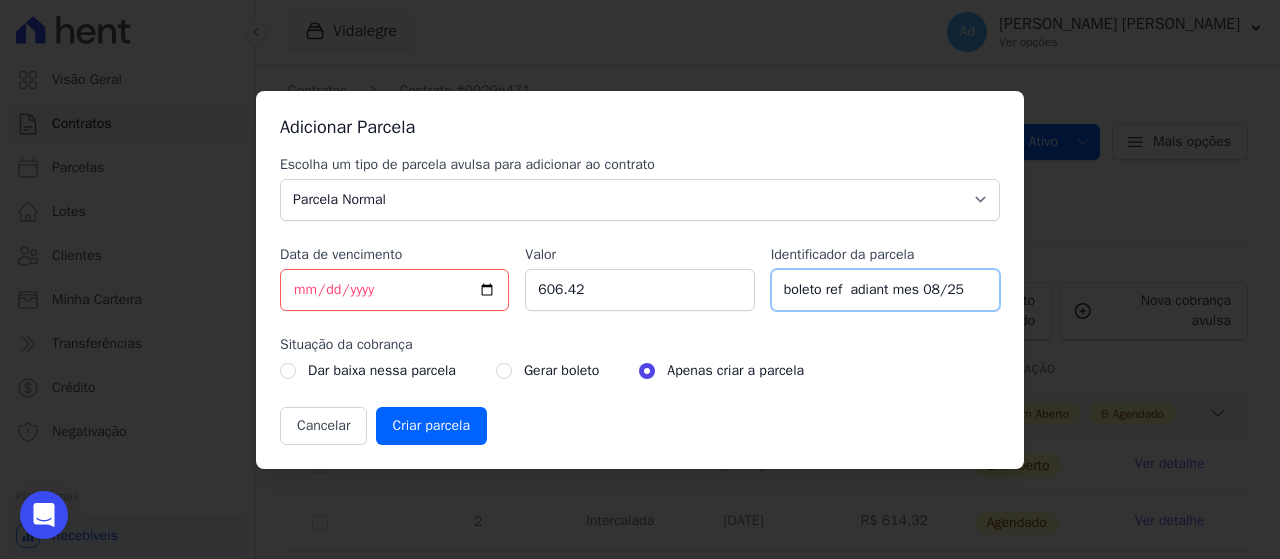 type on "boleto ref  adiant mes 08/25" 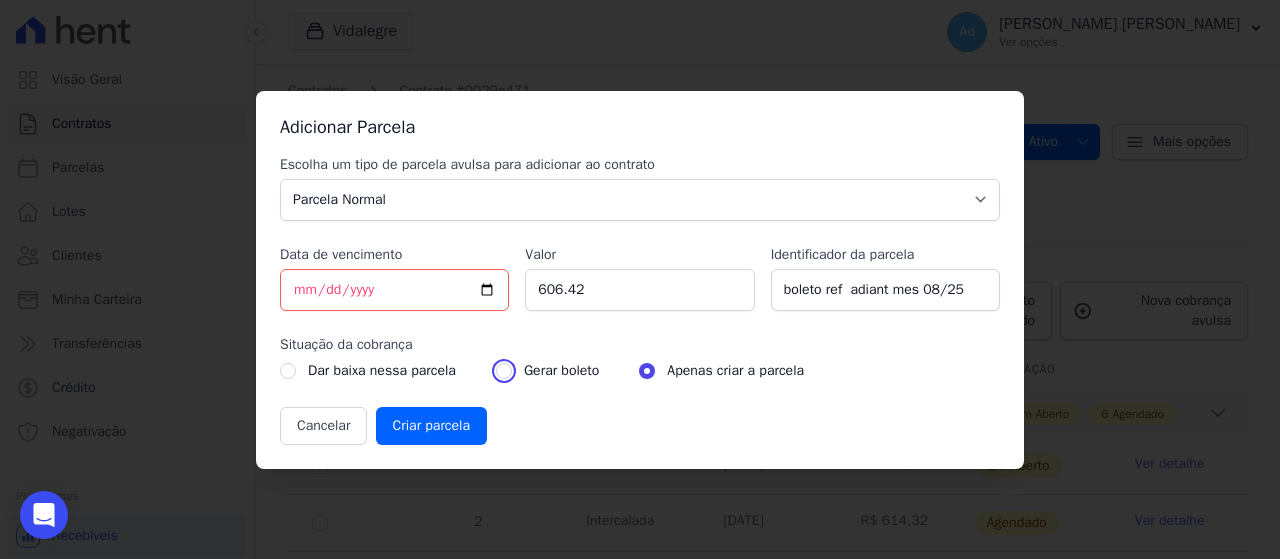 click at bounding box center (504, 371) 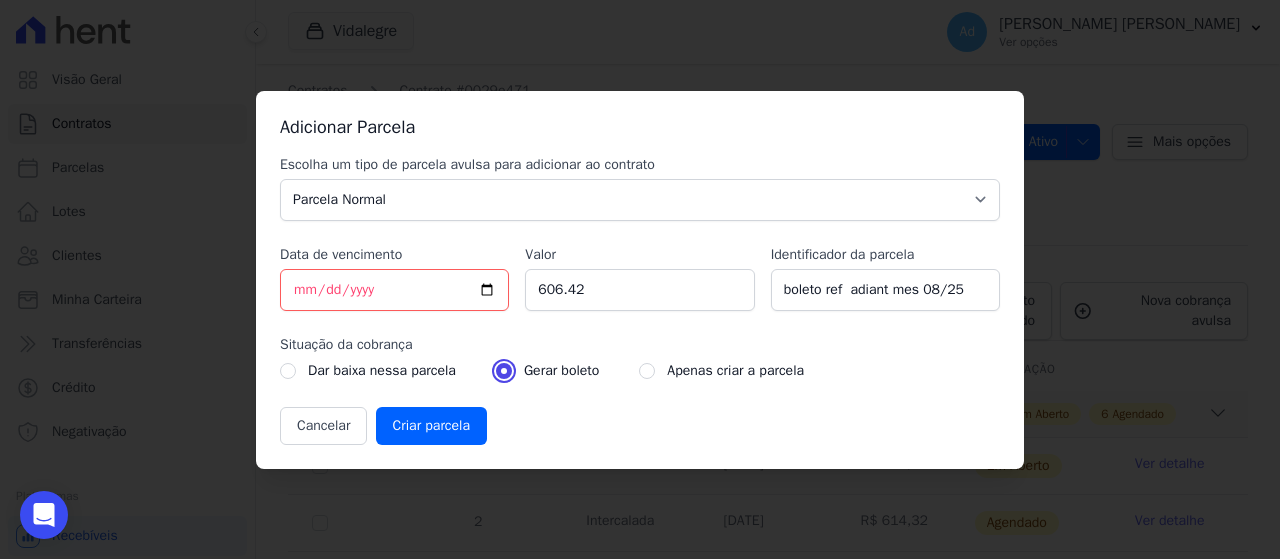 click at bounding box center (504, 371) 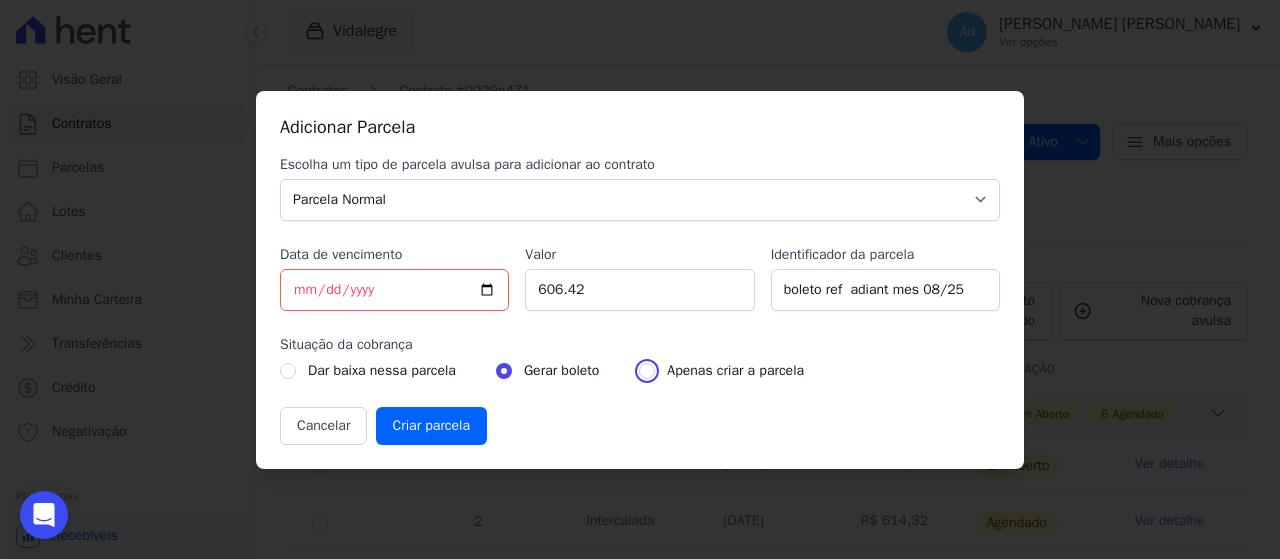 click at bounding box center (647, 371) 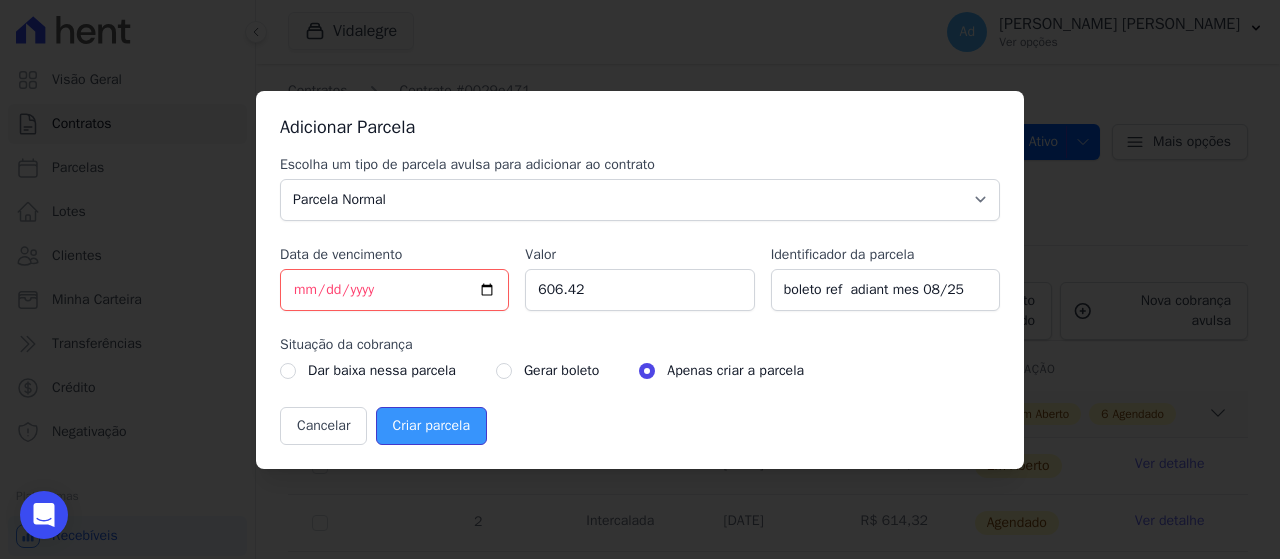 click on "Criar parcela" at bounding box center (431, 426) 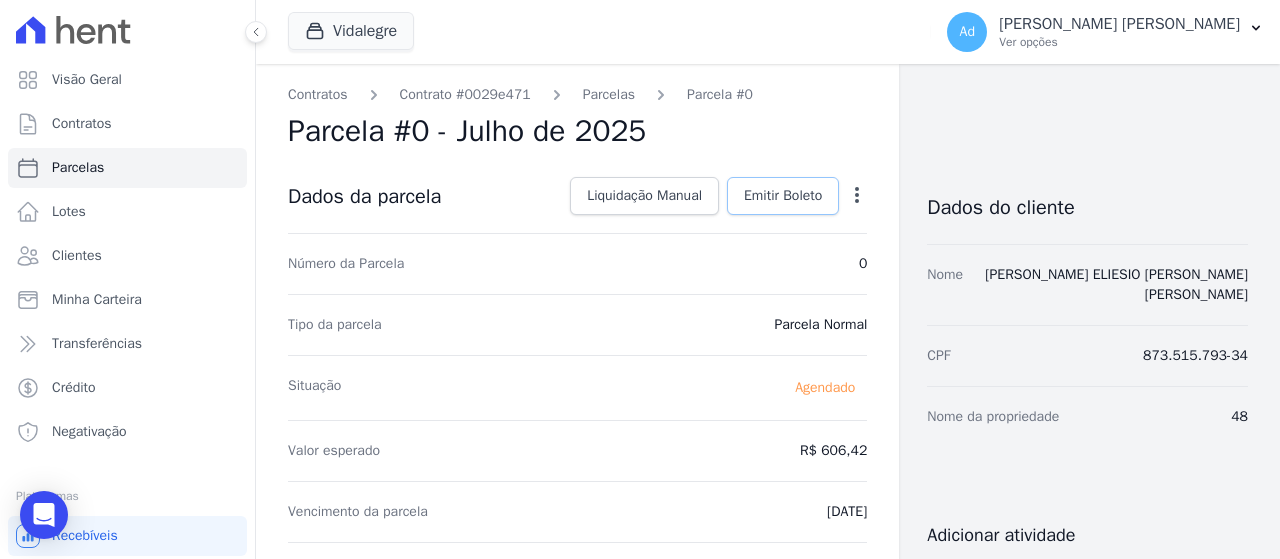 click on "Emitir Boleto" at bounding box center (783, 196) 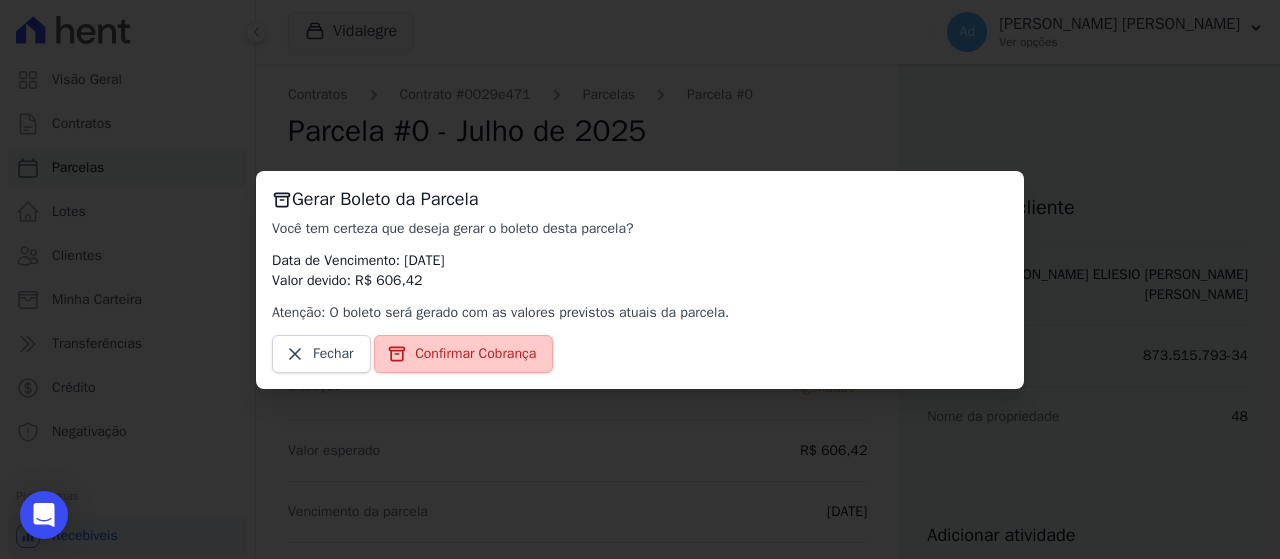click on "Confirmar Cobrança" at bounding box center [475, 354] 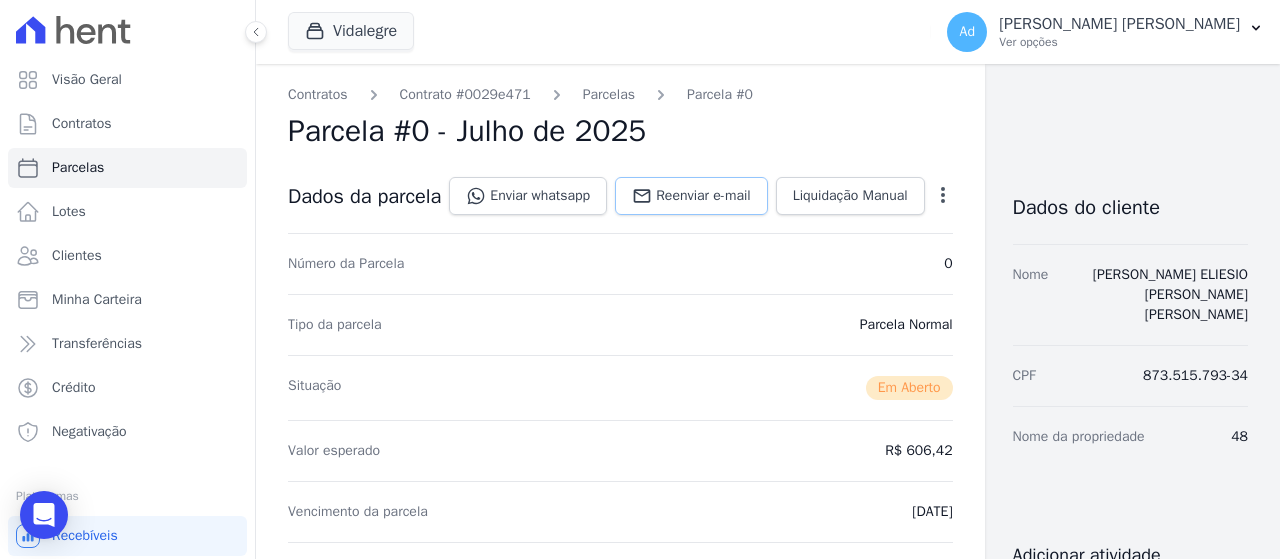 click on "Reenviar e-mail" at bounding box center (703, 196) 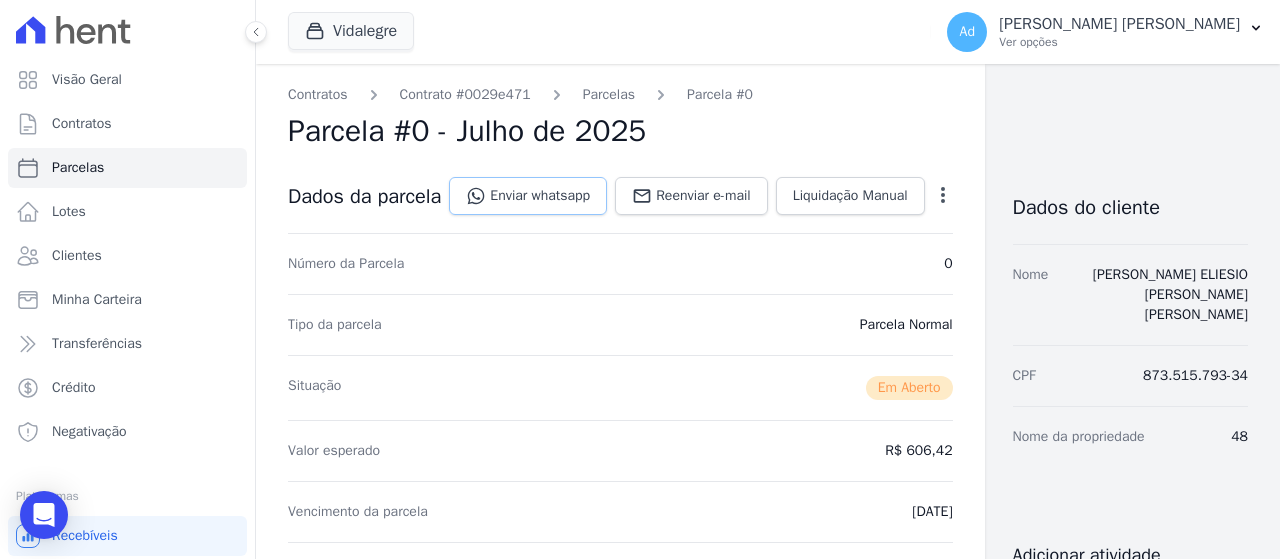 click on "Enviar whatsapp" at bounding box center [528, 196] 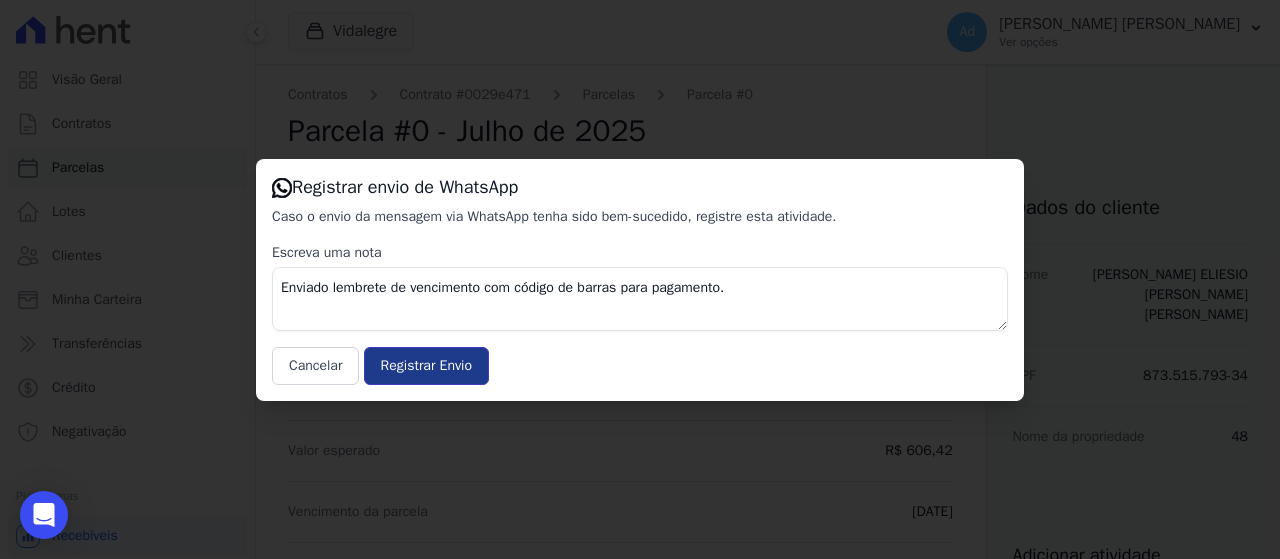 click on "Registrar Envio" at bounding box center (426, 366) 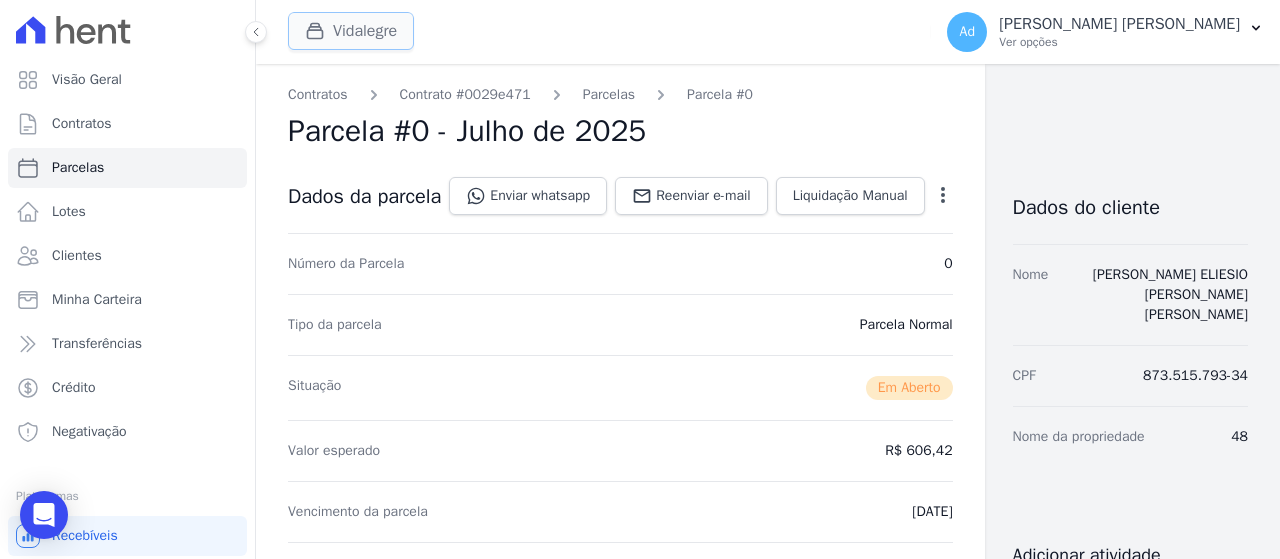click on "Vidalegre" at bounding box center (351, 31) 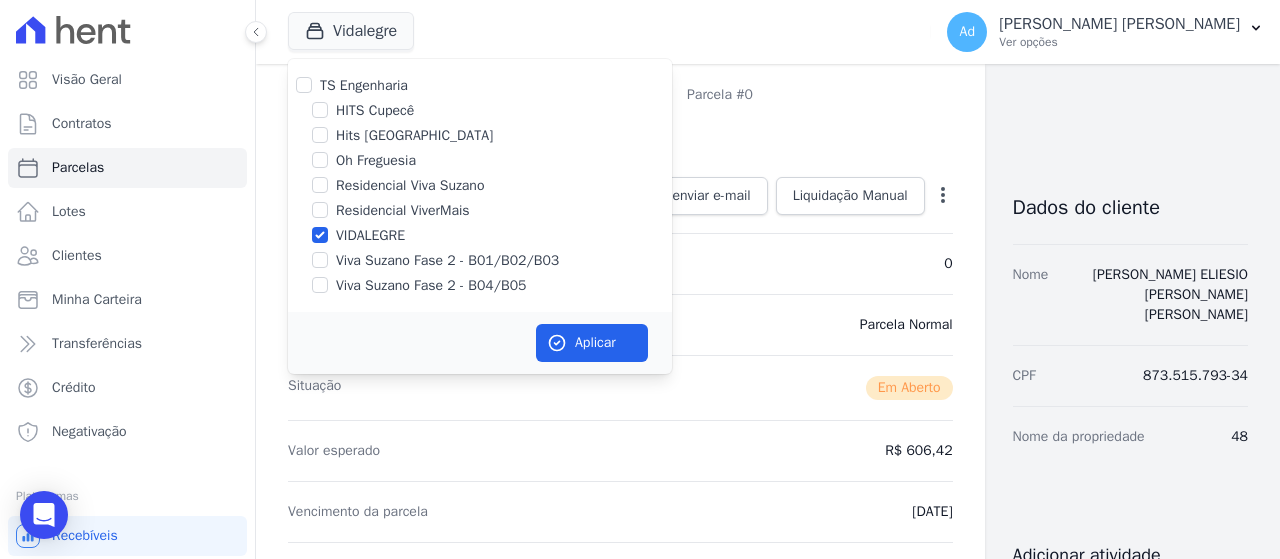 click on "Hits [GEOGRAPHIC_DATA]" at bounding box center [414, 135] 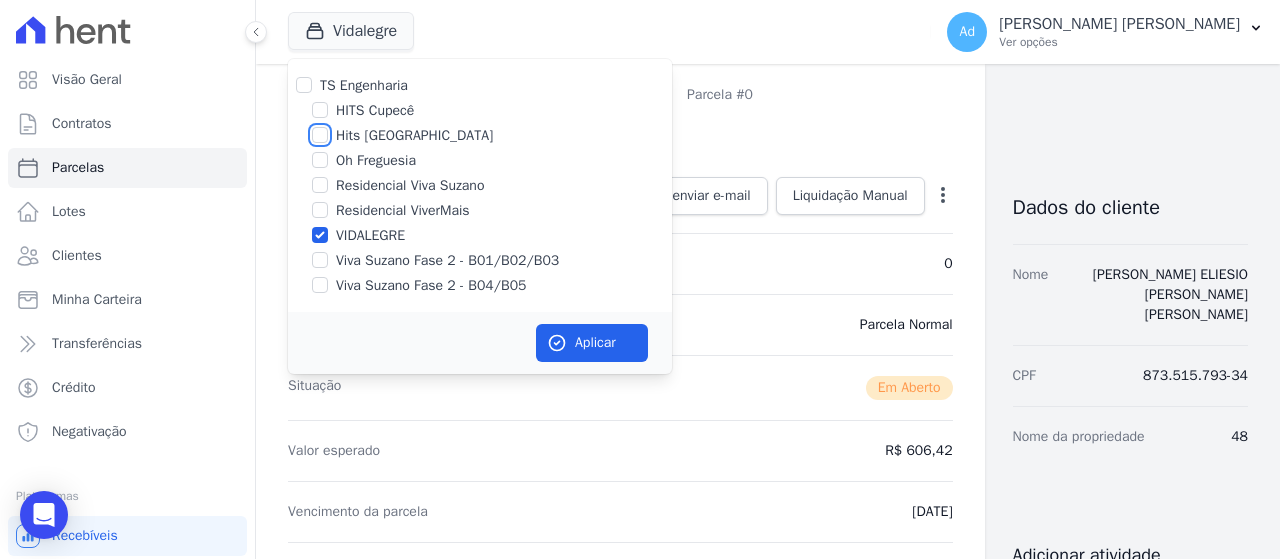 checkbox on "true" 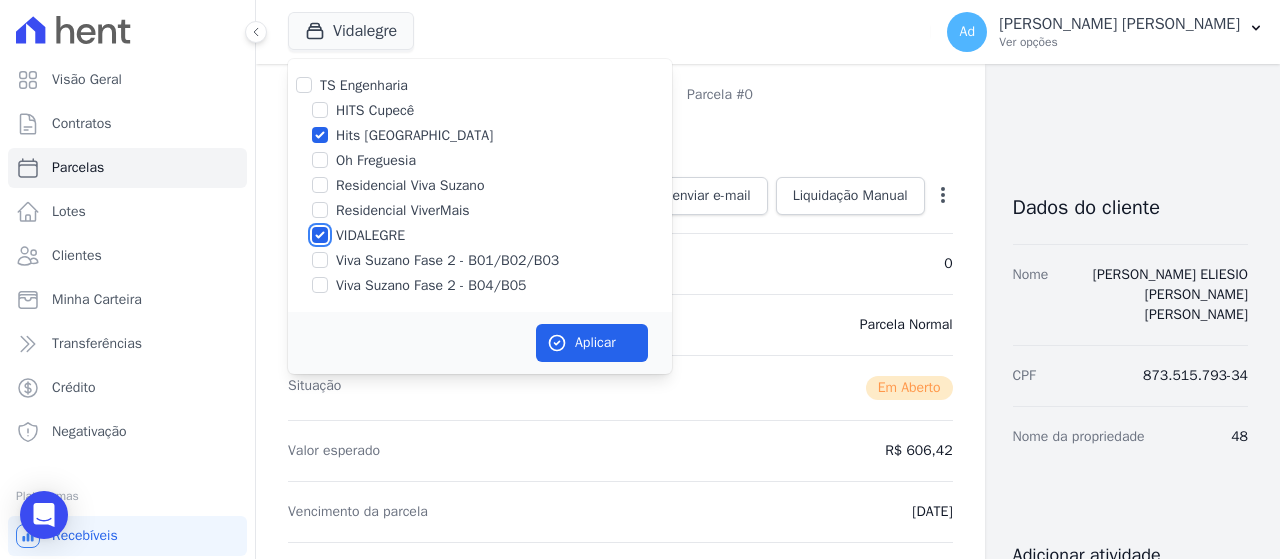 click on "VIDALEGRE" at bounding box center (320, 235) 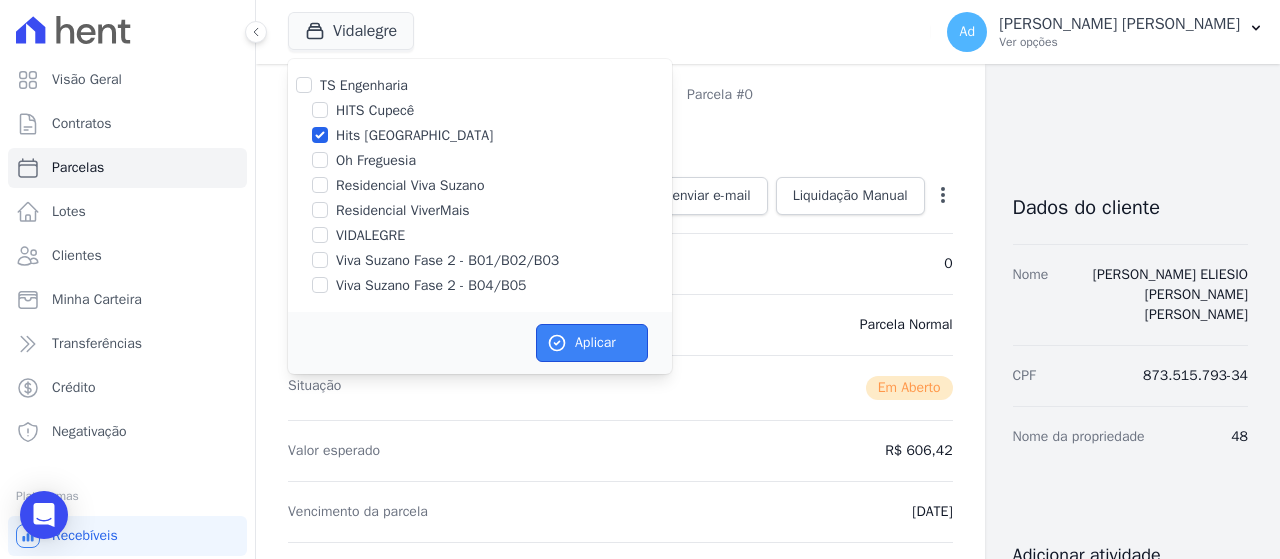 click 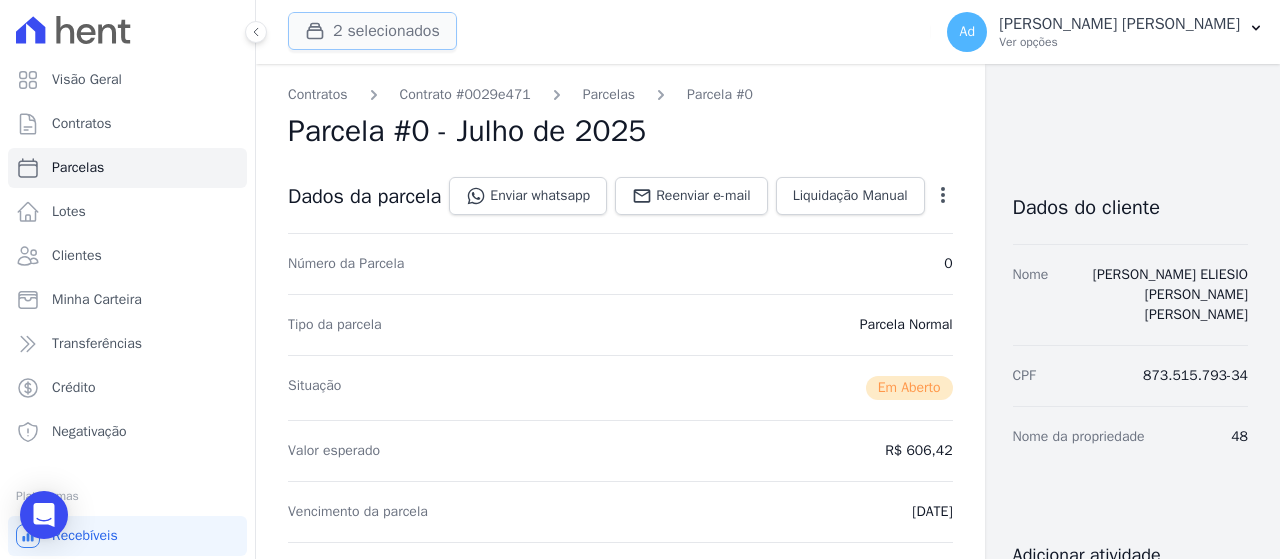 click on "2 selecionados" at bounding box center [372, 31] 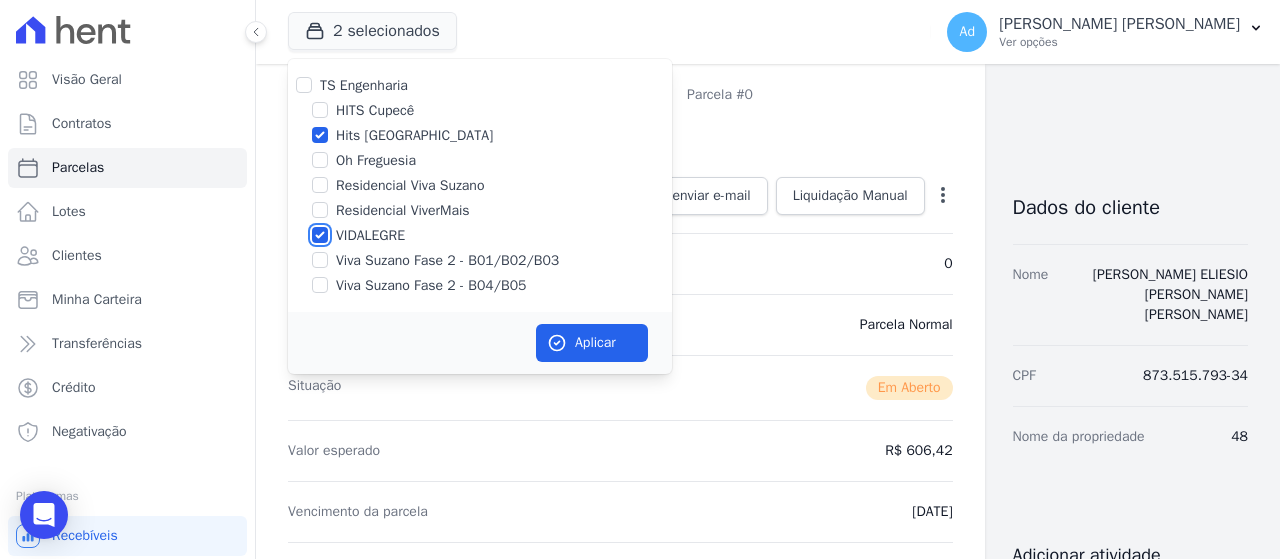 click on "VIDALEGRE" at bounding box center [320, 235] 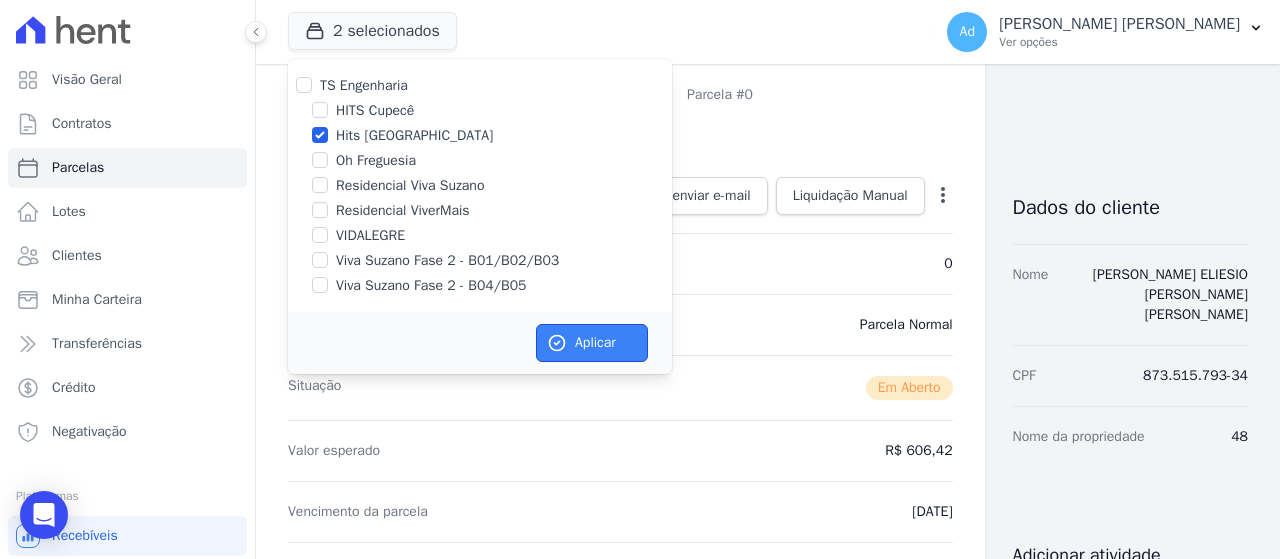 click on "Aplicar" at bounding box center [592, 343] 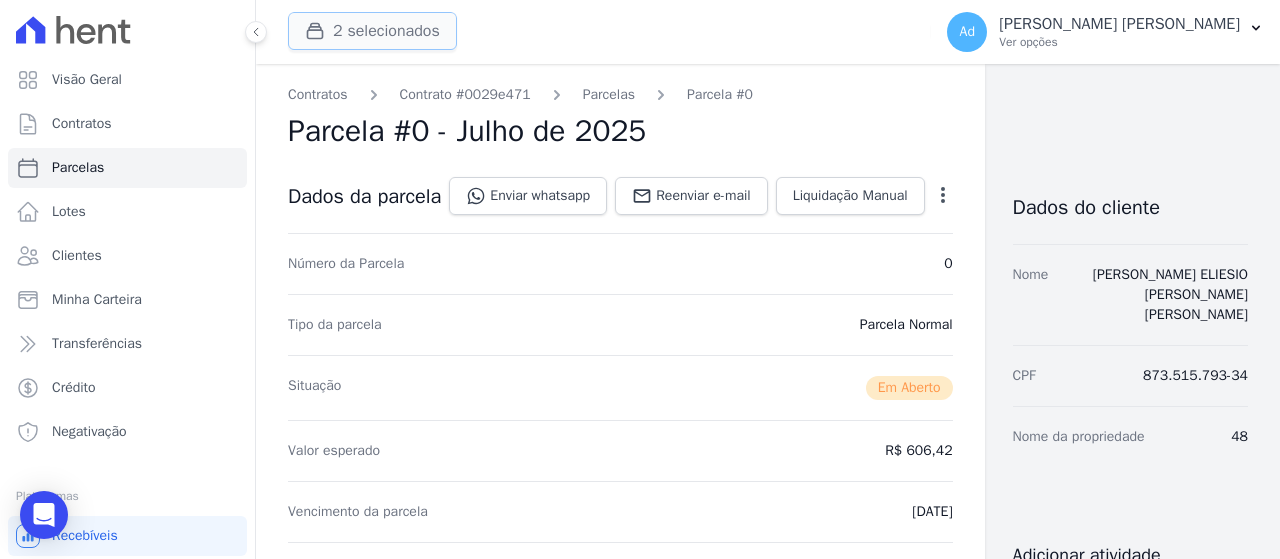 click on "2 selecionados" at bounding box center [372, 31] 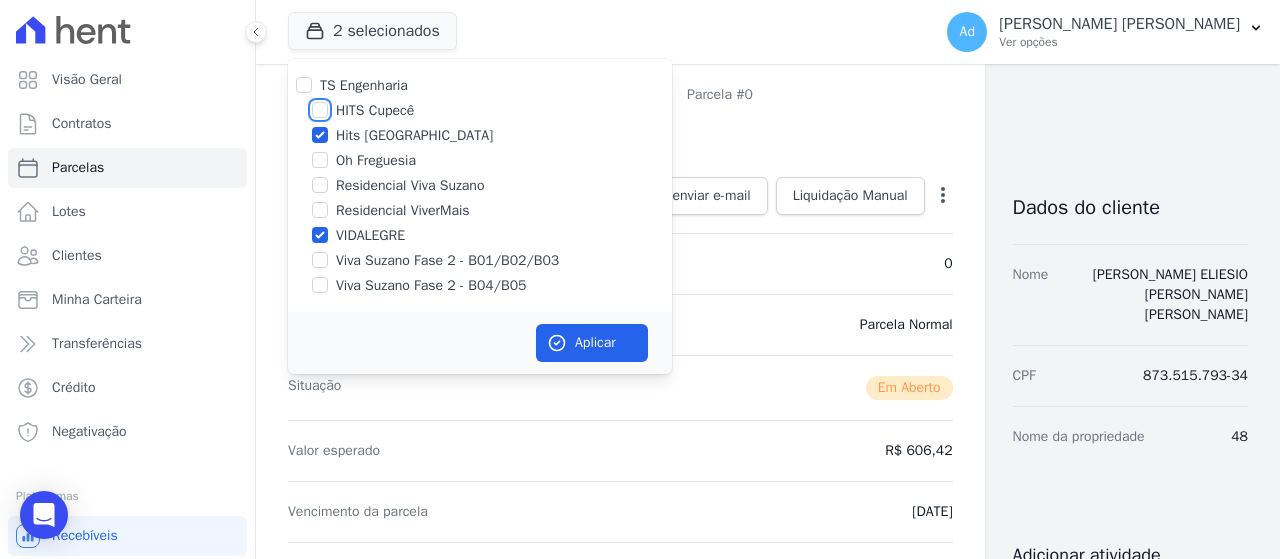 drag, startPoint x: 314, startPoint y: 111, endPoint x: 325, endPoint y: 137, distance: 28.231188 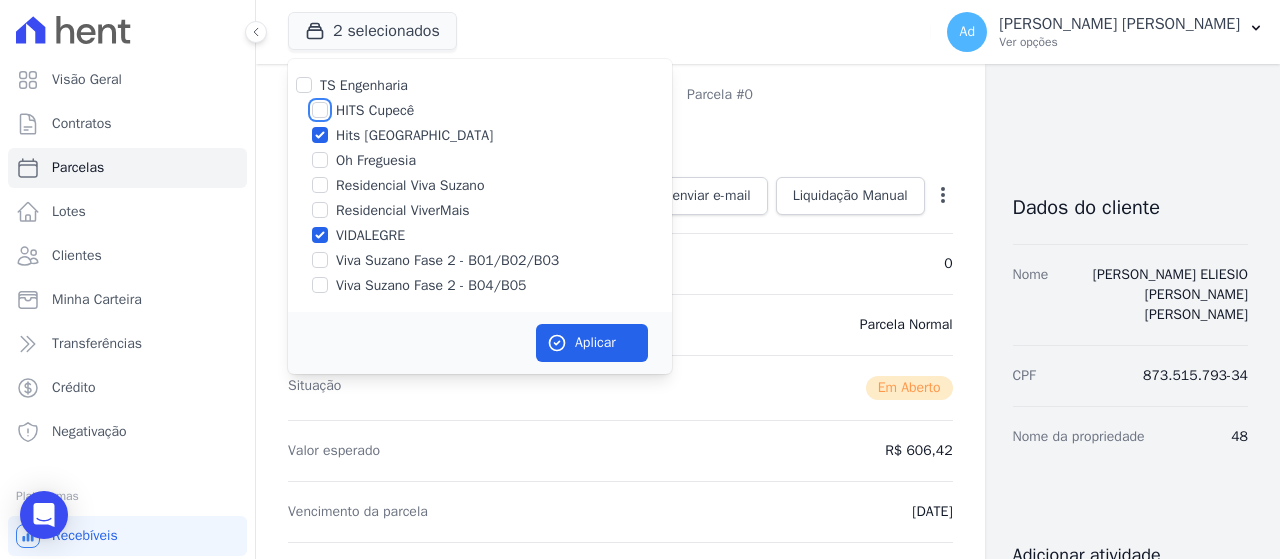 click on "HITS Cupecê" at bounding box center (320, 110) 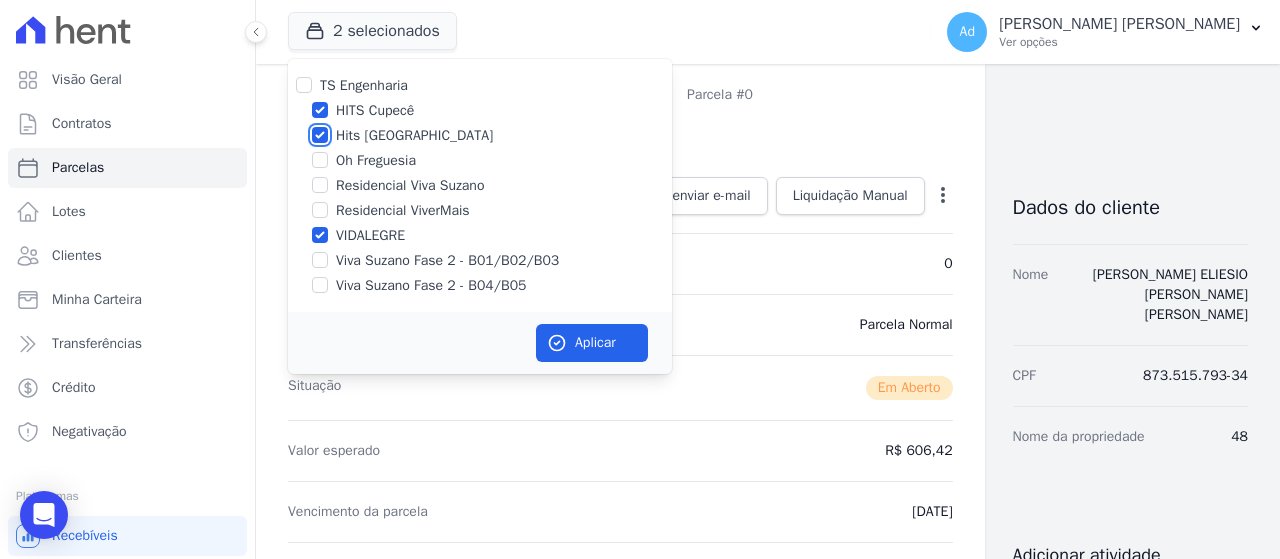 click on "Hits [GEOGRAPHIC_DATA]" at bounding box center (320, 135) 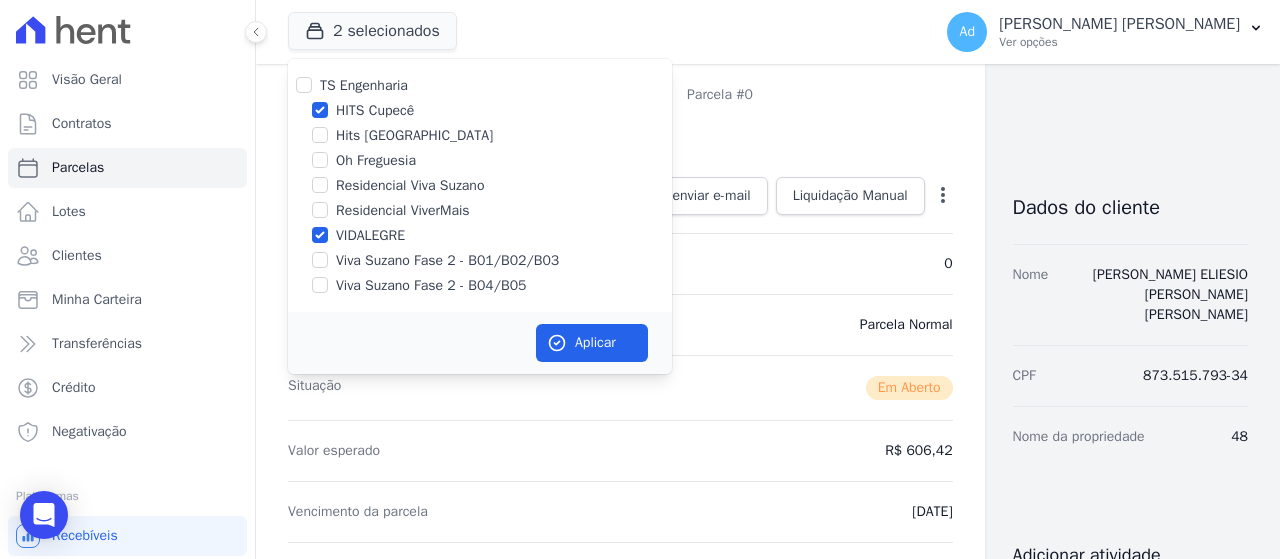 click on "HITS Cupecê" at bounding box center (480, 110) 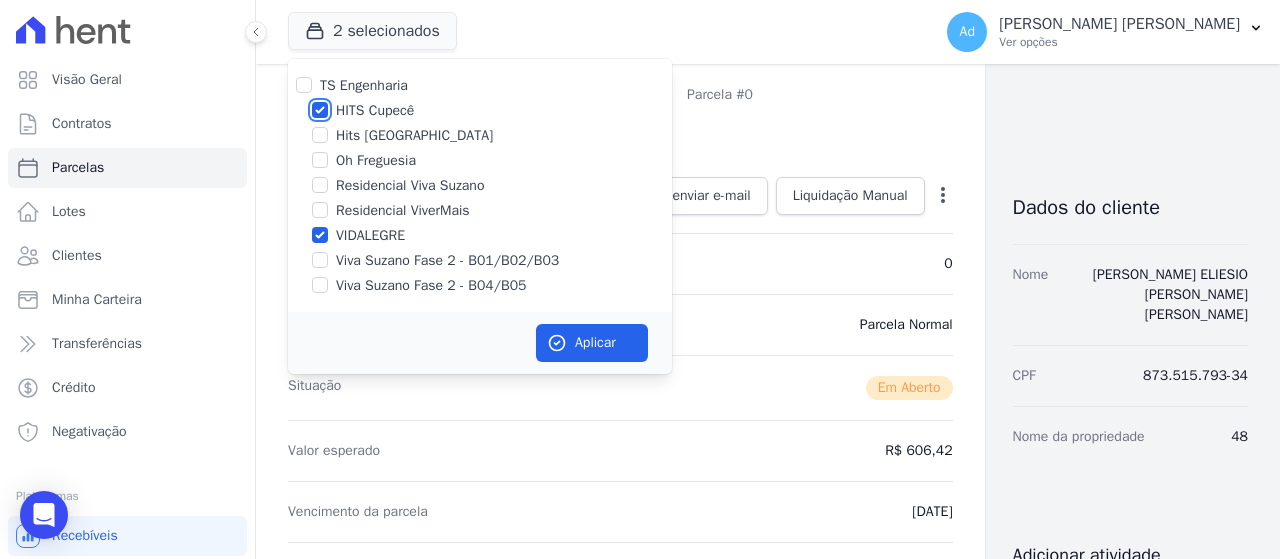 click on "HITS Cupecê" at bounding box center [320, 110] 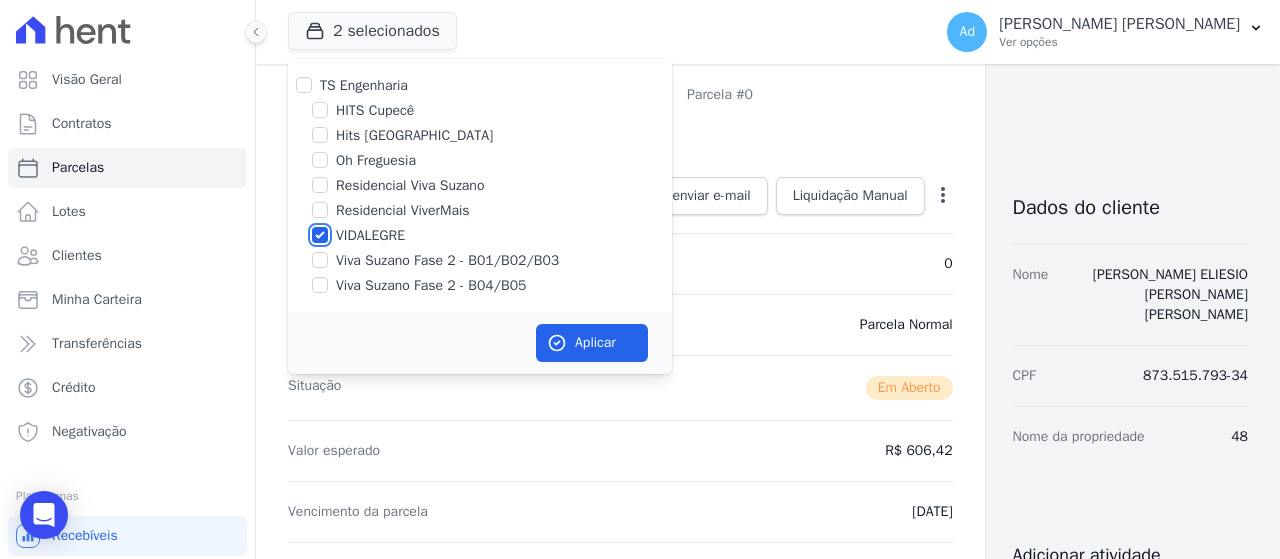 click on "VIDALEGRE" at bounding box center [320, 235] 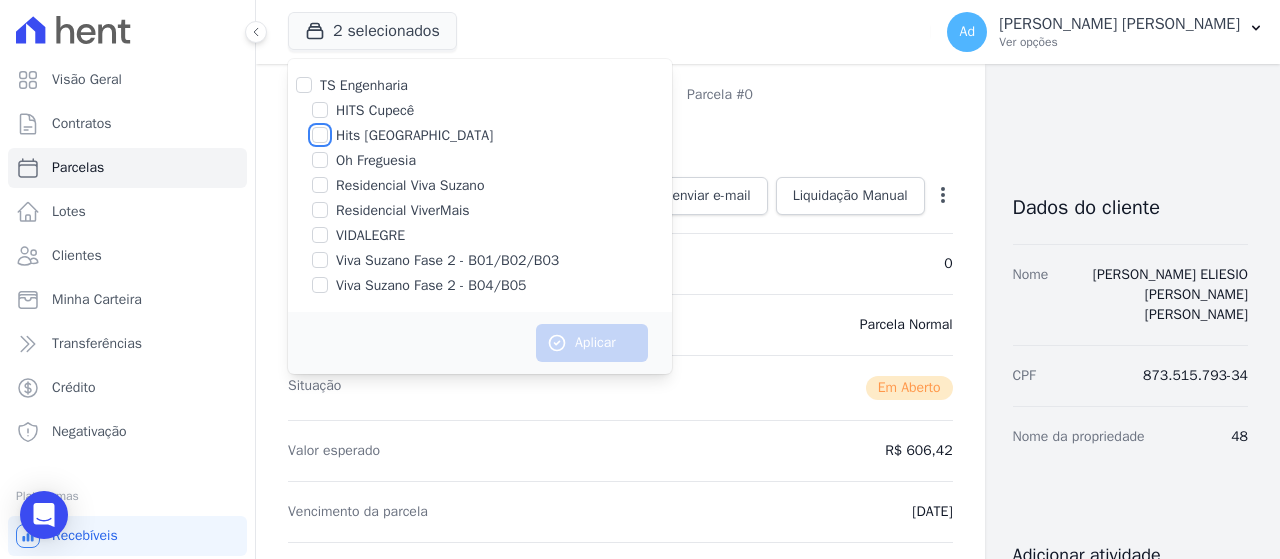 click on "Hits [GEOGRAPHIC_DATA]" at bounding box center [320, 135] 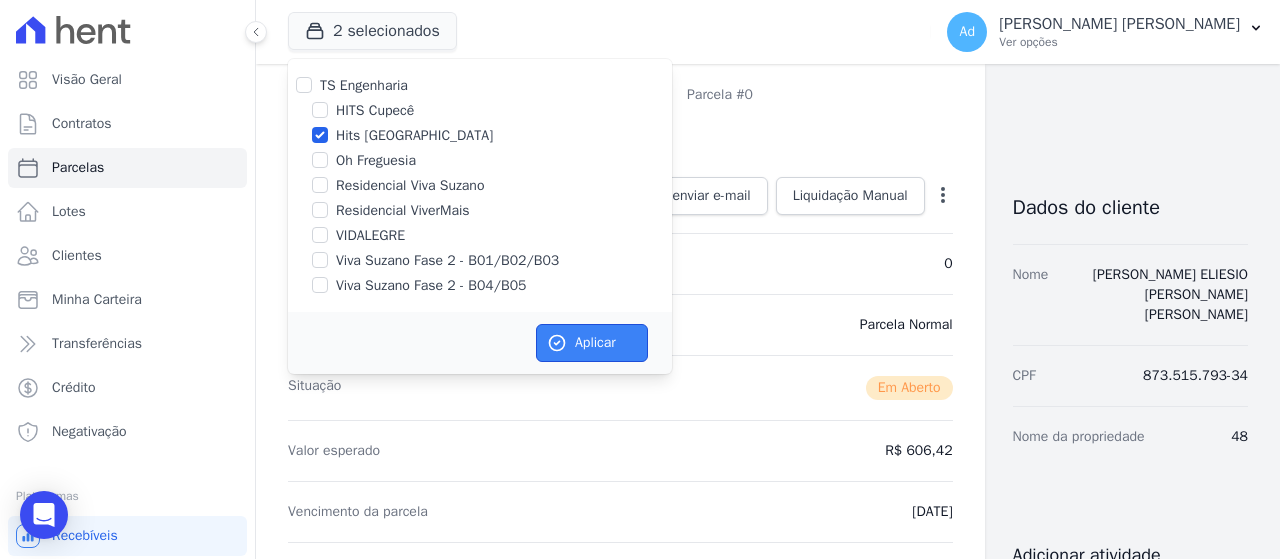 click on "Aplicar" at bounding box center (592, 343) 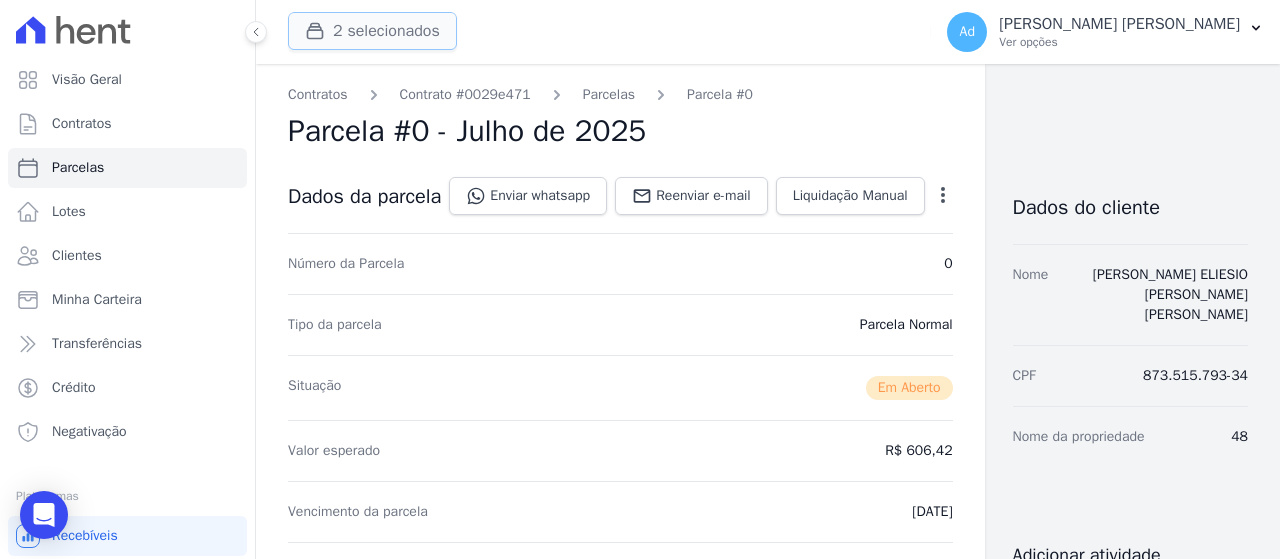 click on "2 selecionados" at bounding box center [372, 31] 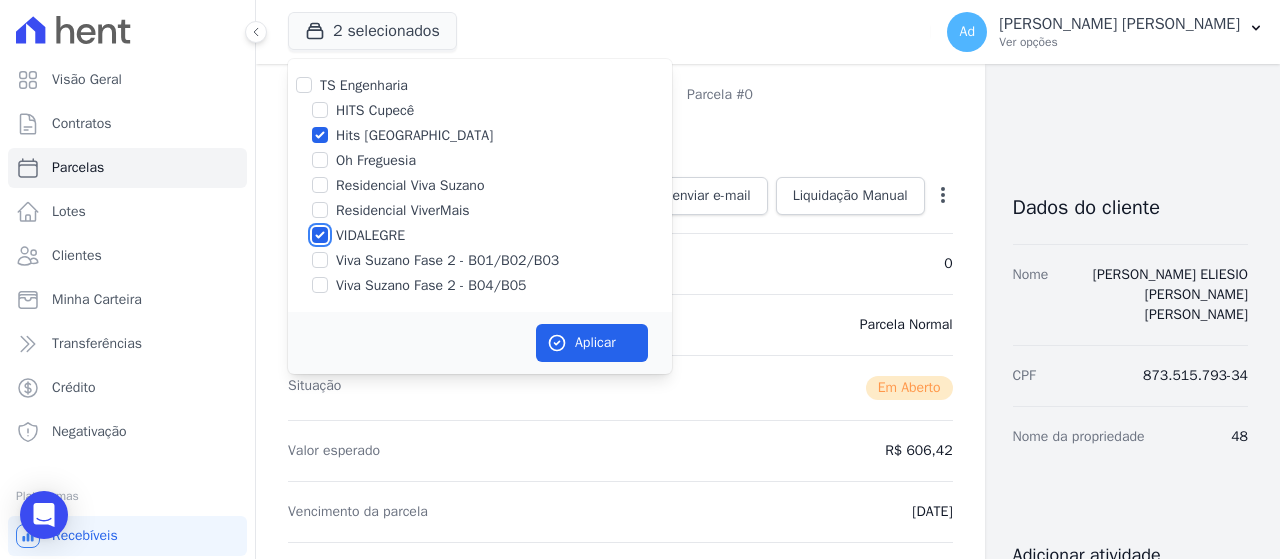 click on "VIDALEGRE" at bounding box center (320, 235) 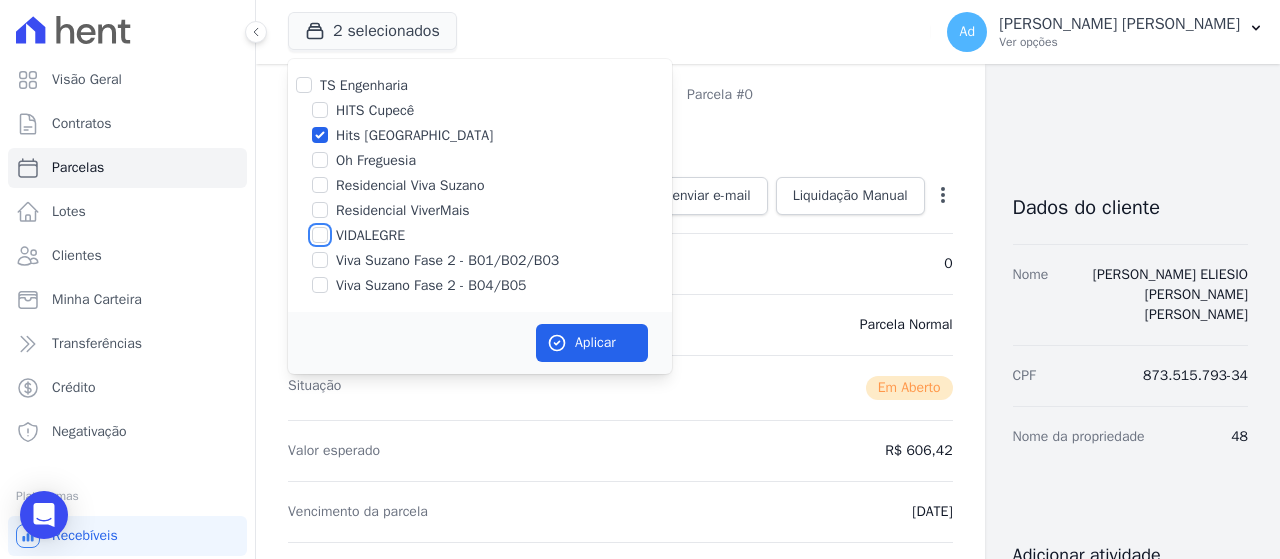 click on "VIDALEGRE" at bounding box center [320, 235] 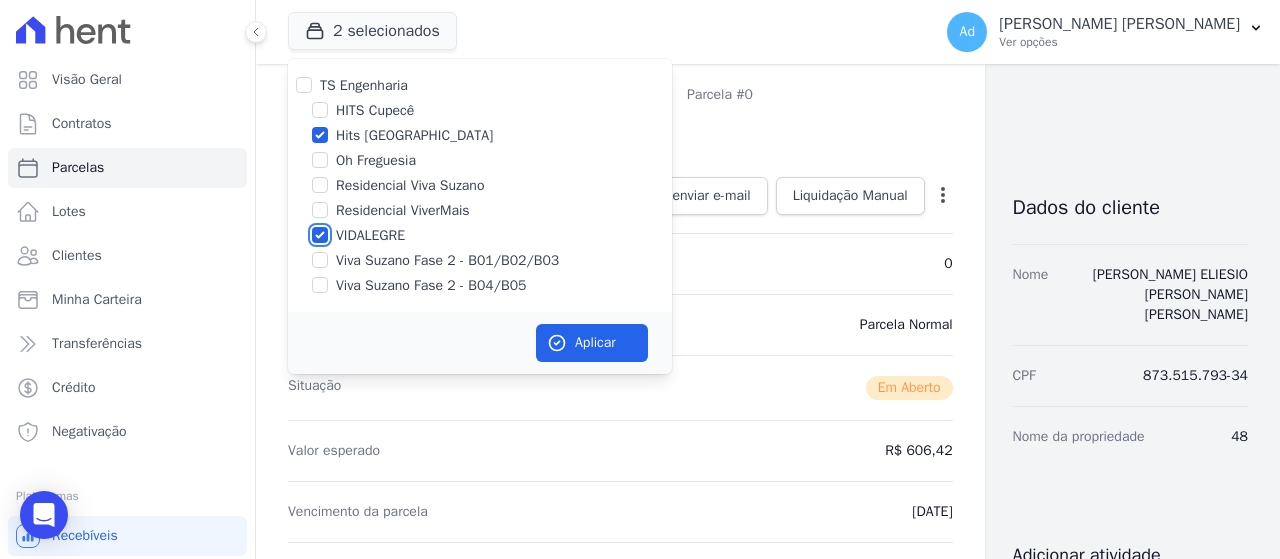 click on "VIDALEGRE" at bounding box center [320, 235] 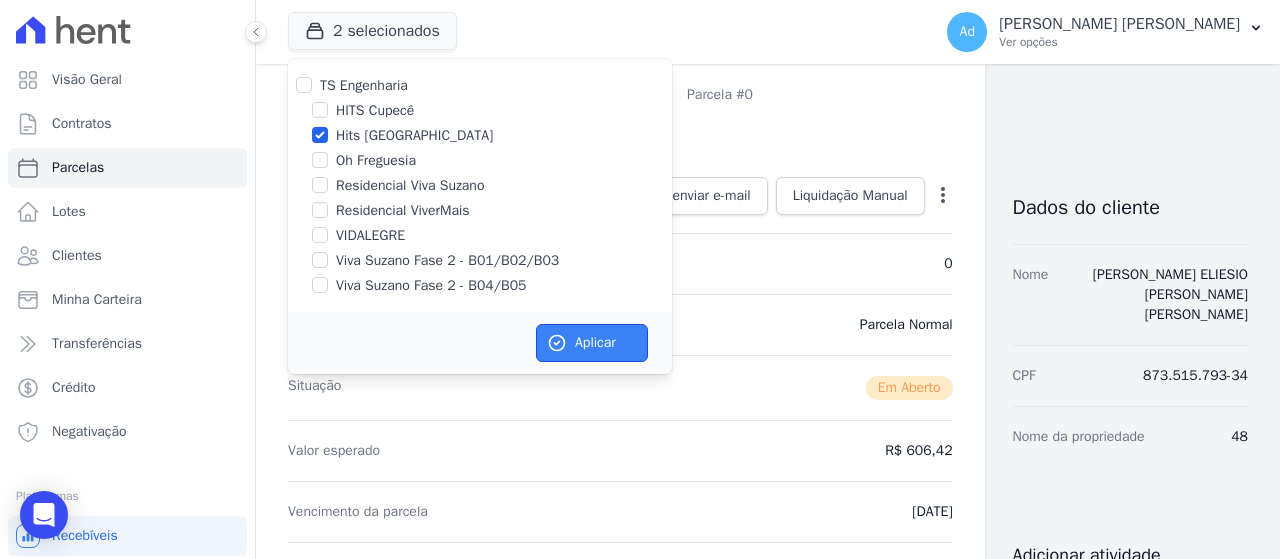 click on "Aplicar" at bounding box center (592, 343) 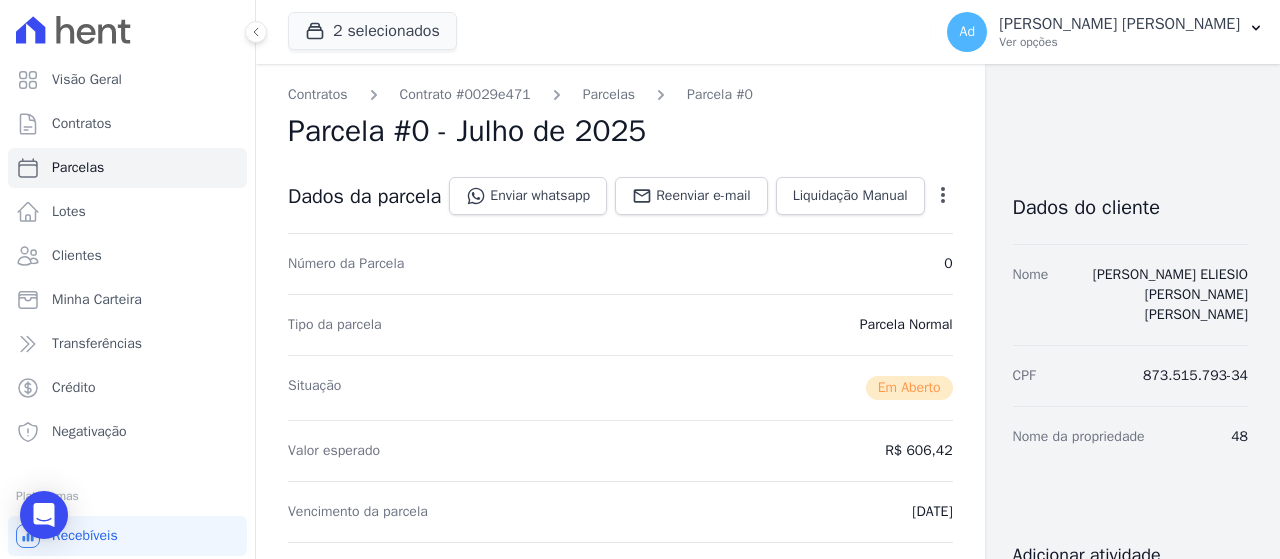 click on "Tipo da parcela
[GEOGRAPHIC_DATA]" at bounding box center [620, 324] 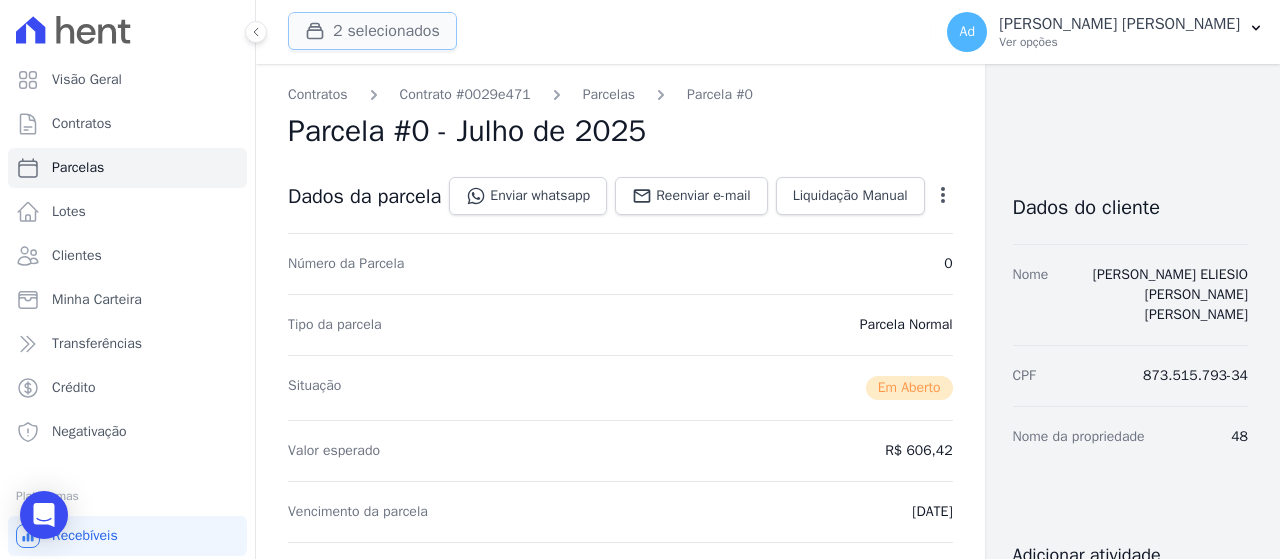 click on "2 selecionados" at bounding box center (372, 31) 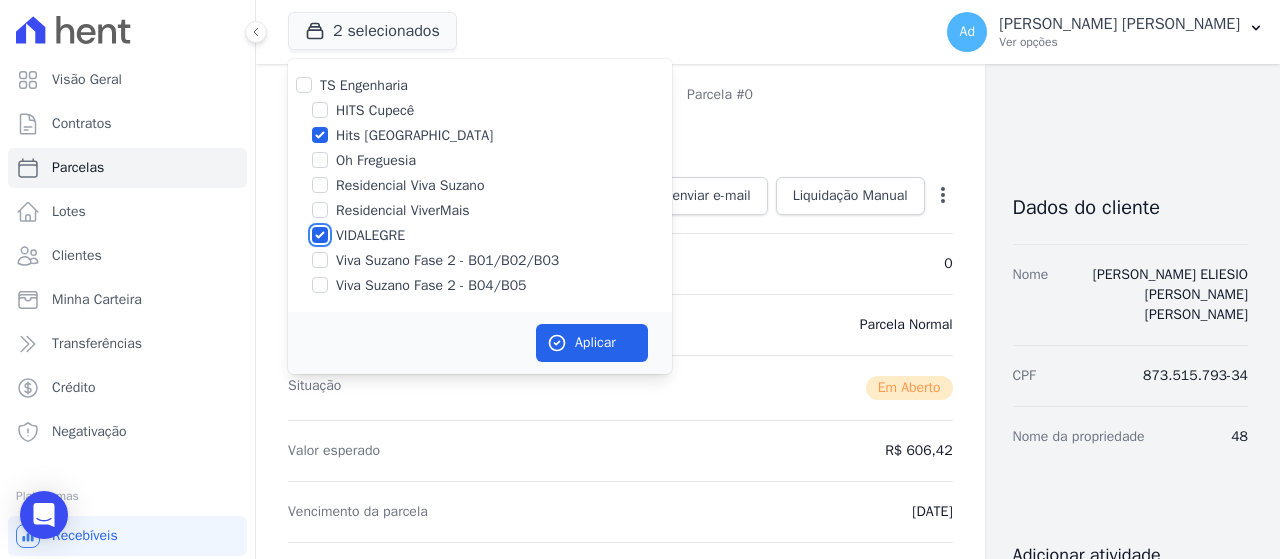 click on "VIDALEGRE" at bounding box center (320, 235) 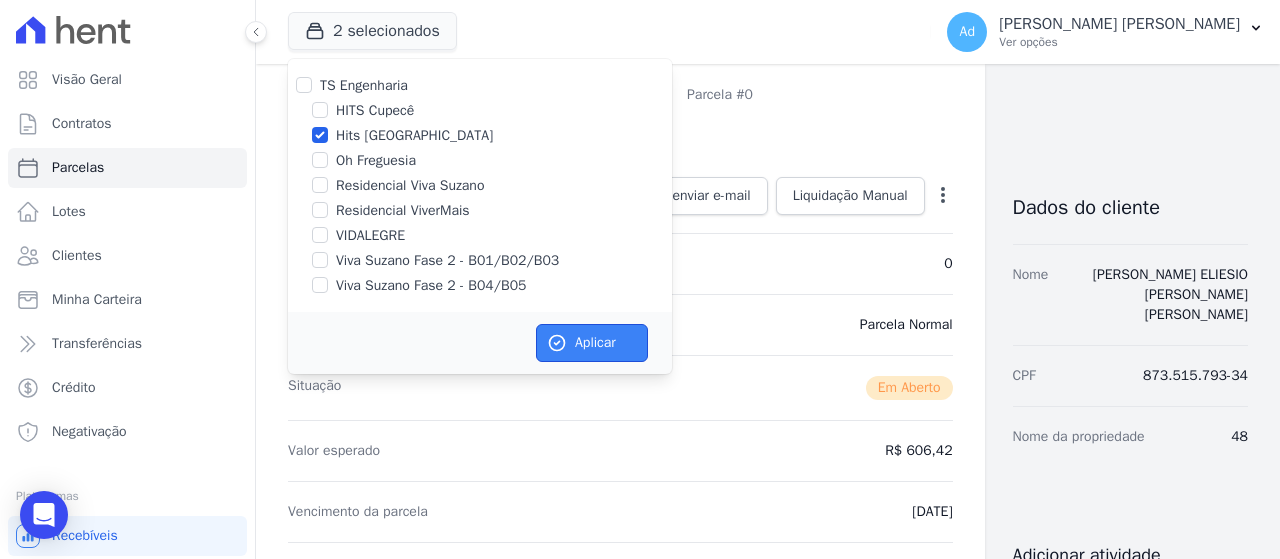 click on "Aplicar" at bounding box center (592, 343) 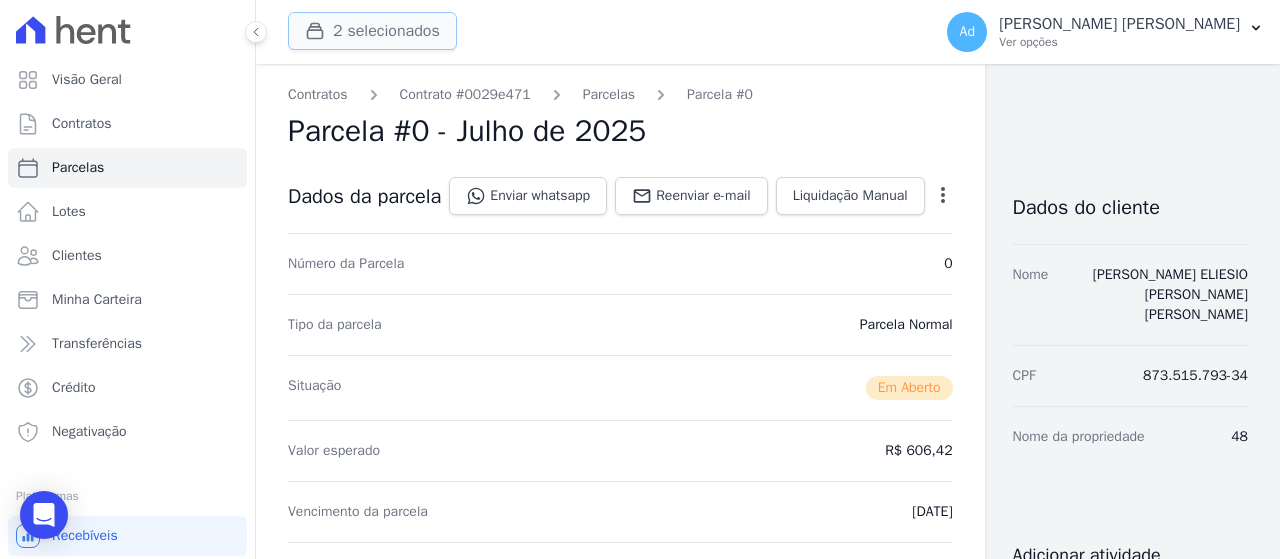 click on "2 selecionados" at bounding box center [372, 31] 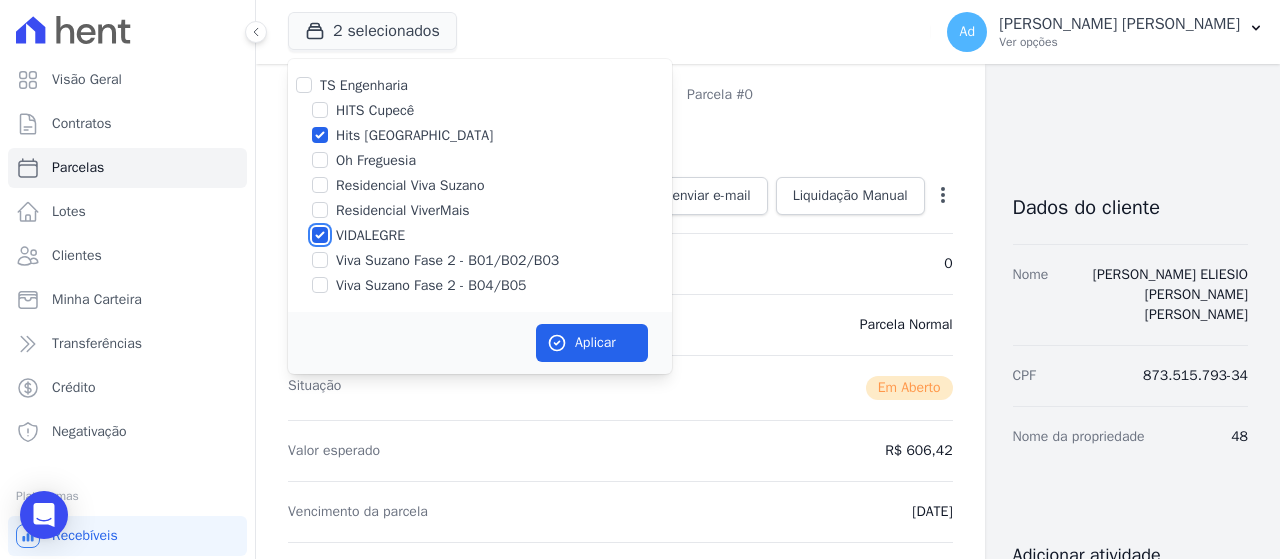 click on "VIDALEGRE" at bounding box center (320, 235) 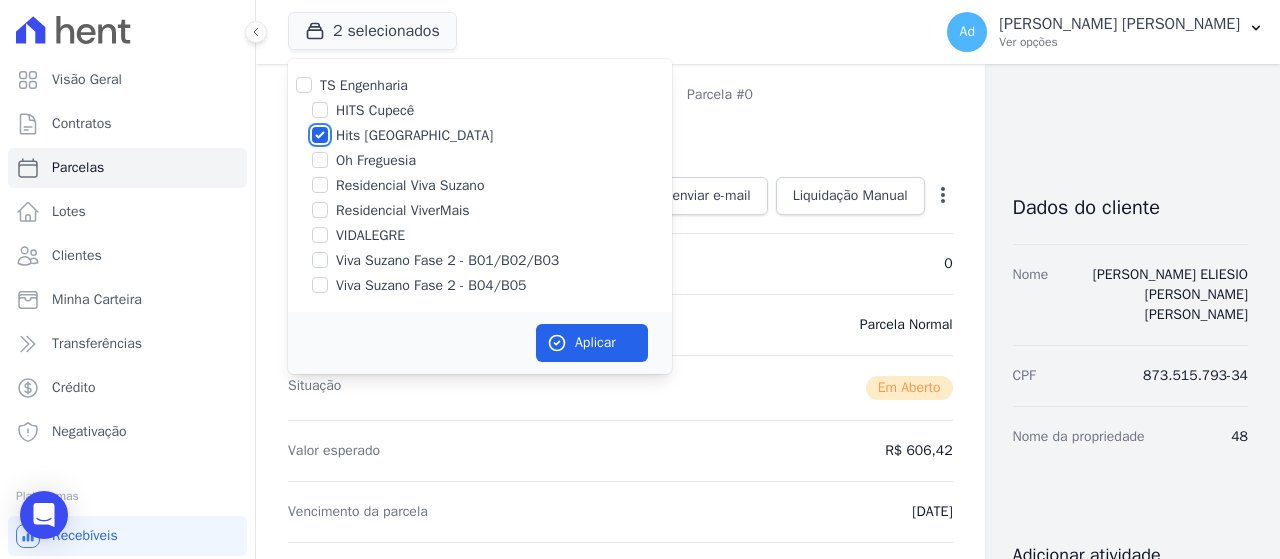 click on "Hits [GEOGRAPHIC_DATA]" at bounding box center [320, 135] 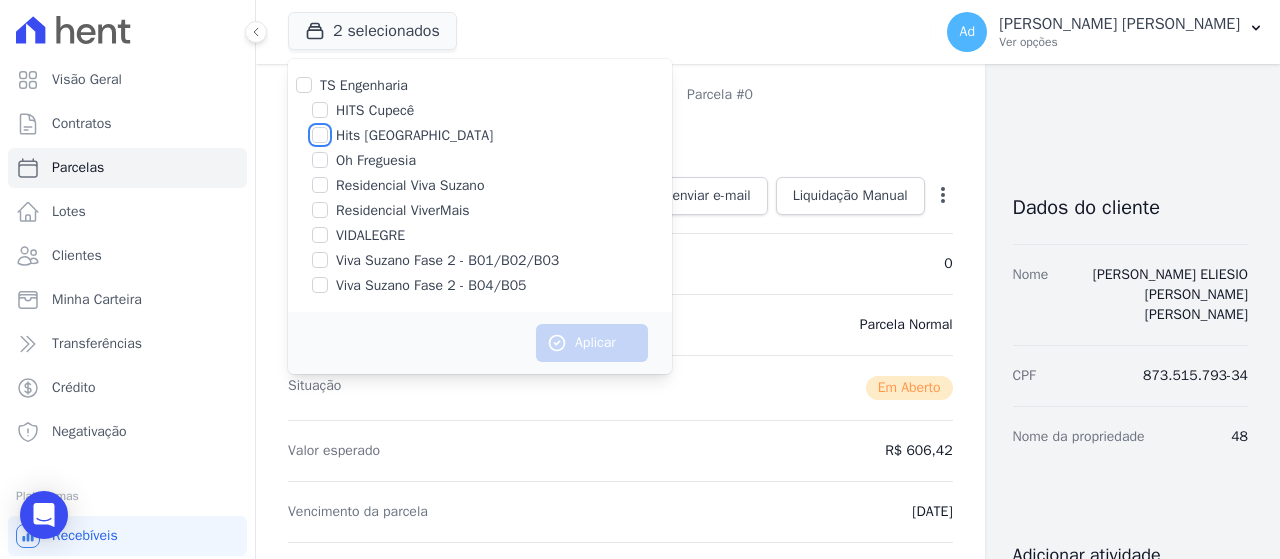 click on "Hits [GEOGRAPHIC_DATA]" at bounding box center [320, 135] 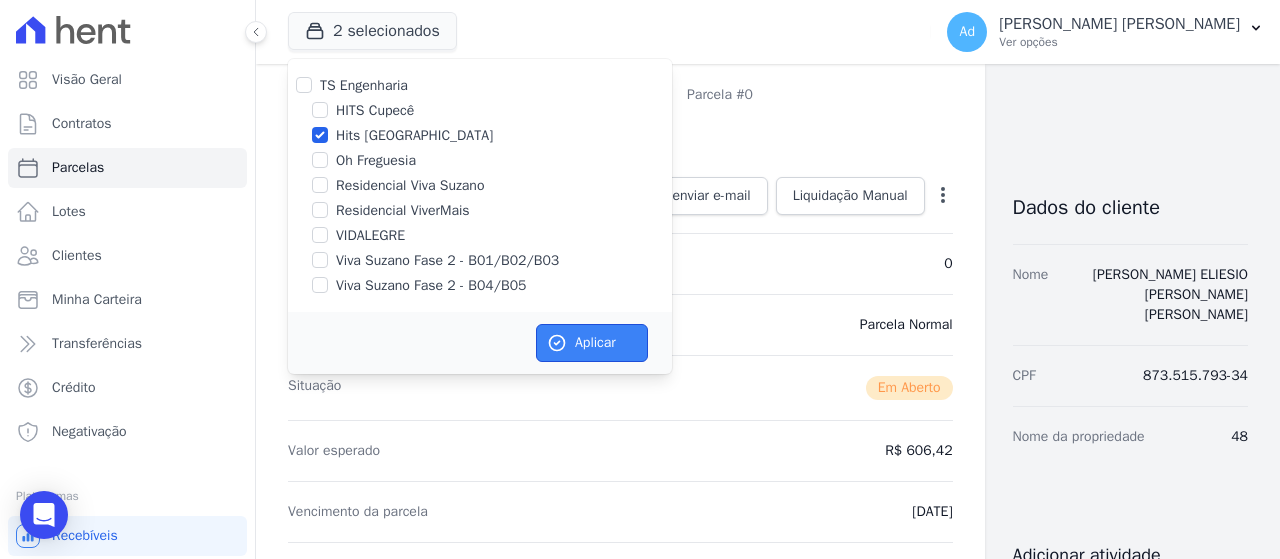click on "Aplicar" at bounding box center [592, 343] 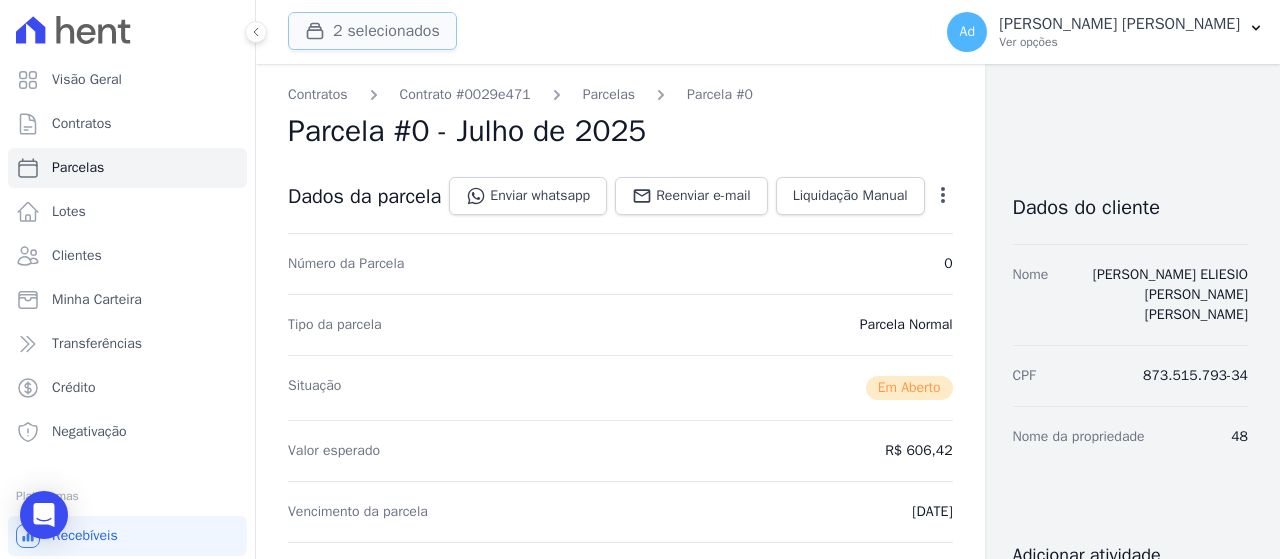 click on "2 selecionados" at bounding box center [372, 31] 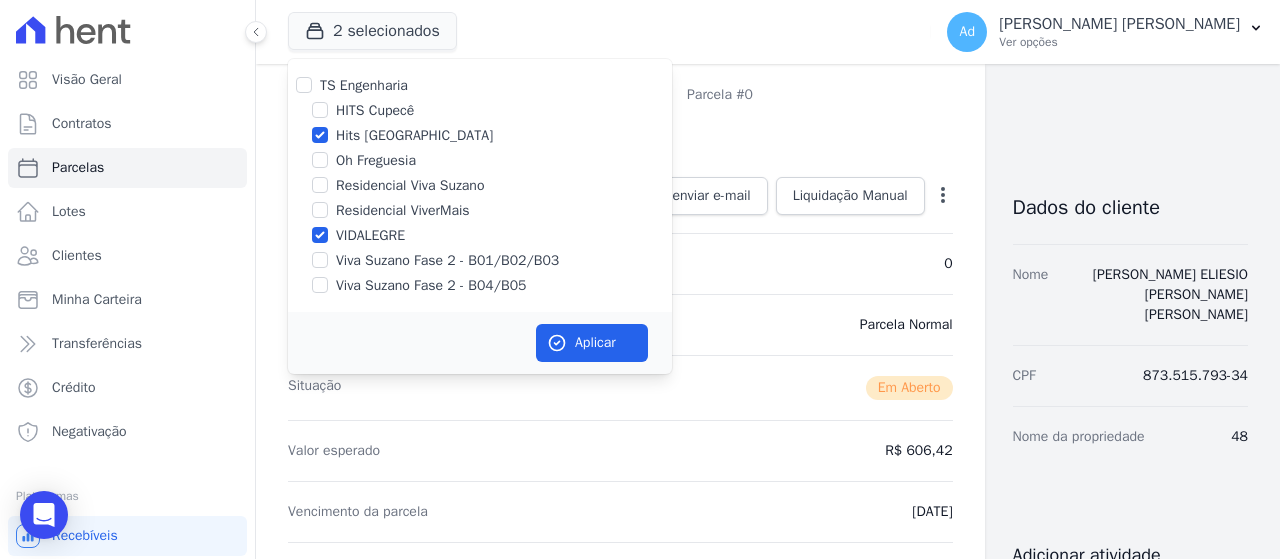 click on "VIDALEGRE" at bounding box center (370, 235) 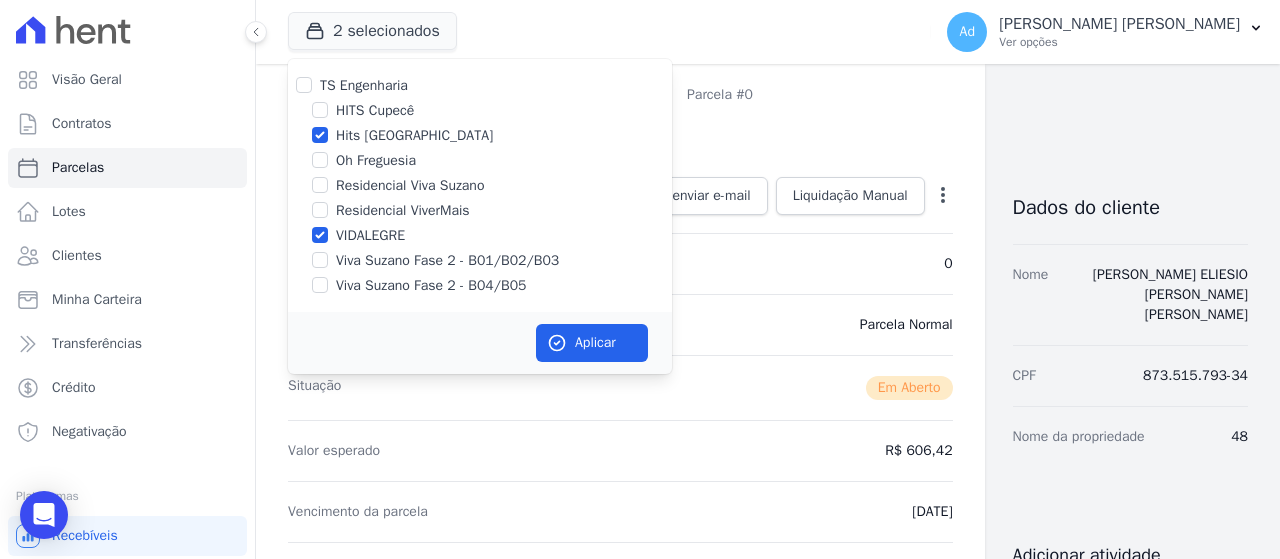 click on "VIDALEGRE" at bounding box center [320, 235] 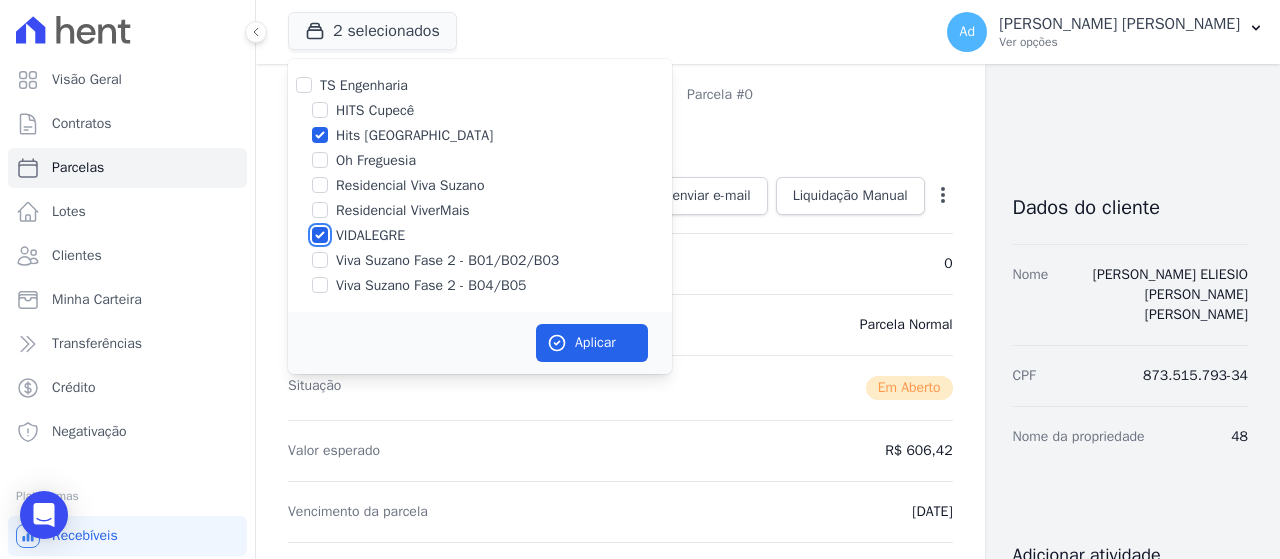 checkbox on "false" 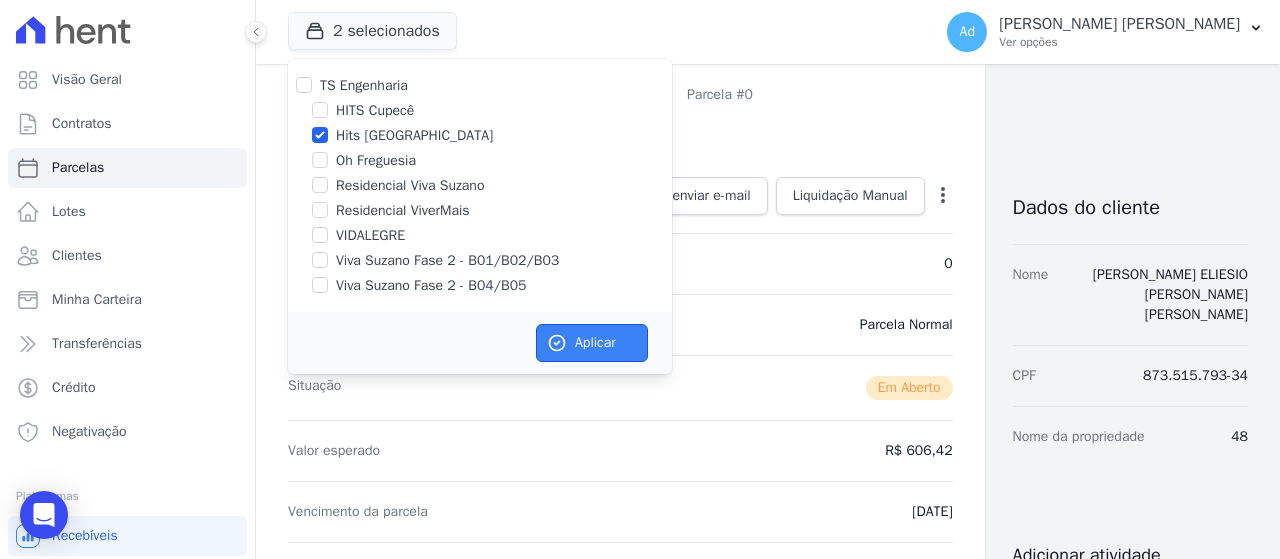 click on "Aplicar" at bounding box center [592, 343] 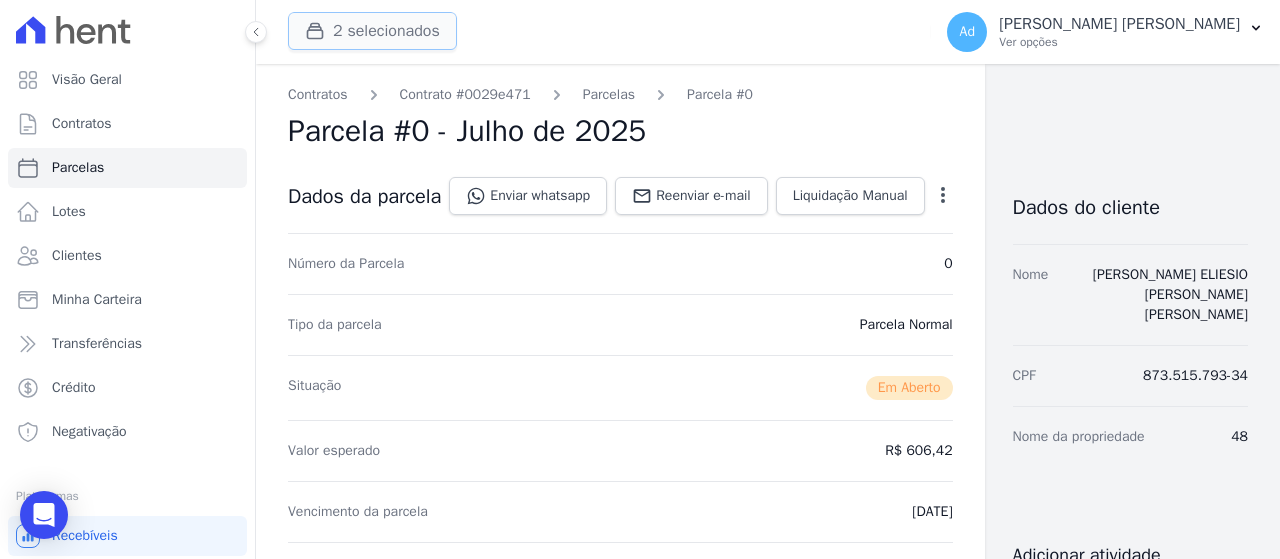 click on "2 selecionados" at bounding box center [372, 31] 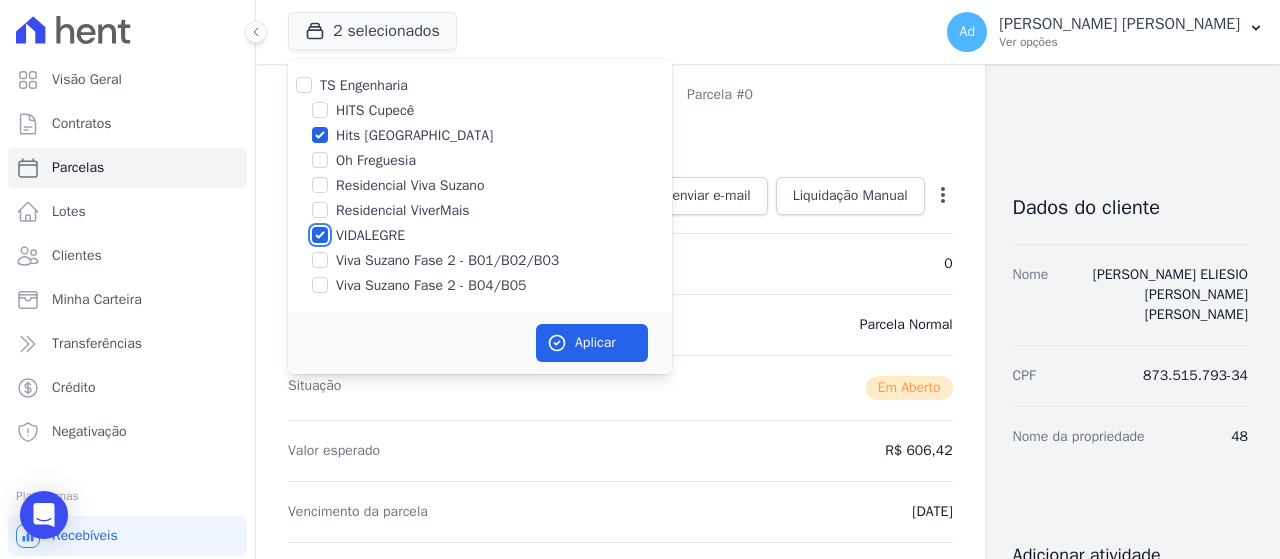 click on "VIDALEGRE" at bounding box center (320, 235) 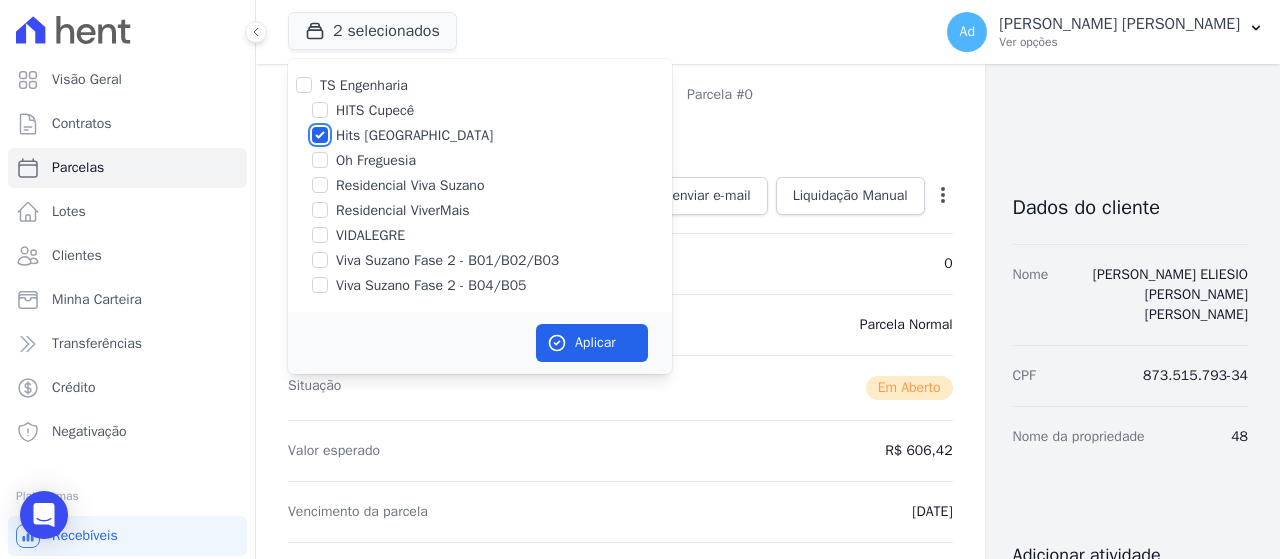 click on "Hits [GEOGRAPHIC_DATA]" at bounding box center (320, 135) 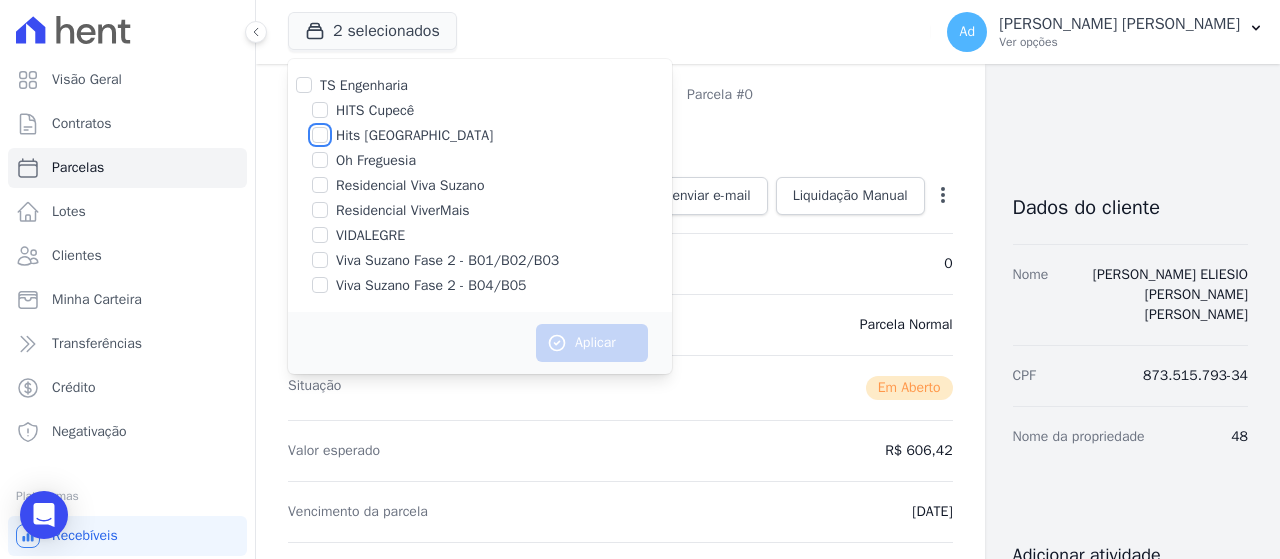 click on "Hits [GEOGRAPHIC_DATA]" at bounding box center [320, 135] 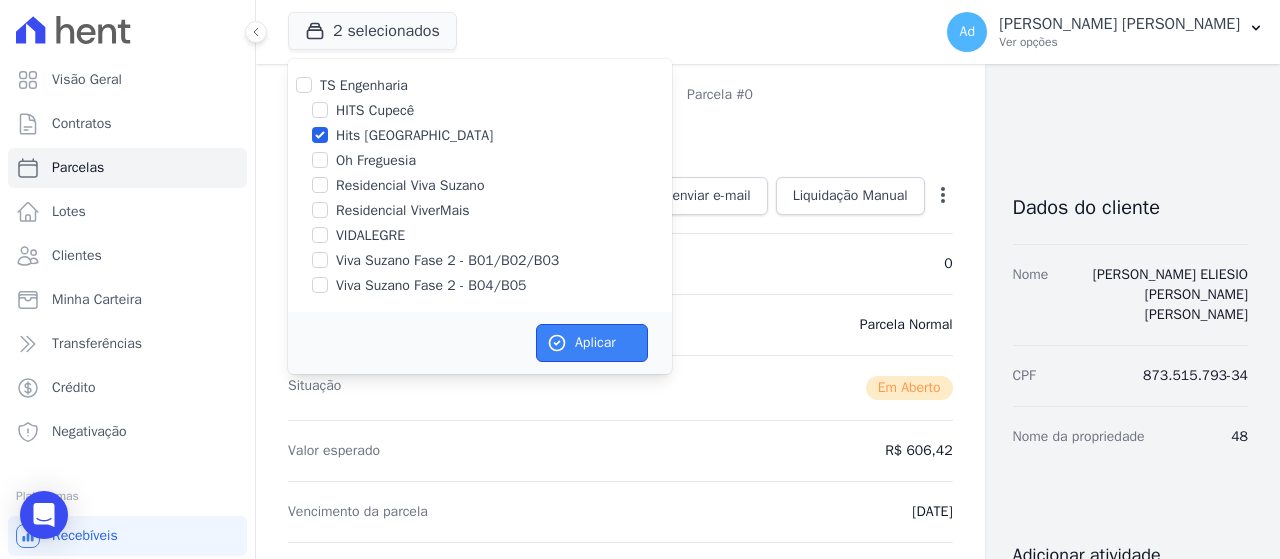 click on "Aplicar" at bounding box center [592, 343] 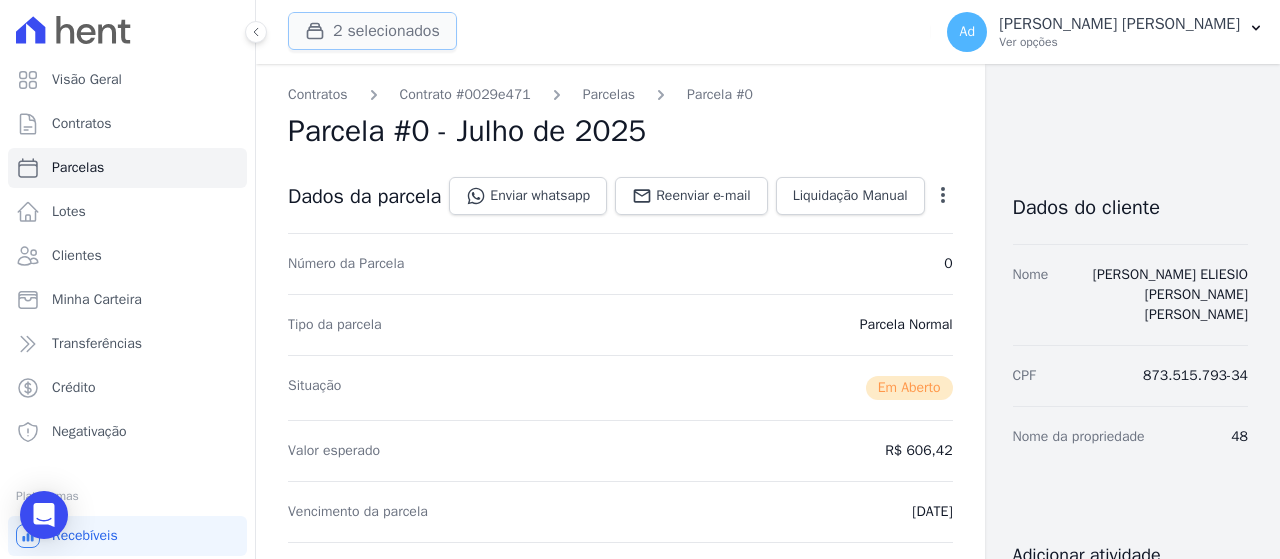 click on "2 selecionados" at bounding box center [372, 31] 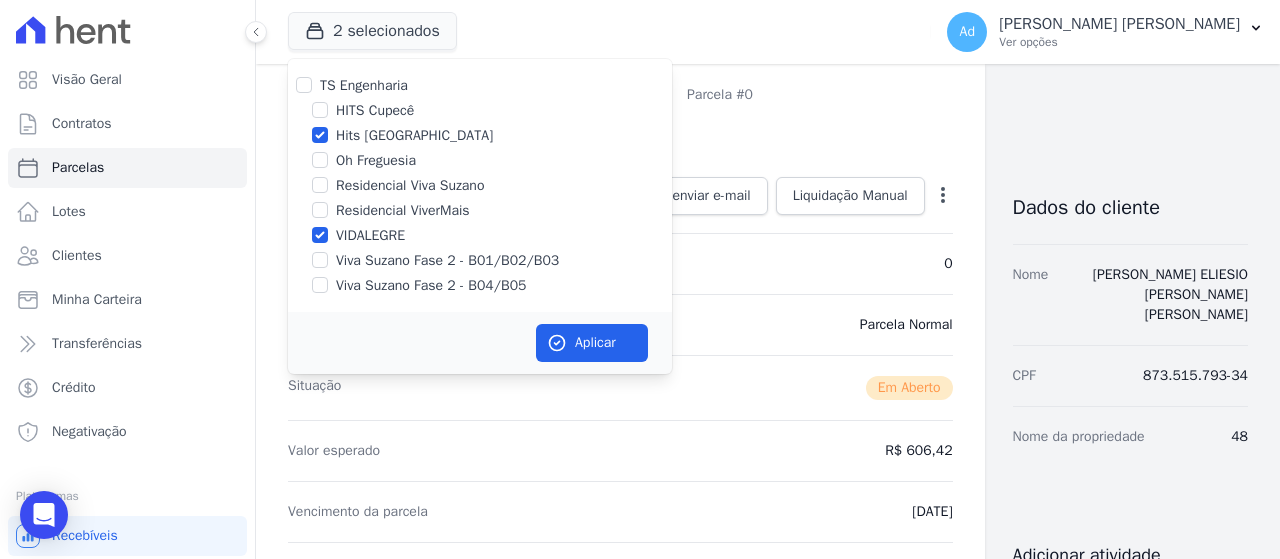 click on "VIDALEGRE" at bounding box center [370, 235] 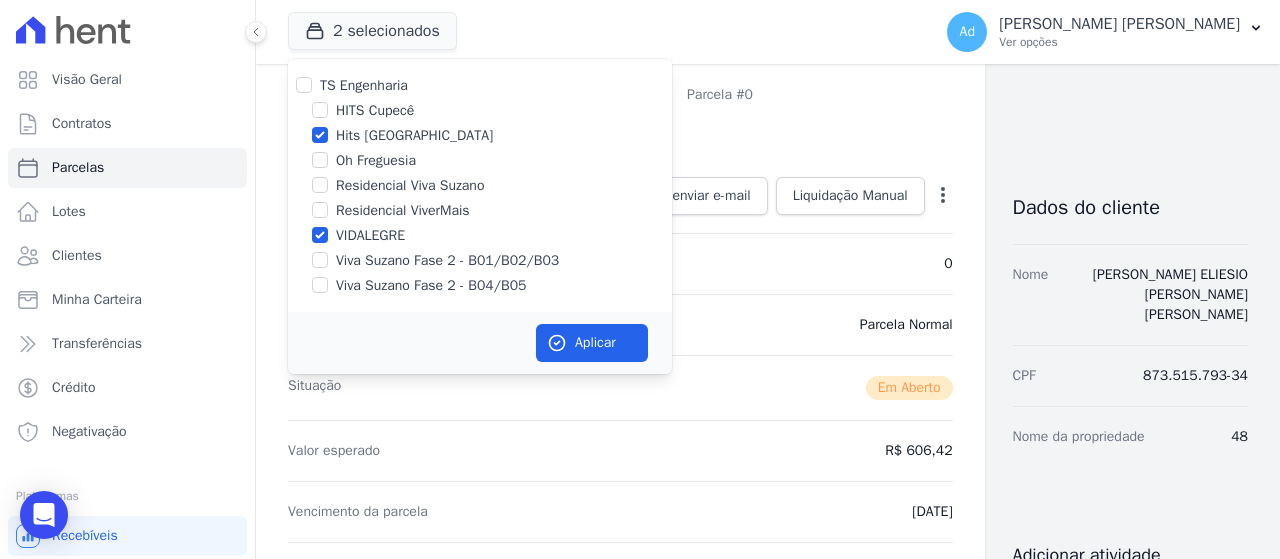 click on "VIDALEGRE" at bounding box center [320, 235] 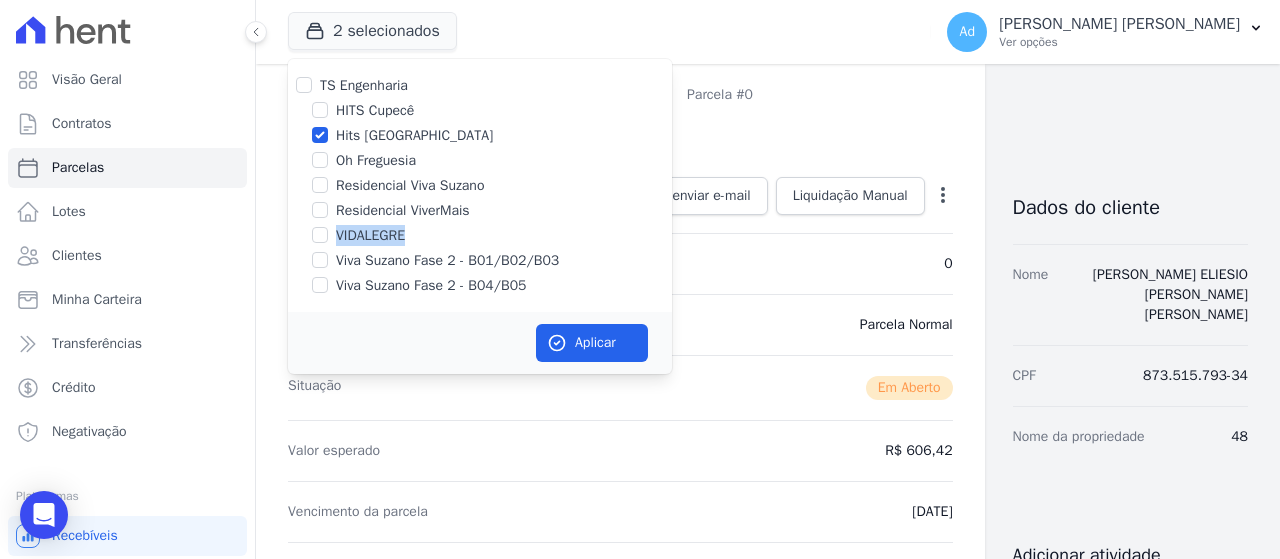 click on "VIDALEGRE" at bounding box center [370, 235] 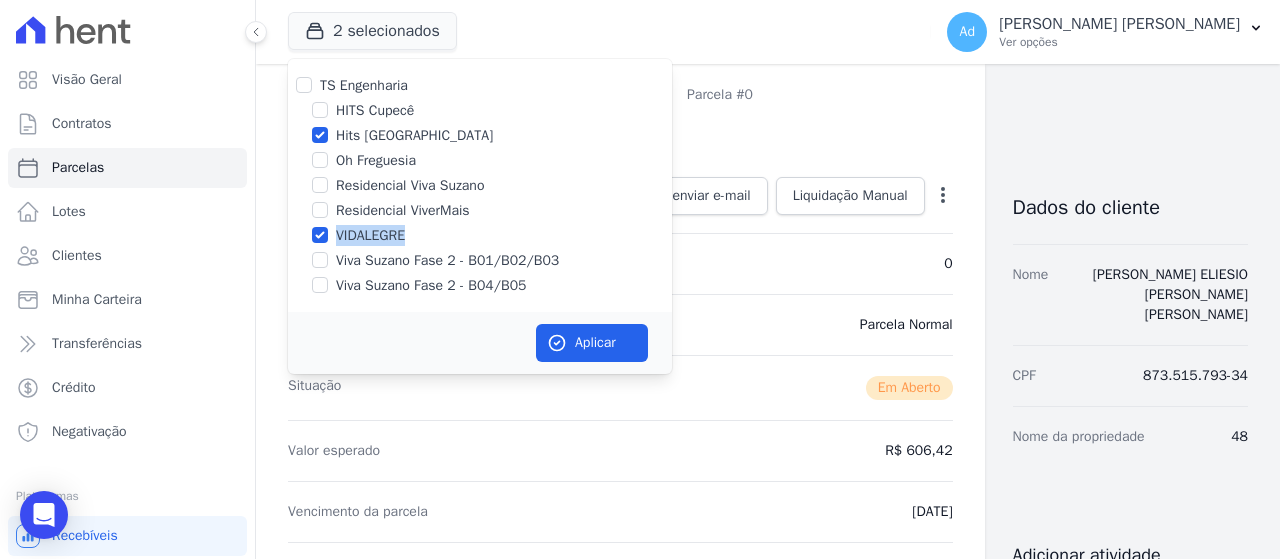 click on "VIDALEGRE" at bounding box center (370, 235) 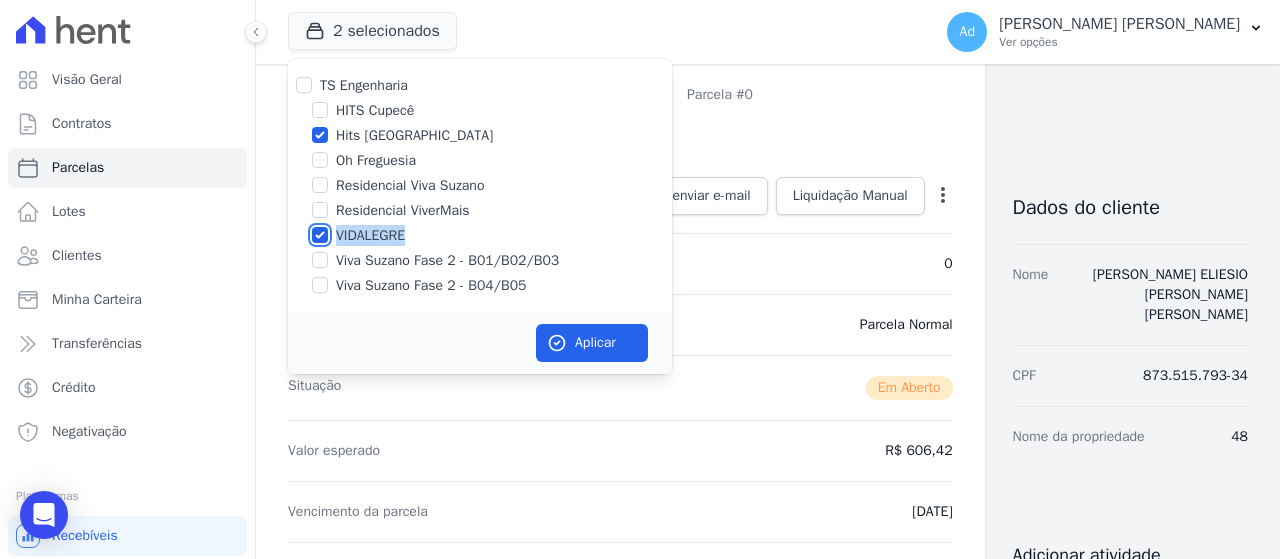 checkbox on "false" 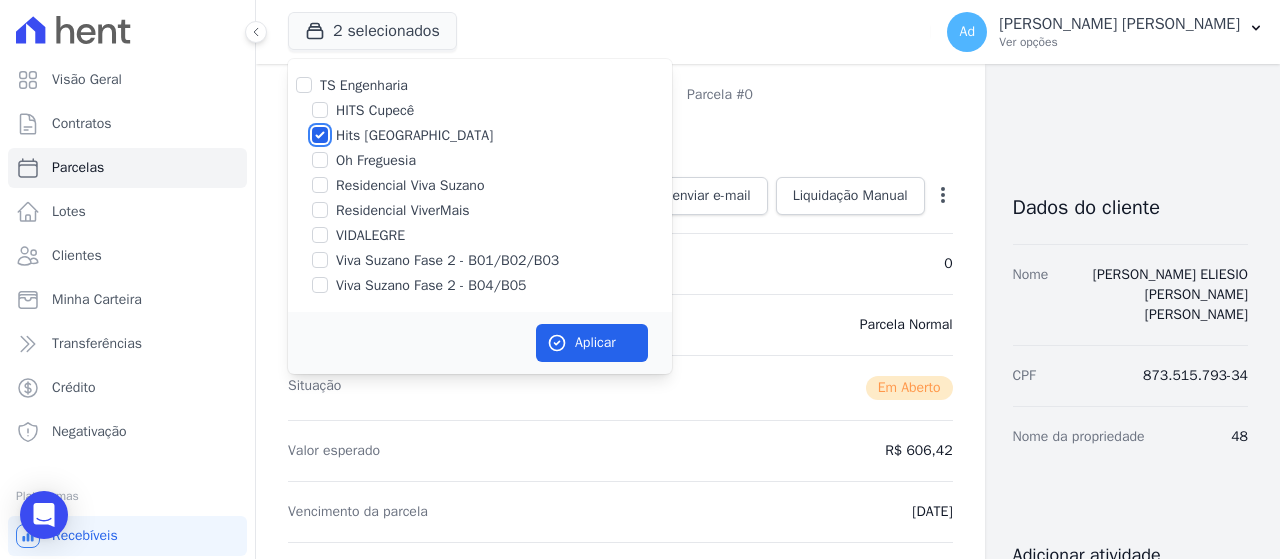 click on "Hits [GEOGRAPHIC_DATA]" at bounding box center [320, 135] 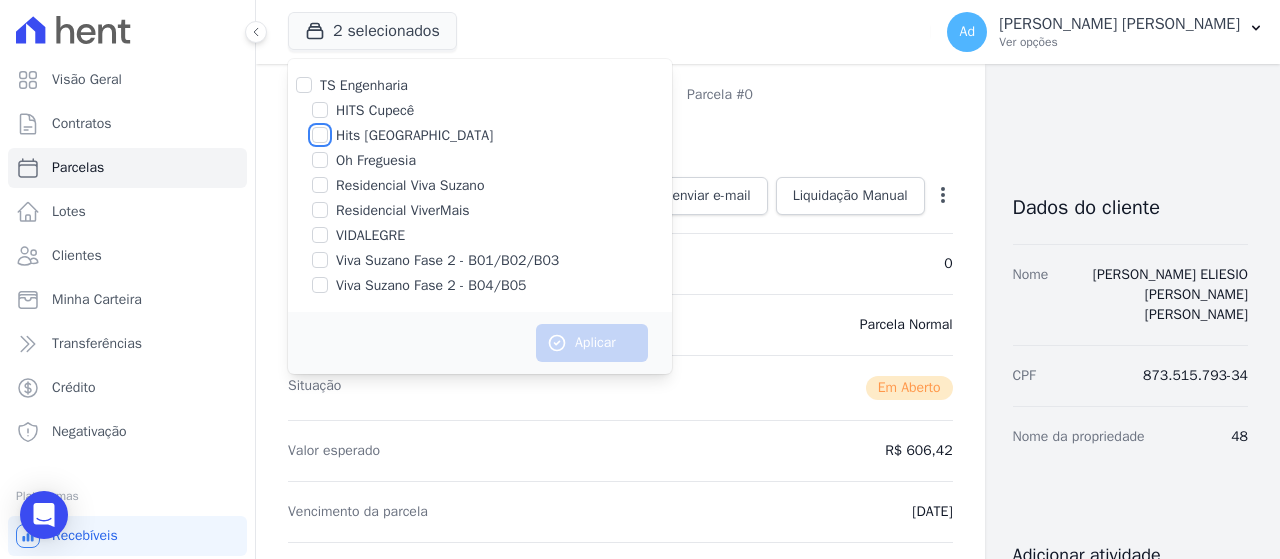 click on "Hits [GEOGRAPHIC_DATA]" at bounding box center (320, 135) 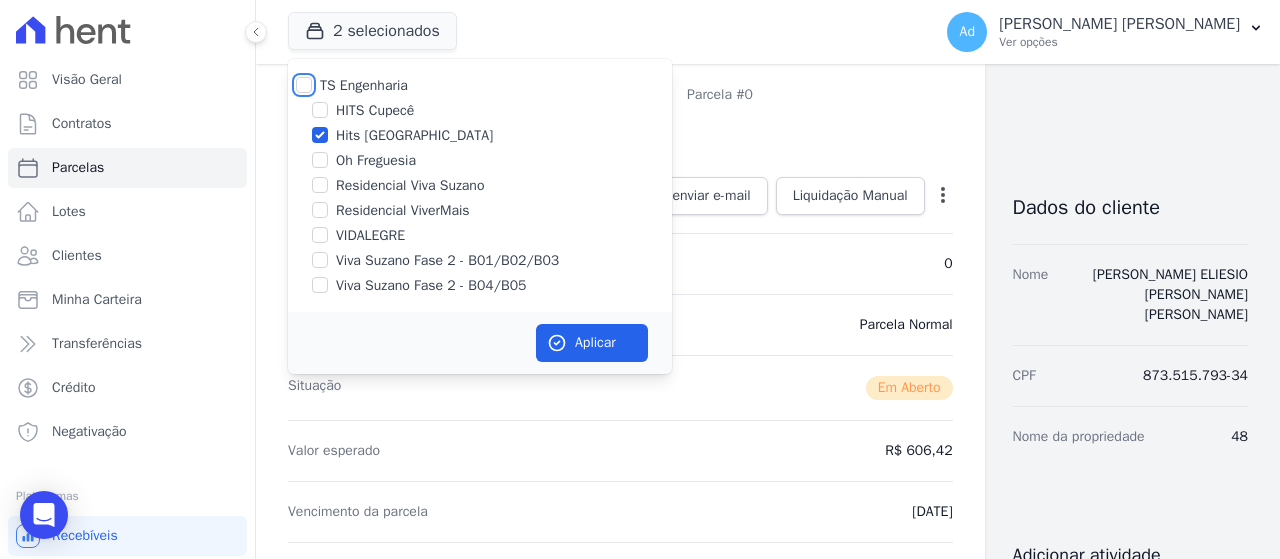 click on "TS Engenharia" at bounding box center [304, 85] 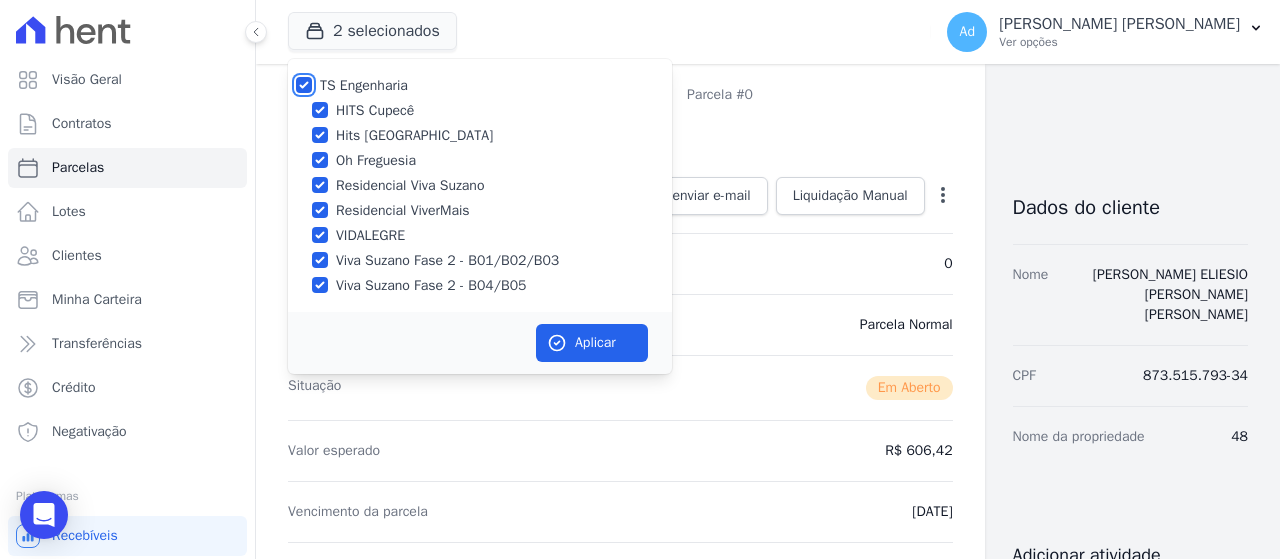 checkbox on "true" 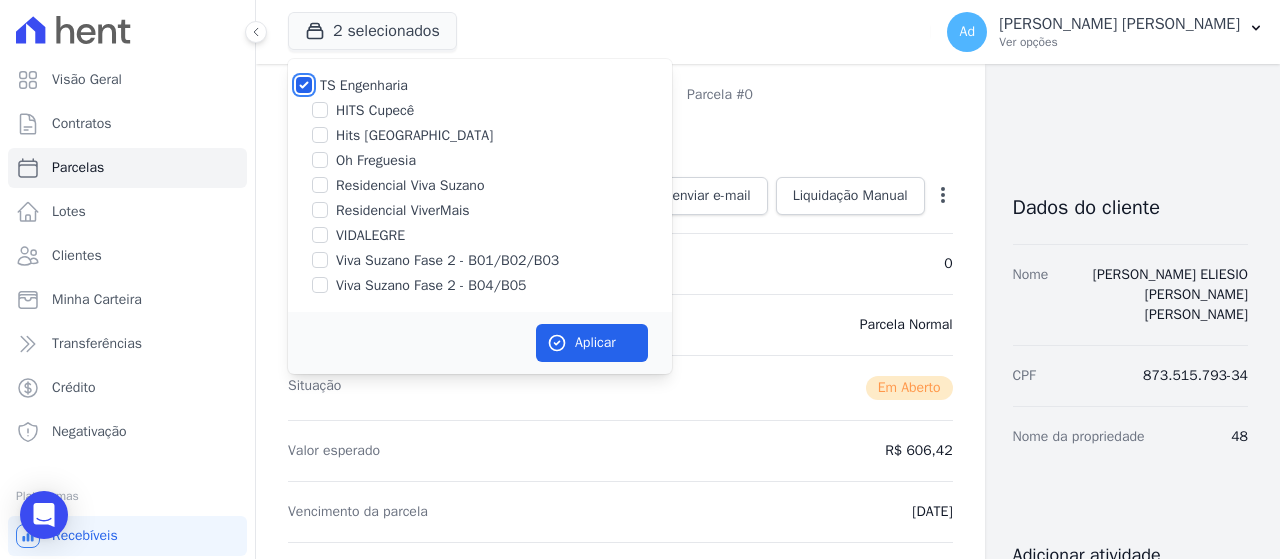 checkbox on "false" 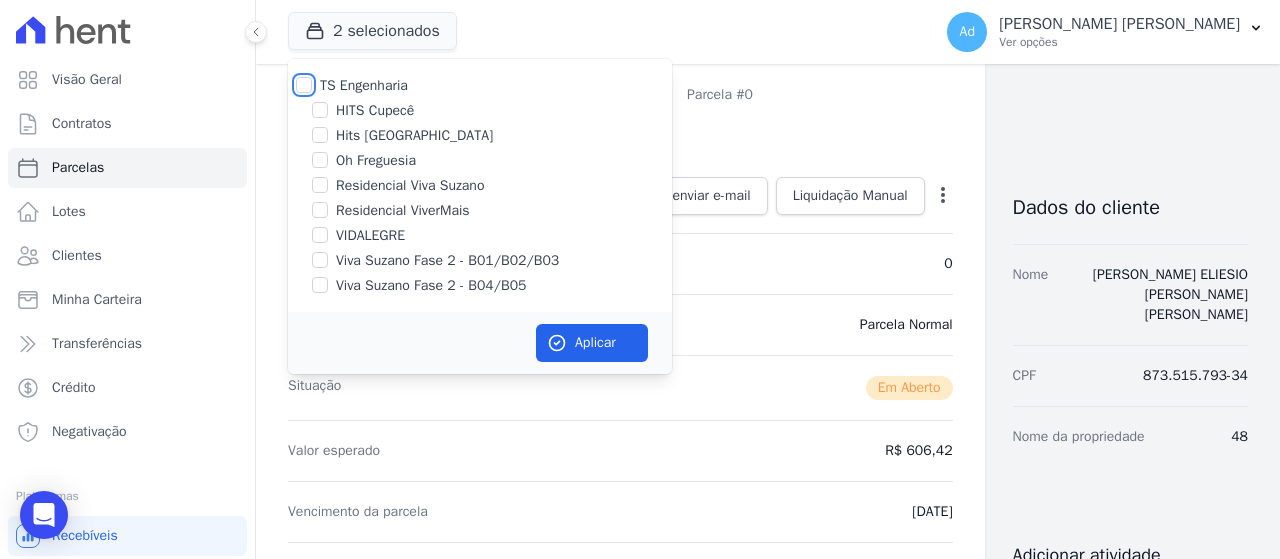 checkbox on "false" 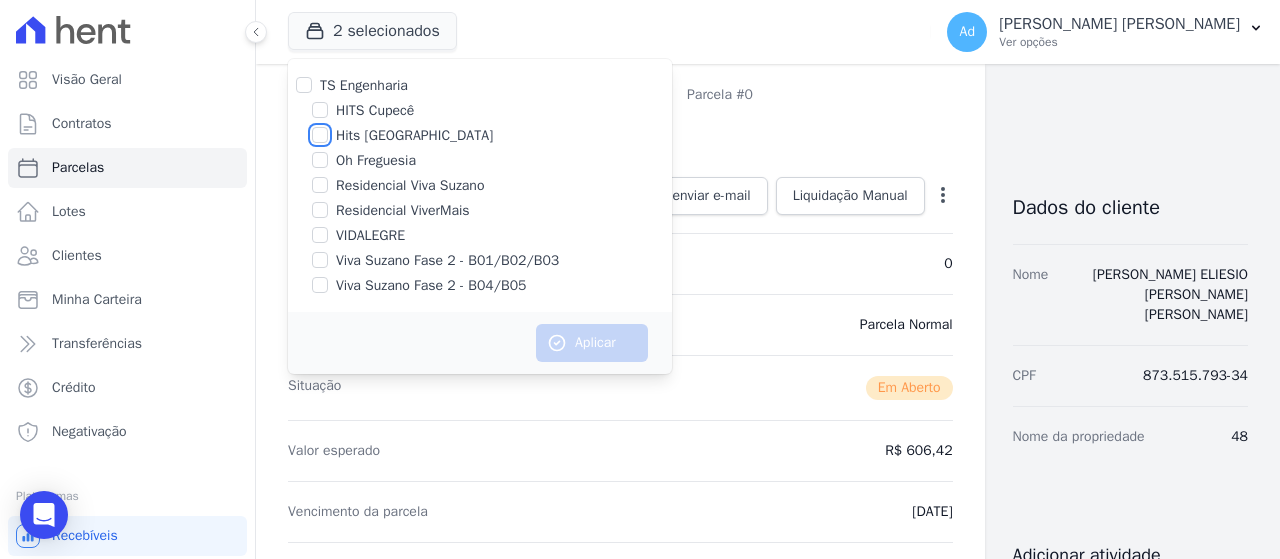 click on "Hits [GEOGRAPHIC_DATA]" at bounding box center [320, 135] 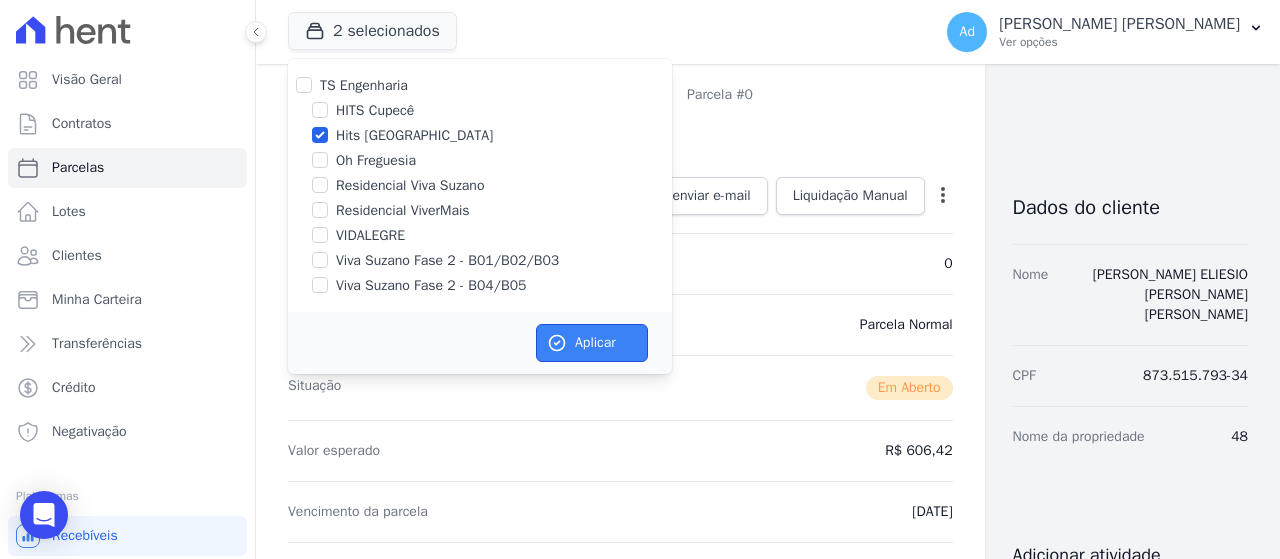 click on "Aplicar" at bounding box center [592, 343] 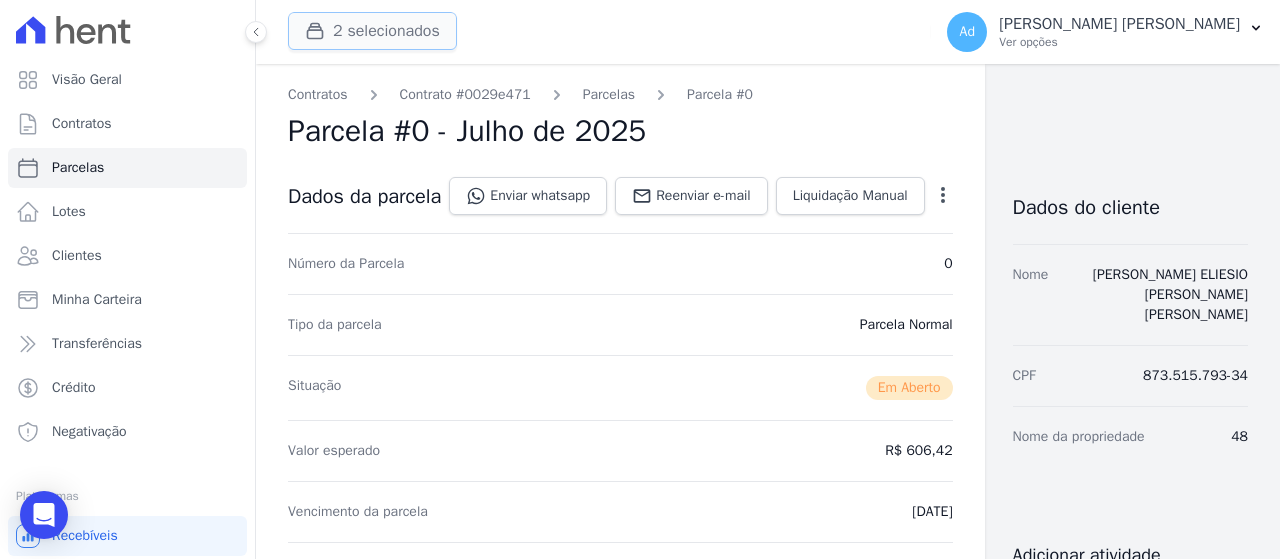 click on "2 selecionados" at bounding box center (372, 31) 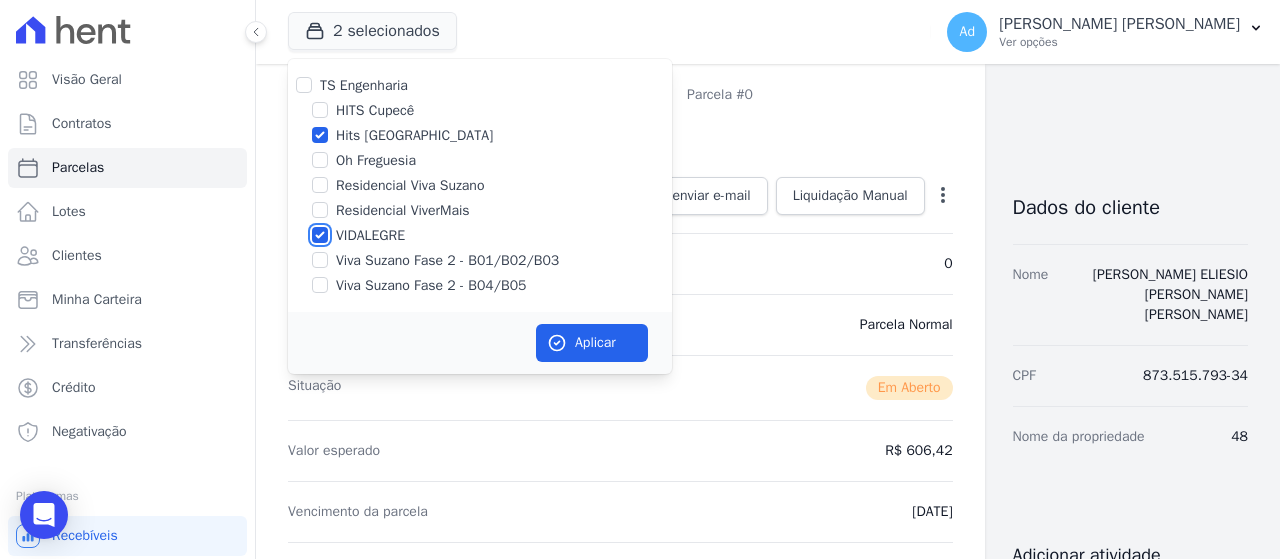 click on "VIDALEGRE" at bounding box center [320, 235] 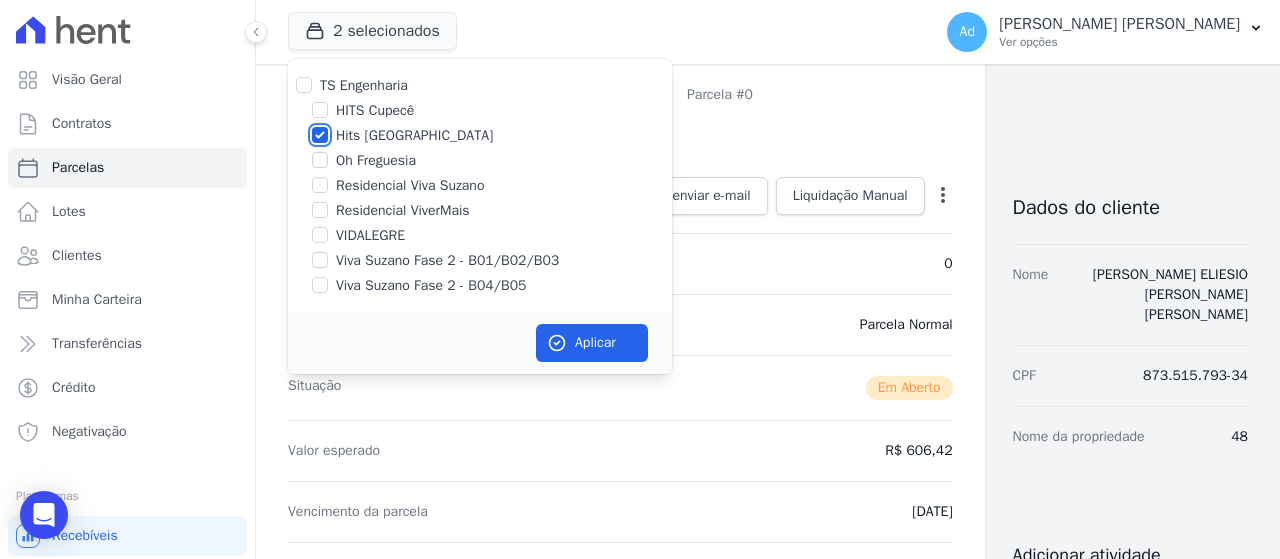 click on "Hits [GEOGRAPHIC_DATA]" at bounding box center [320, 135] 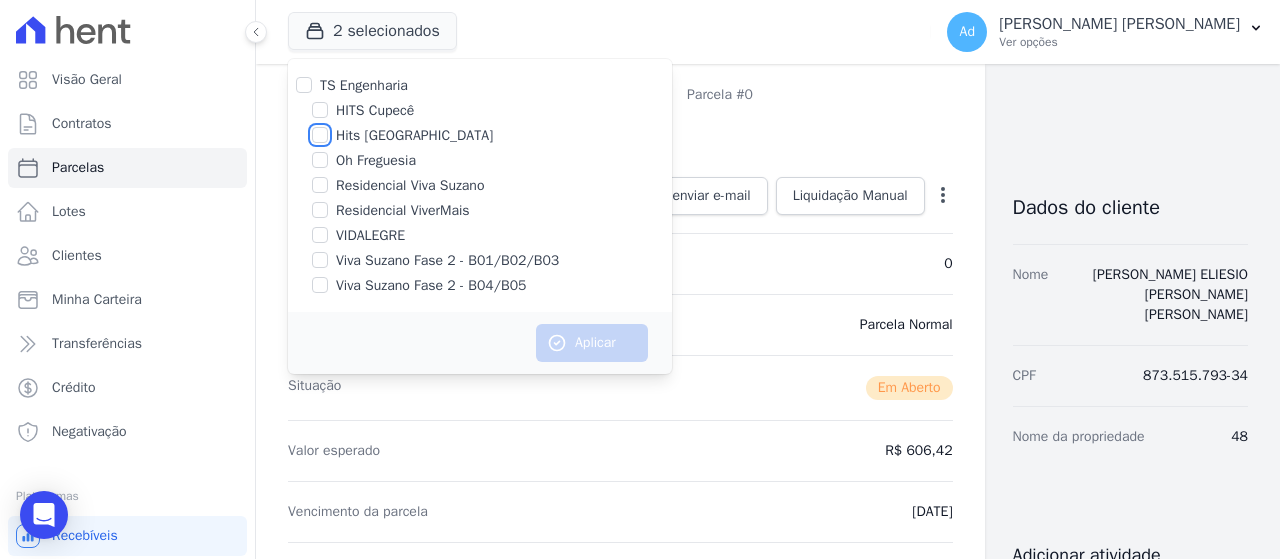 click on "Hits [GEOGRAPHIC_DATA]" at bounding box center [320, 135] 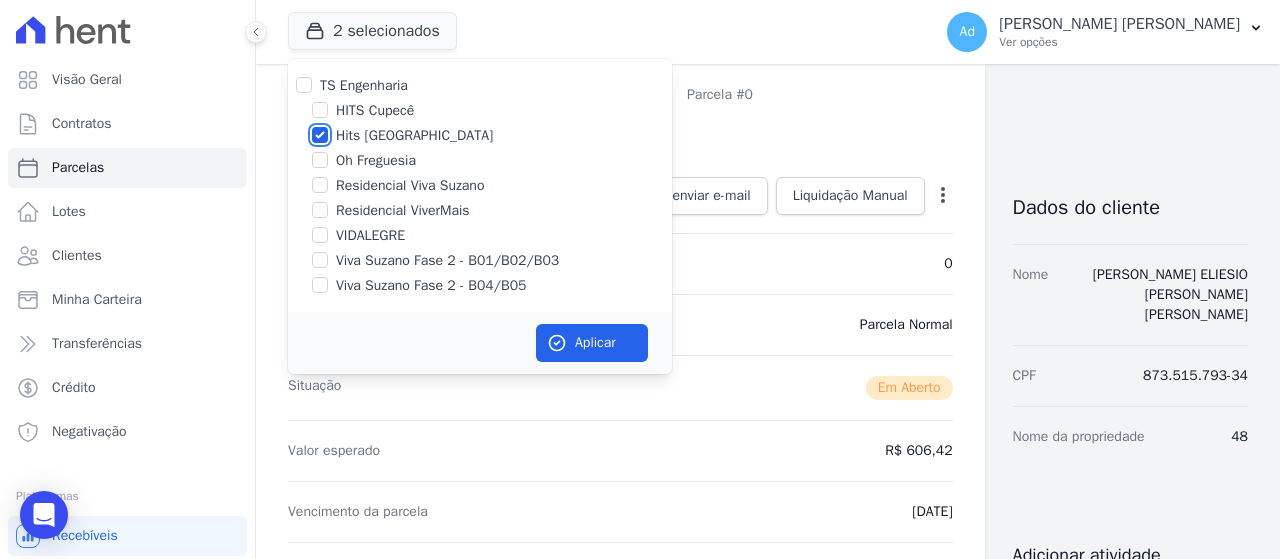 click on "Hits [GEOGRAPHIC_DATA]" at bounding box center (320, 135) 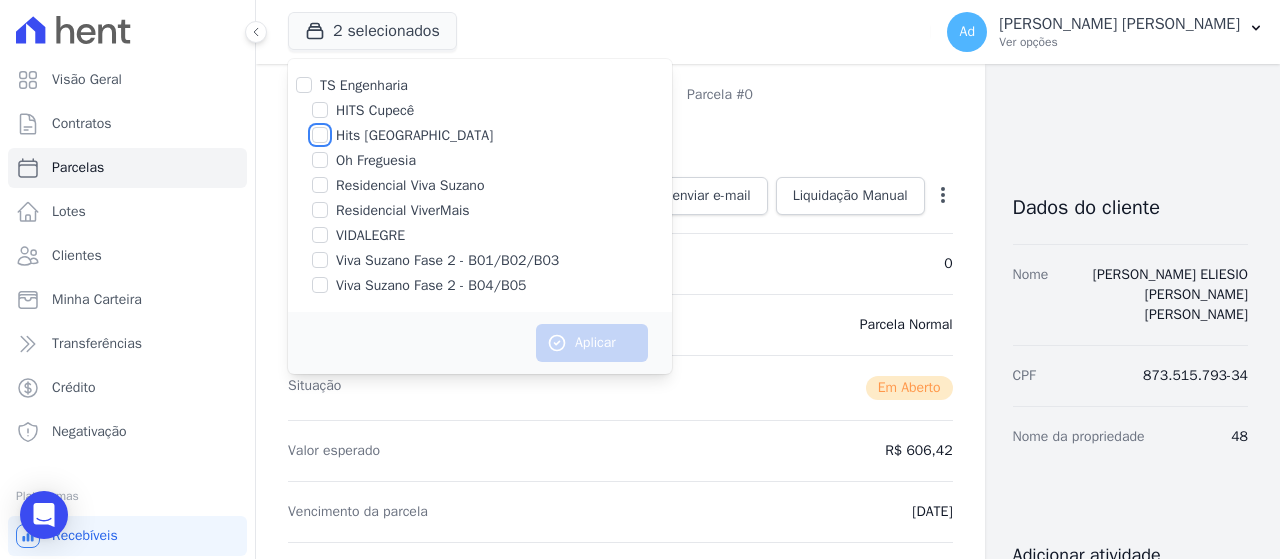 click on "Hits [GEOGRAPHIC_DATA]" at bounding box center [320, 135] 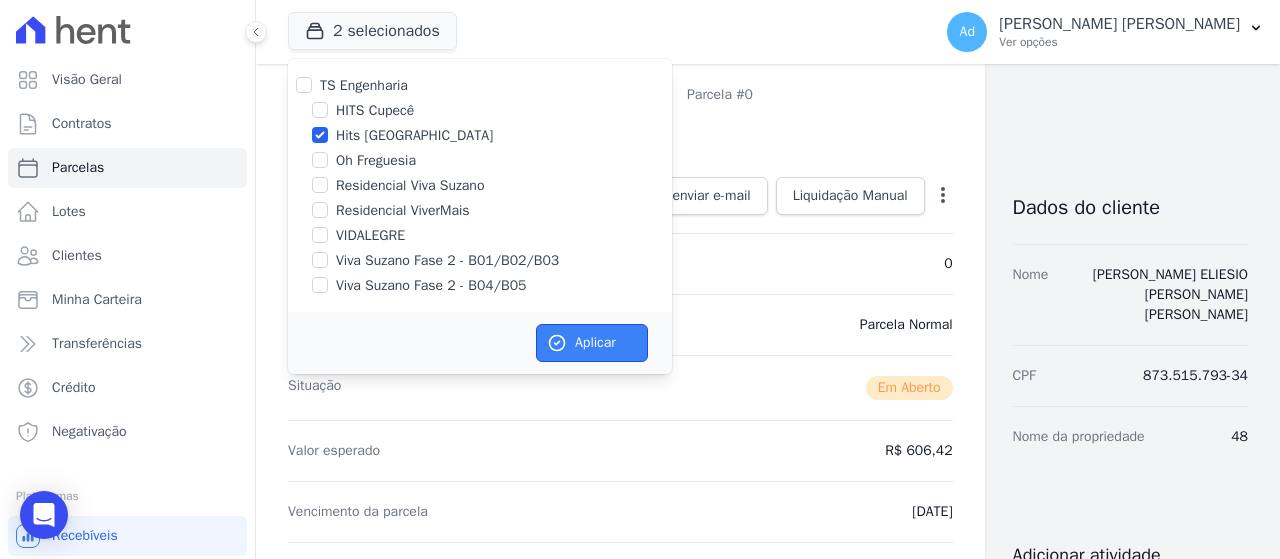 click on "Aplicar" at bounding box center (592, 343) 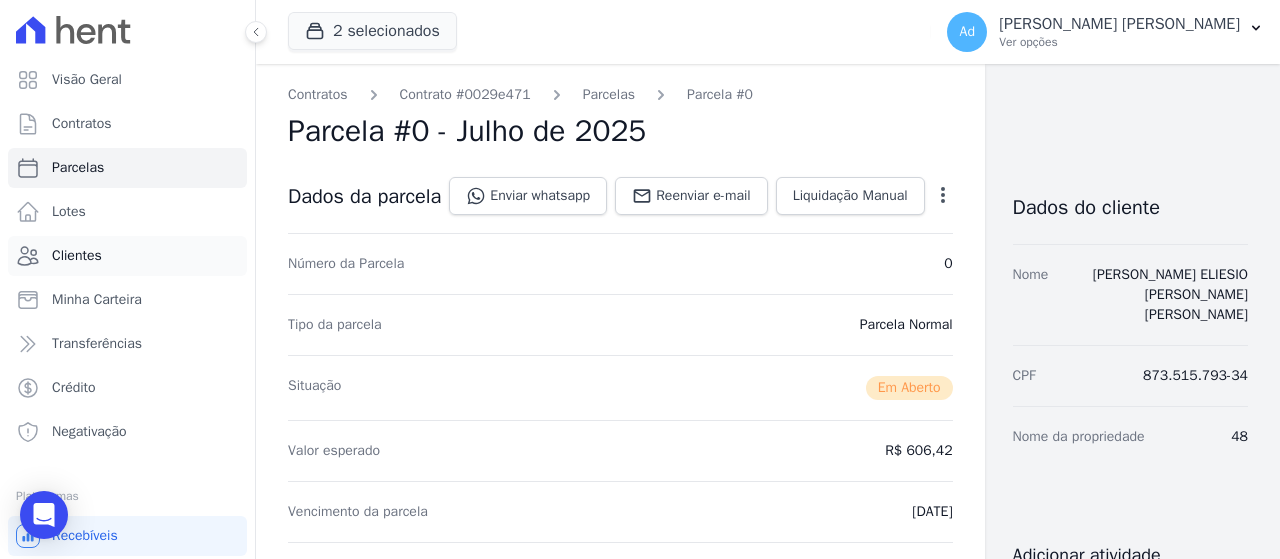 click on "Clientes" at bounding box center (77, 256) 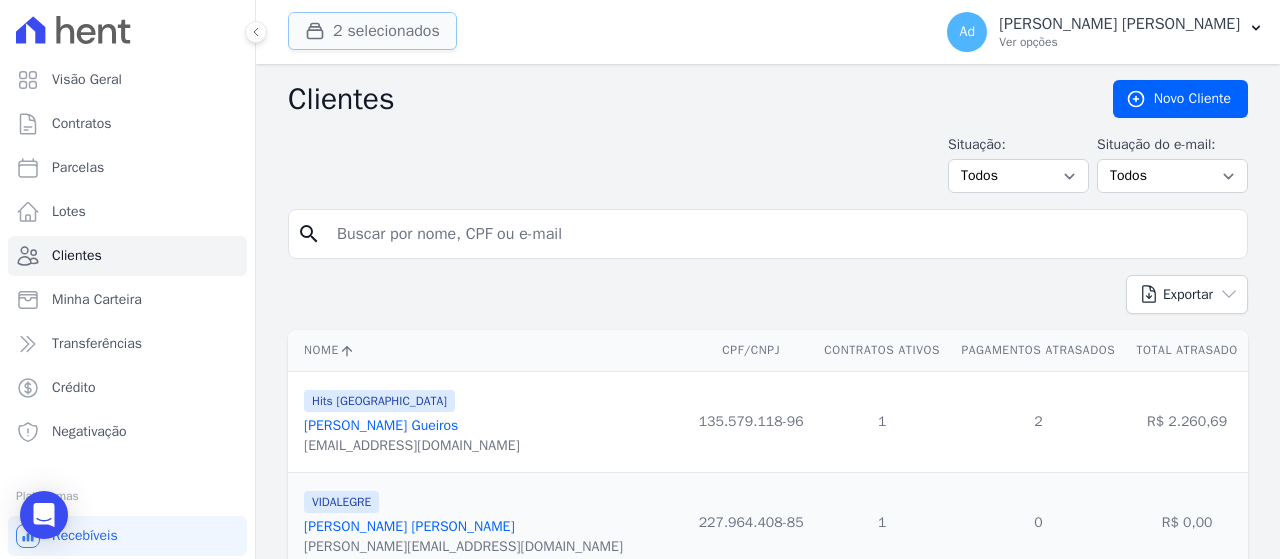 click on "2 selecionados" at bounding box center (372, 31) 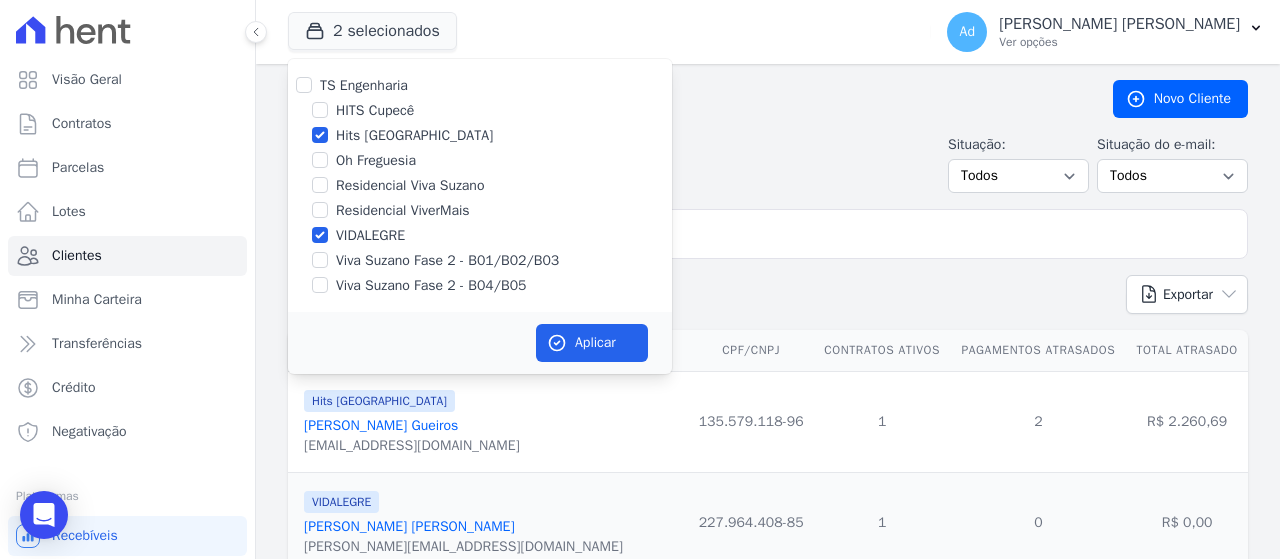 click on "VIDALEGRE" at bounding box center (370, 235) 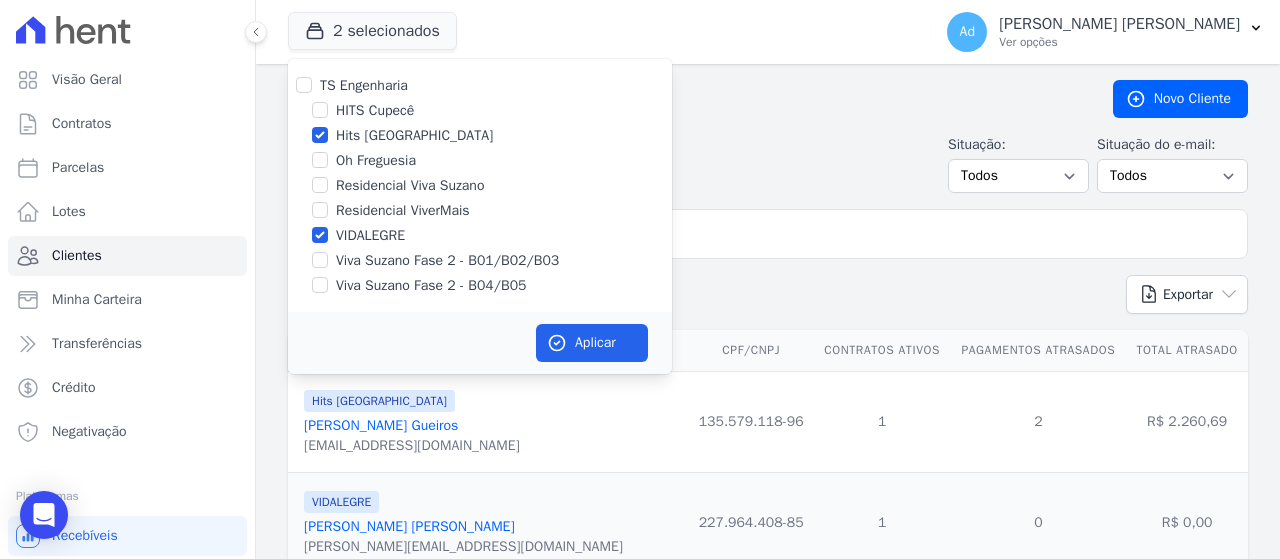 click on "VIDALEGRE" at bounding box center (320, 235) 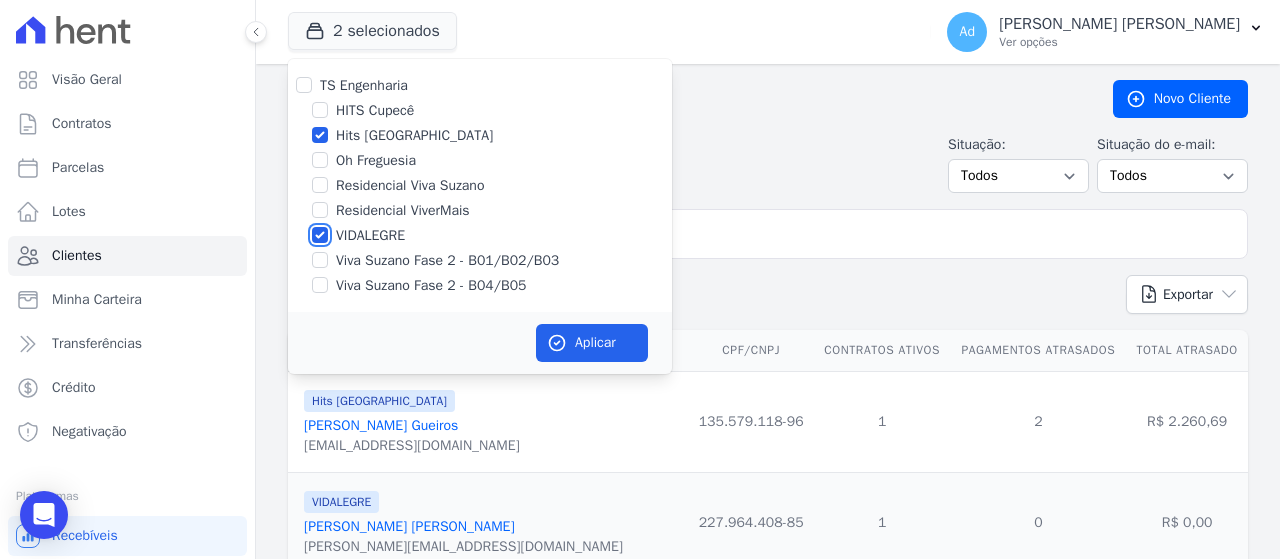 checkbox on "false" 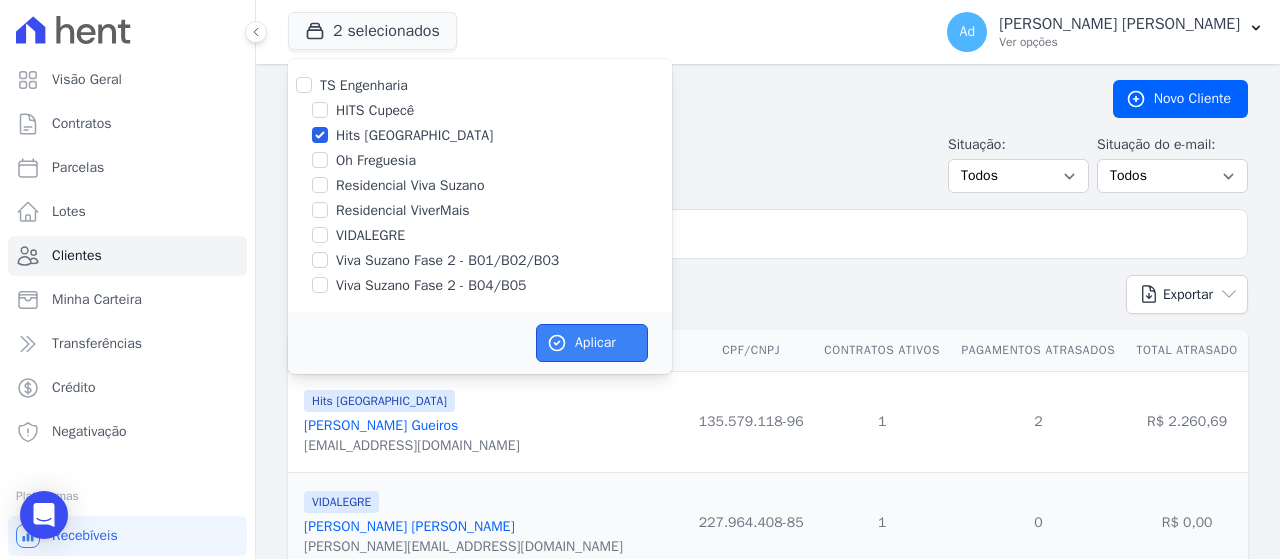 click on "Aplicar" at bounding box center (592, 343) 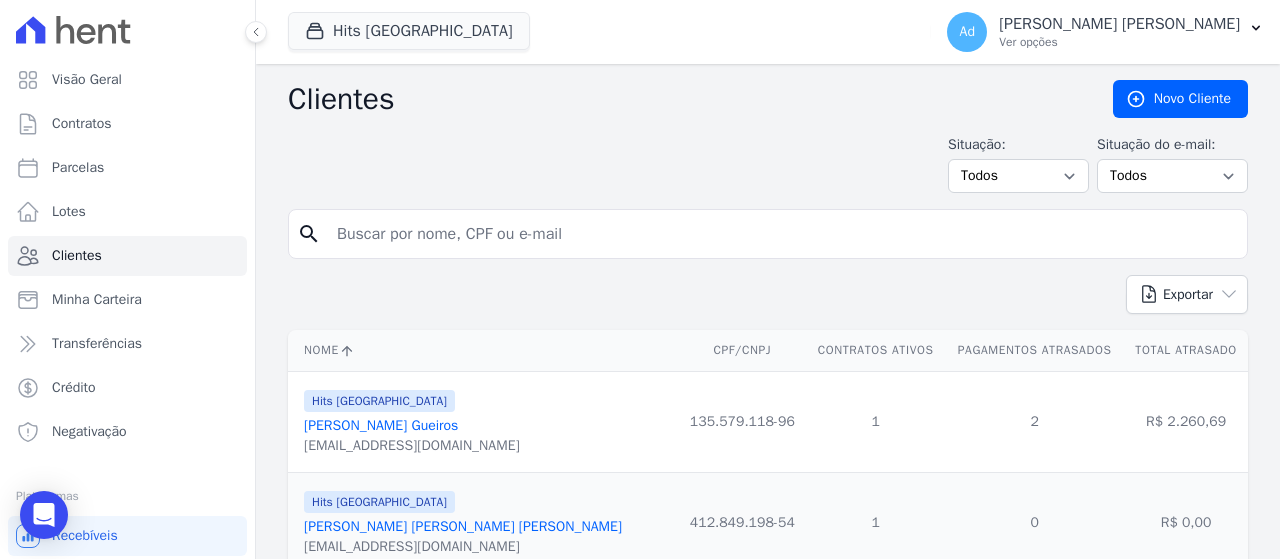 click at bounding box center [782, 234] 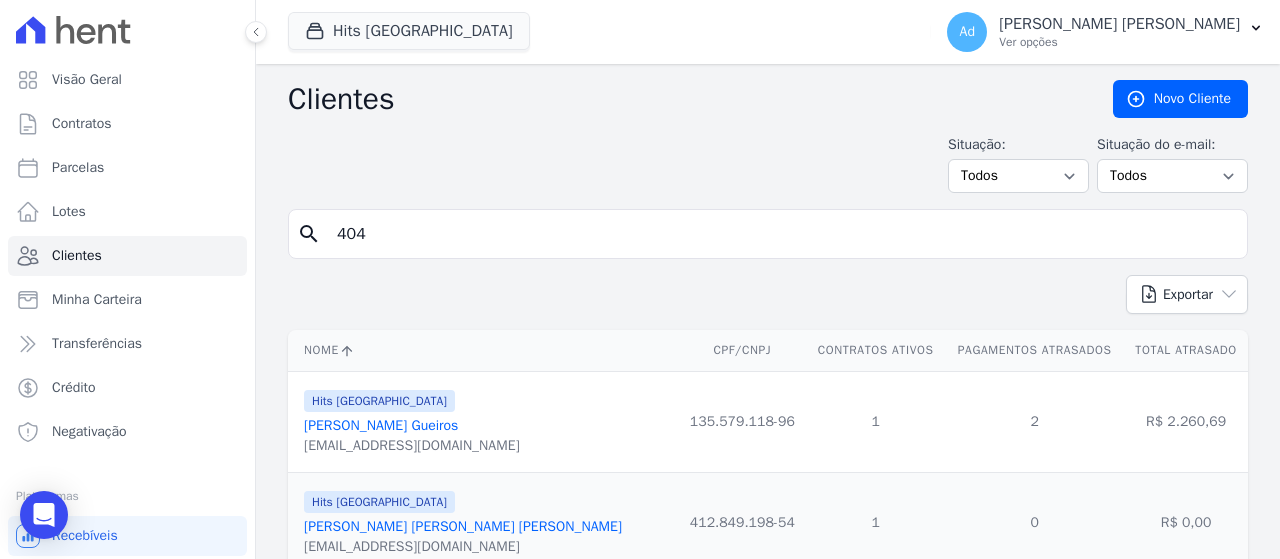 type on "404" 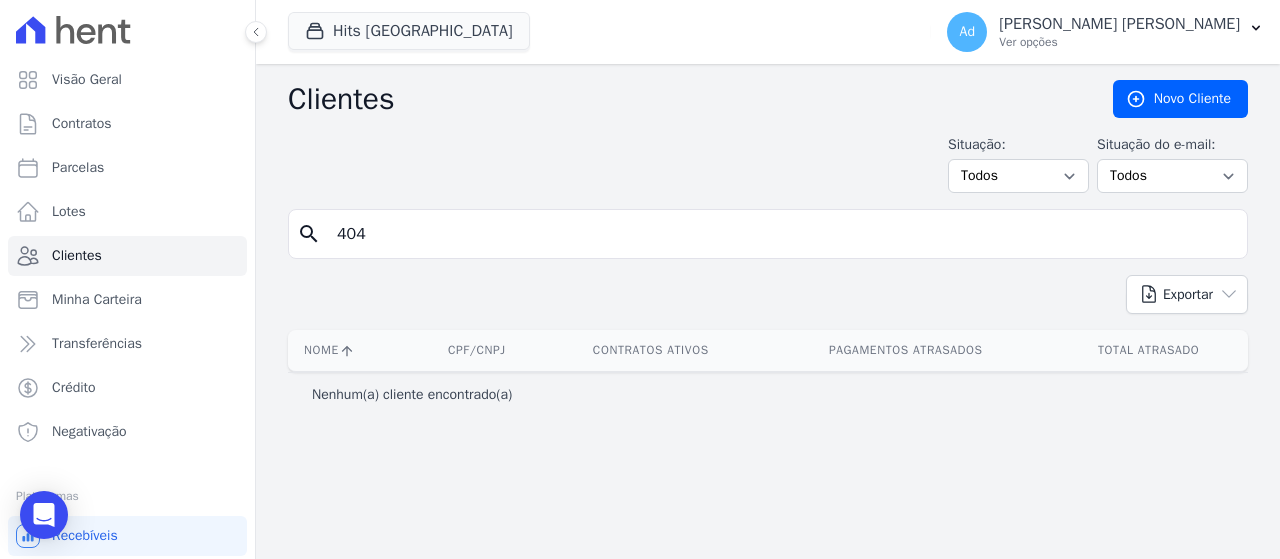 click on "404" at bounding box center (782, 234) 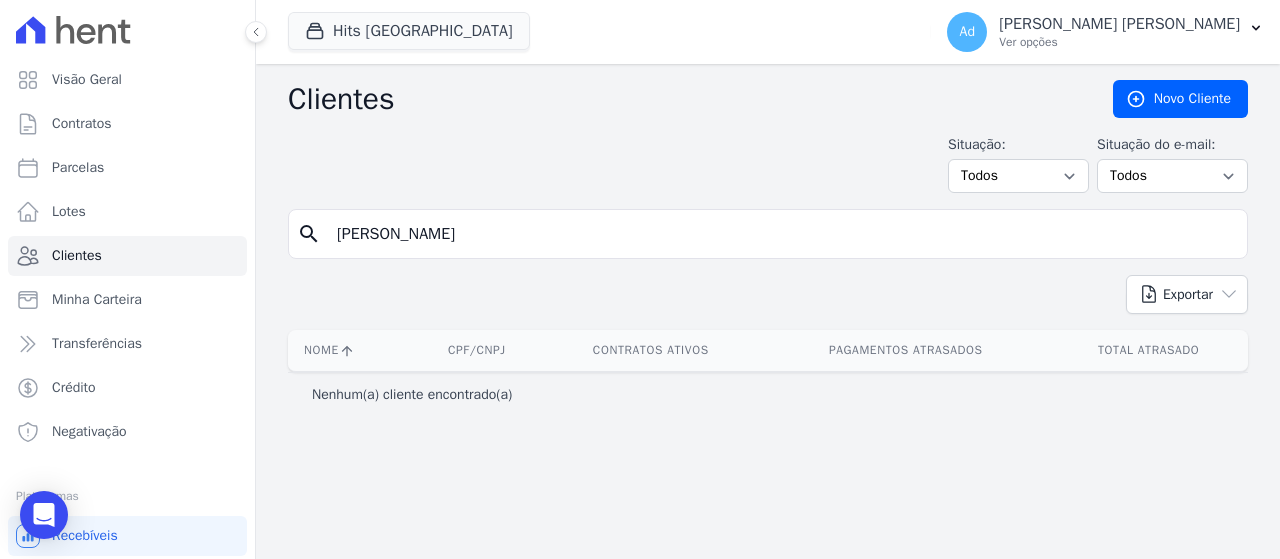 type on "[PERSON_NAME]" 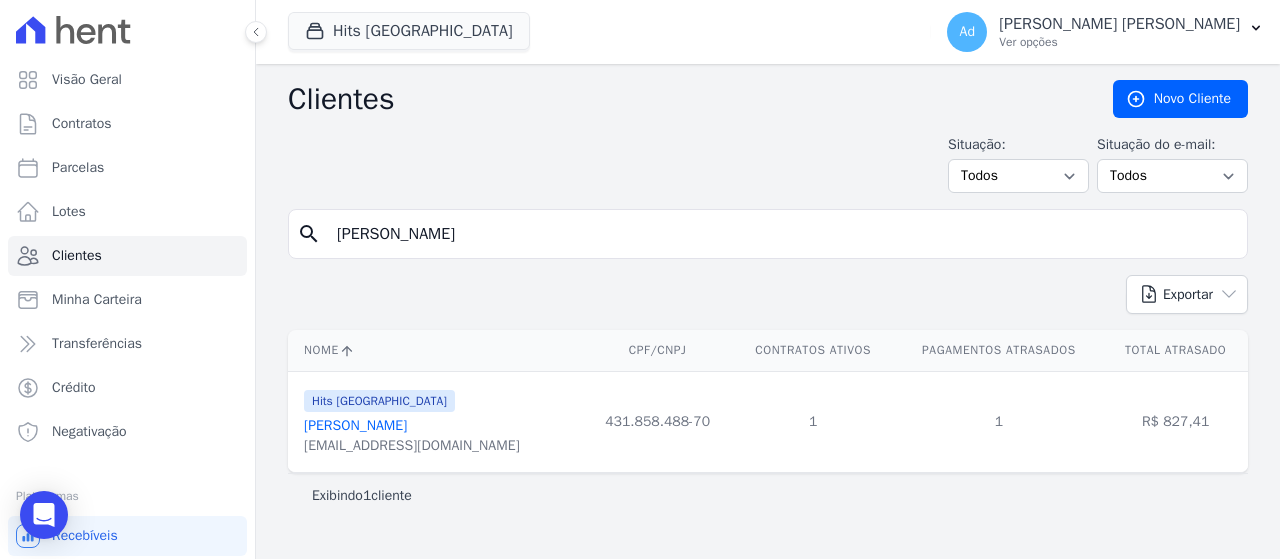 click on "[PERSON_NAME]" at bounding box center [355, 425] 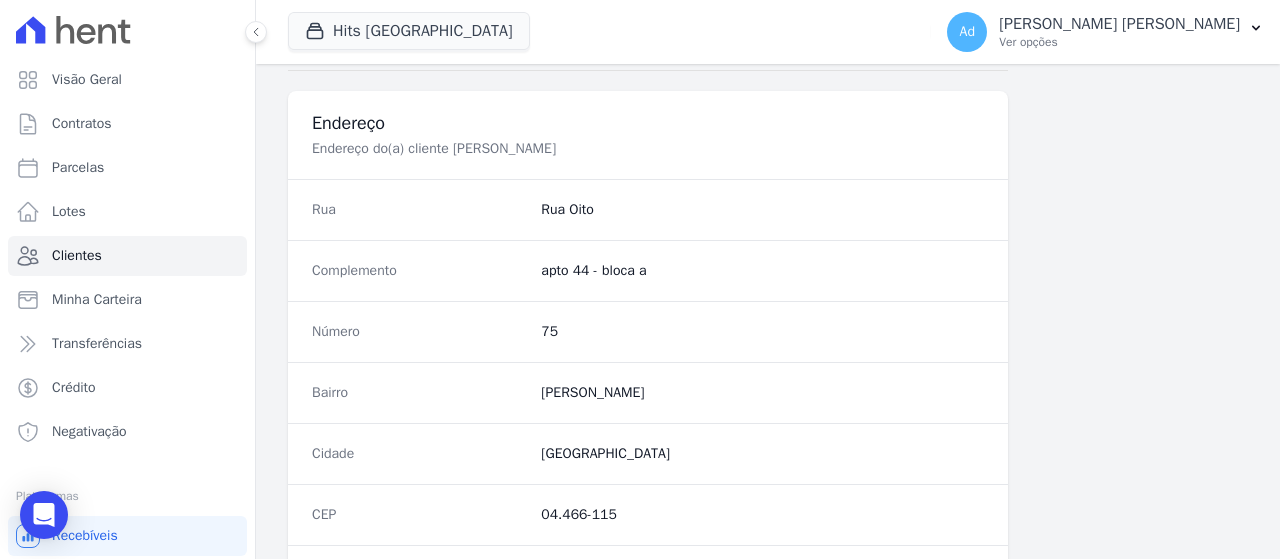 scroll, scrollTop: 1328, scrollLeft: 0, axis: vertical 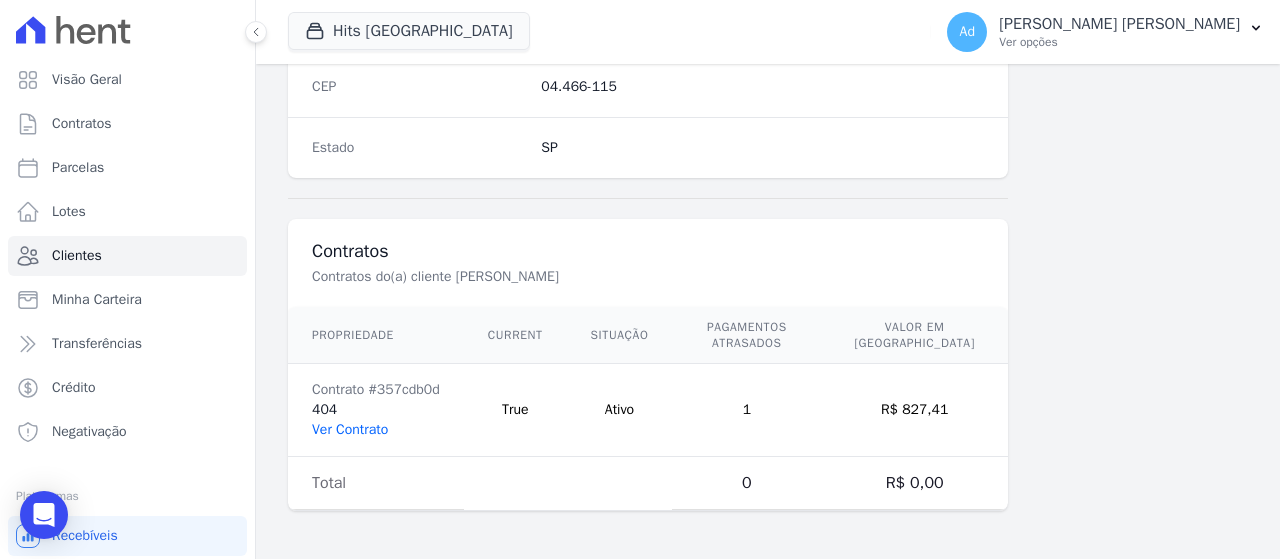 click on "Ver Contrato" at bounding box center [350, 429] 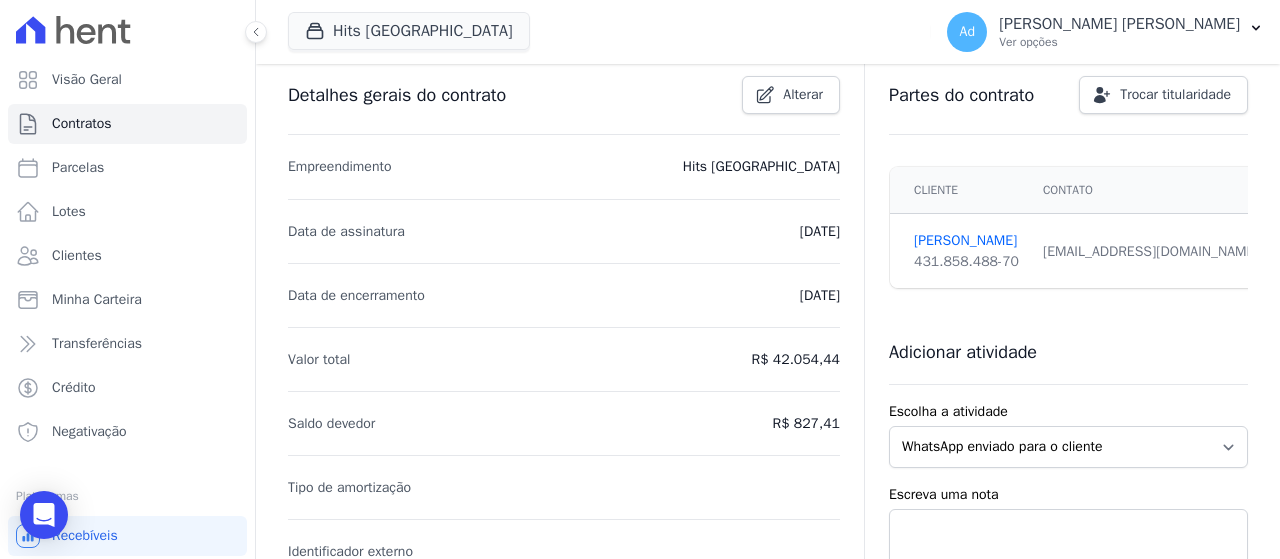 scroll, scrollTop: 0, scrollLeft: 0, axis: both 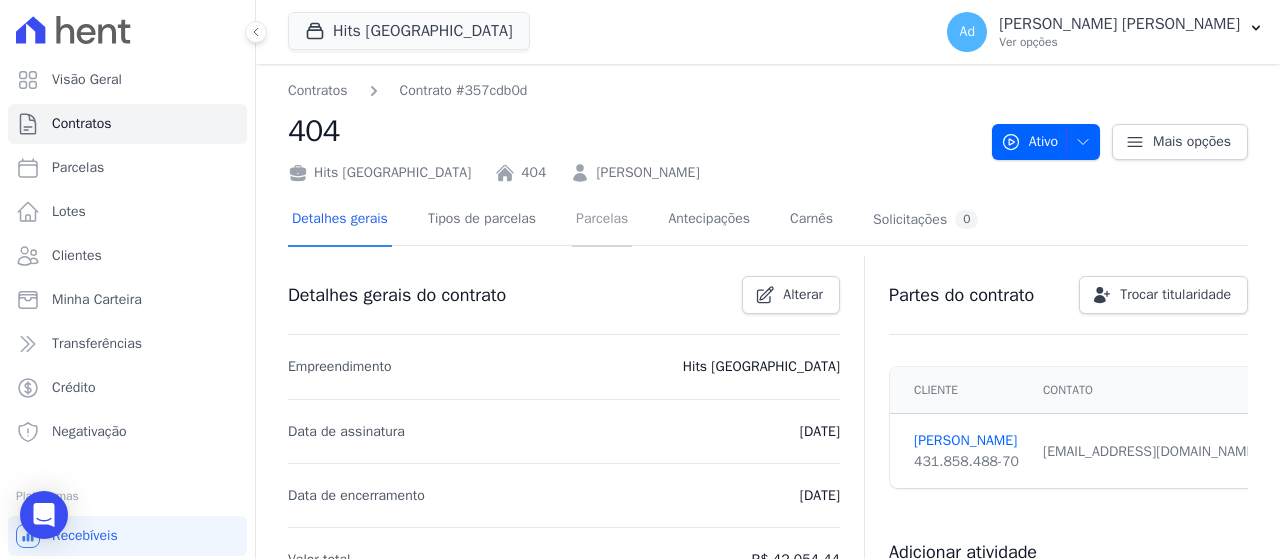 click on "Parcelas" at bounding box center [602, 220] 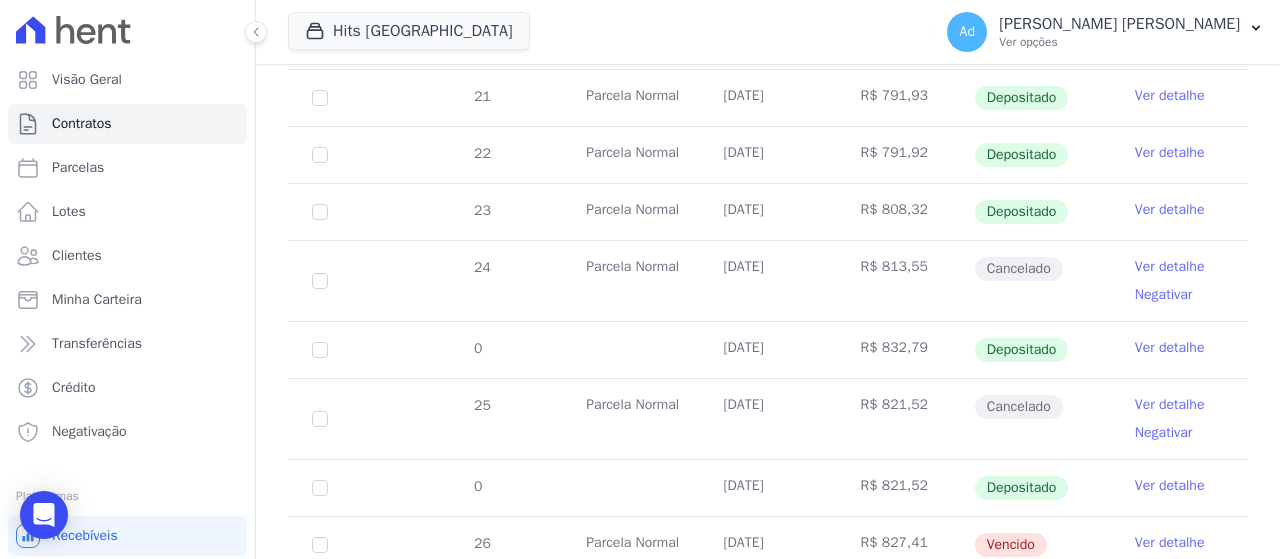 scroll, scrollTop: 674, scrollLeft: 0, axis: vertical 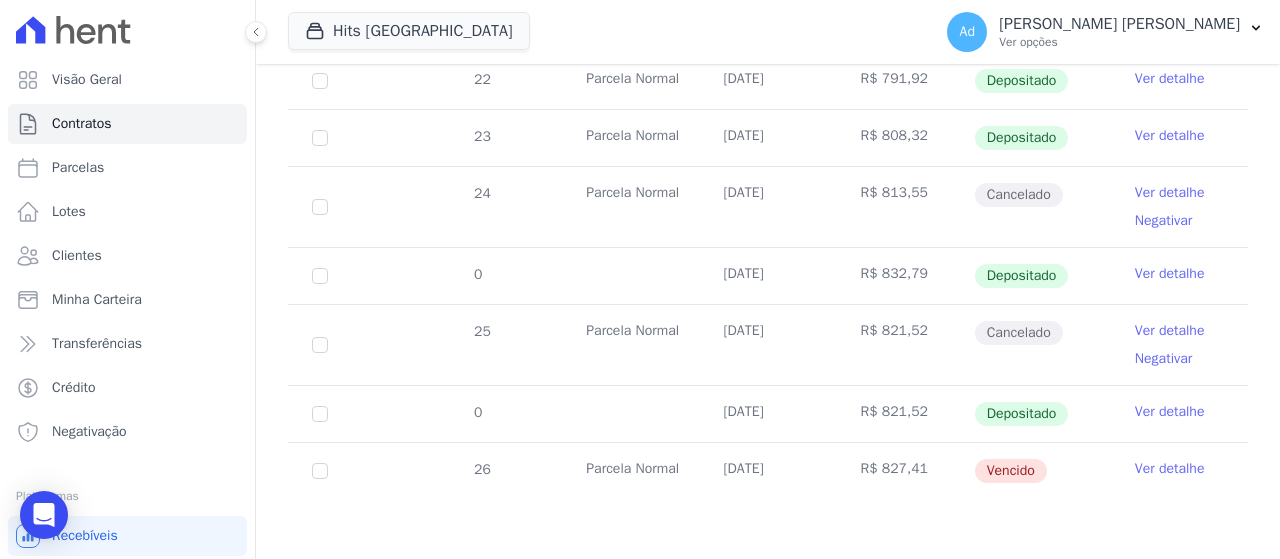 click on "Ver detalhe" at bounding box center (1170, 469) 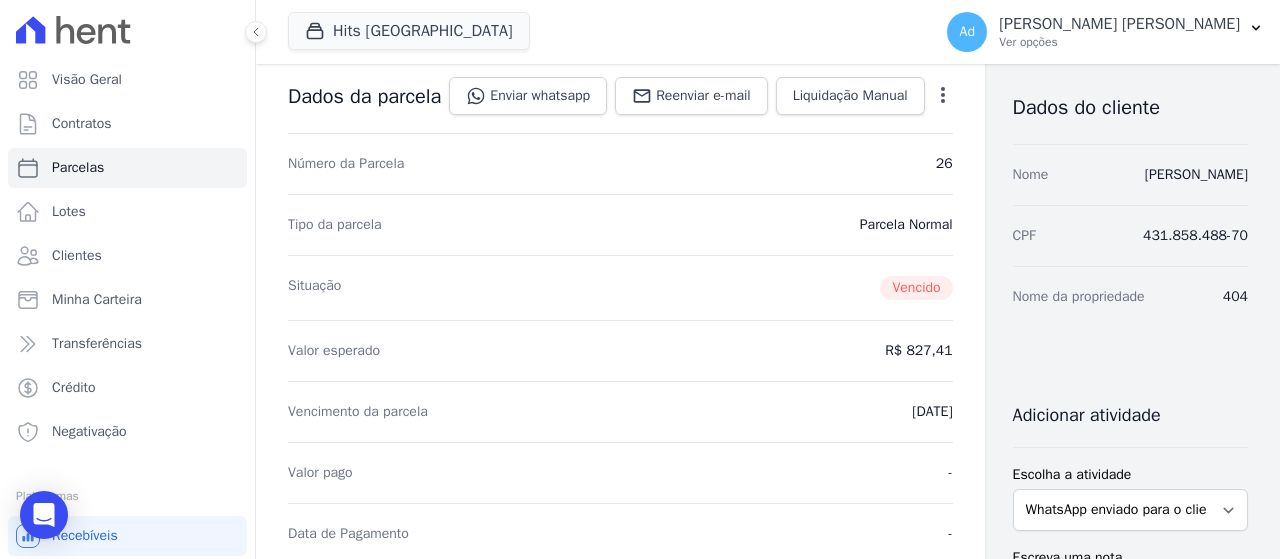 scroll, scrollTop: 0, scrollLeft: 0, axis: both 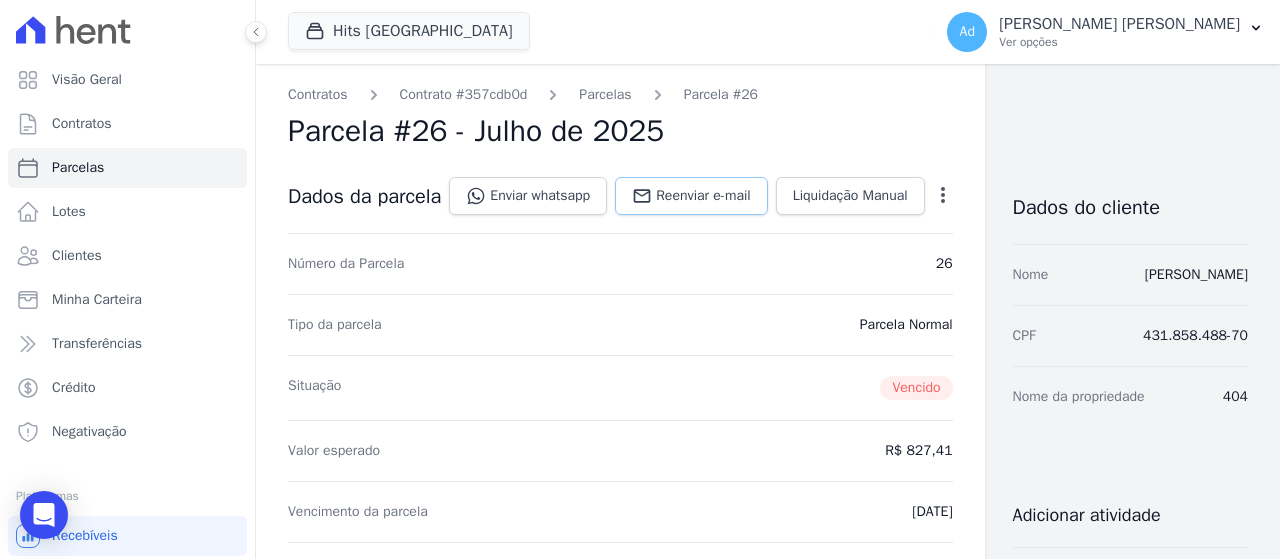 click on "Reenviar e-mail" at bounding box center [703, 196] 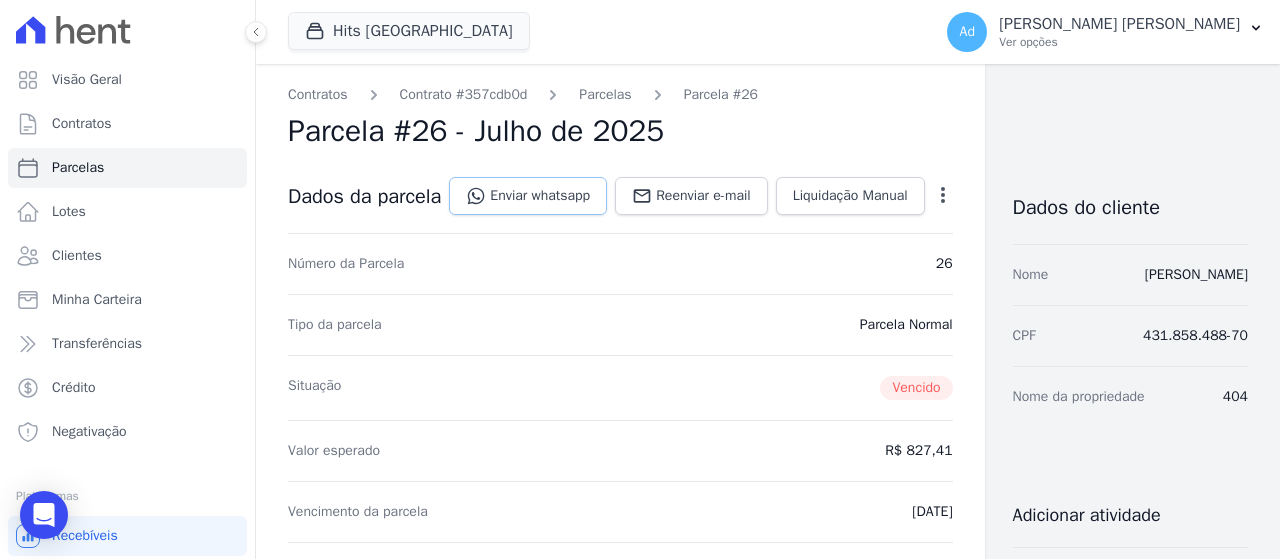 click on "Enviar whatsapp" at bounding box center (528, 196) 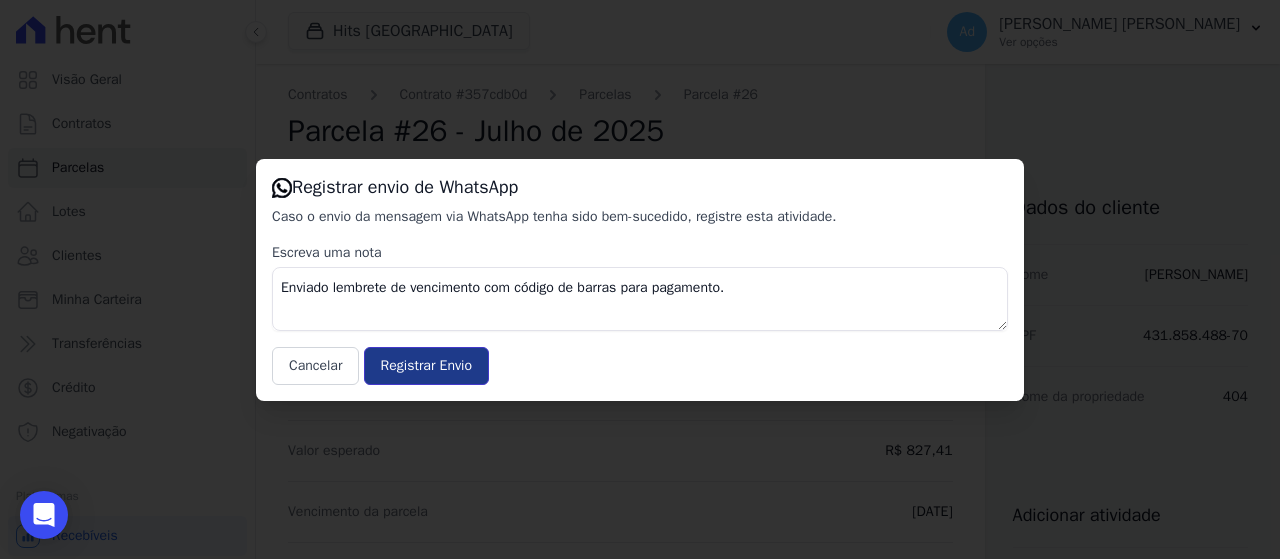 click on "Registrar Envio" at bounding box center (426, 366) 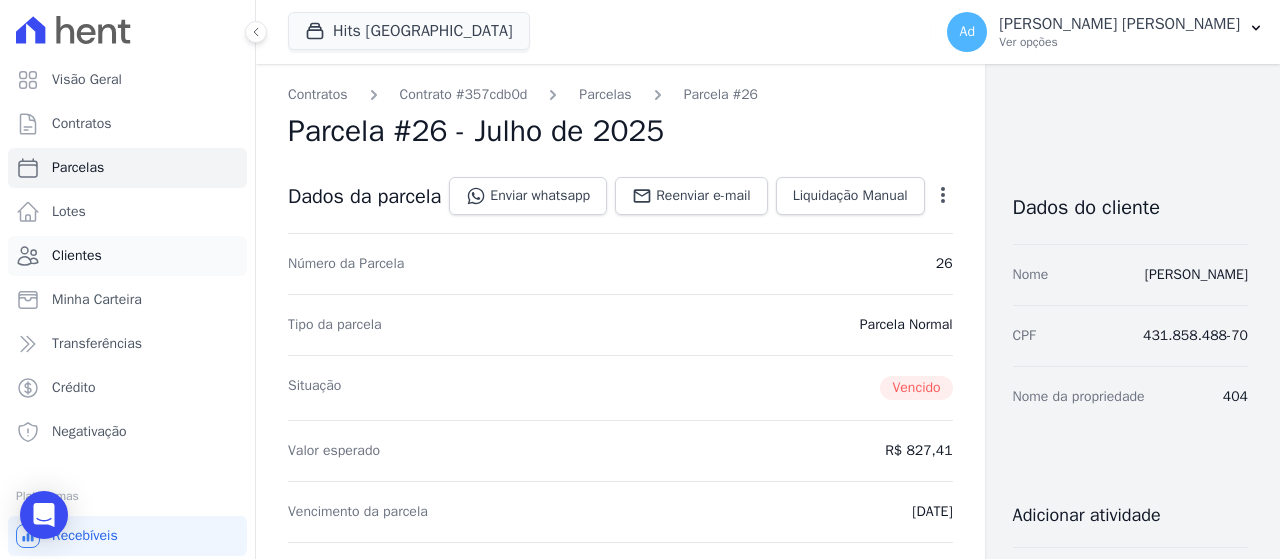 click on "Clientes" at bounding box center [127, 256] 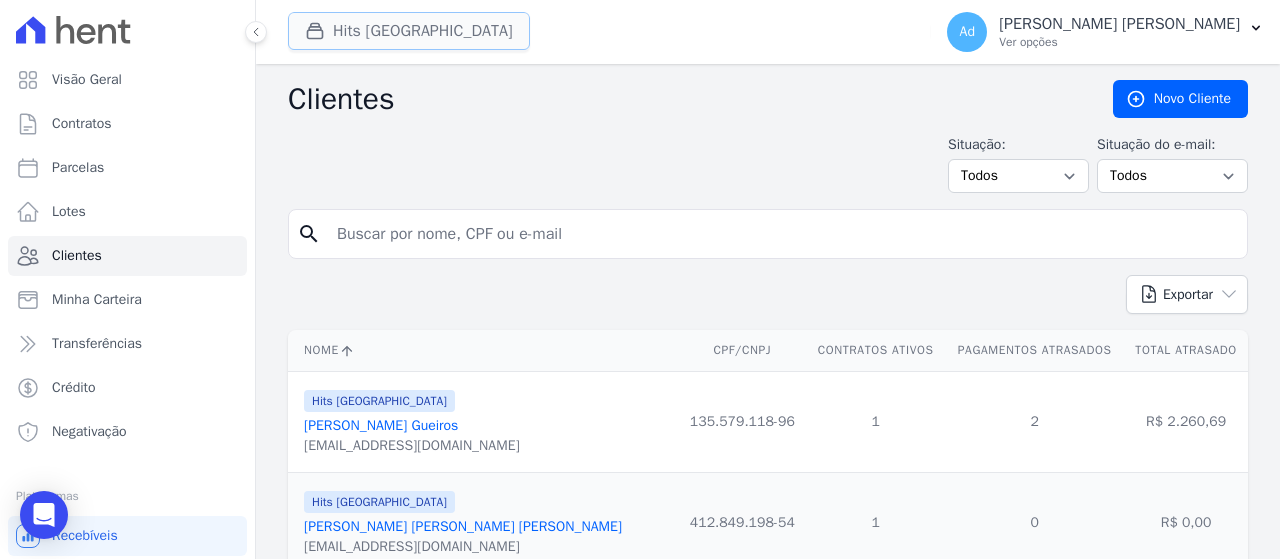 click on "Hits [GEOGRAPHIC_DATA]" at bounding box center (409, 31) 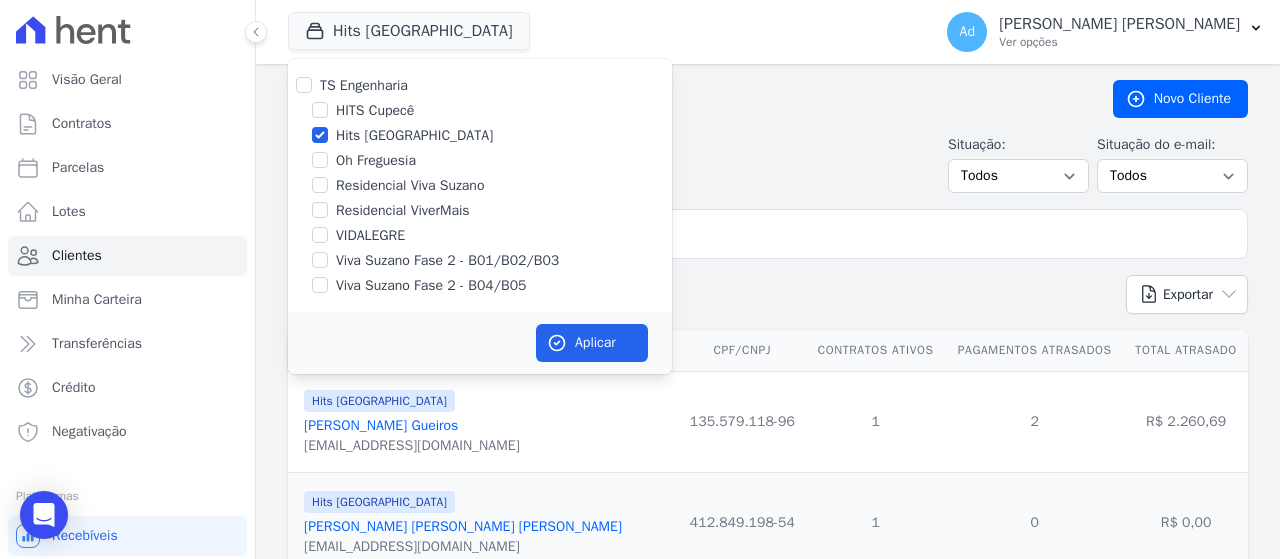 click on "Viva Suzano Fase 2 - B01/B02/B03" at bounding box center [447, 260] 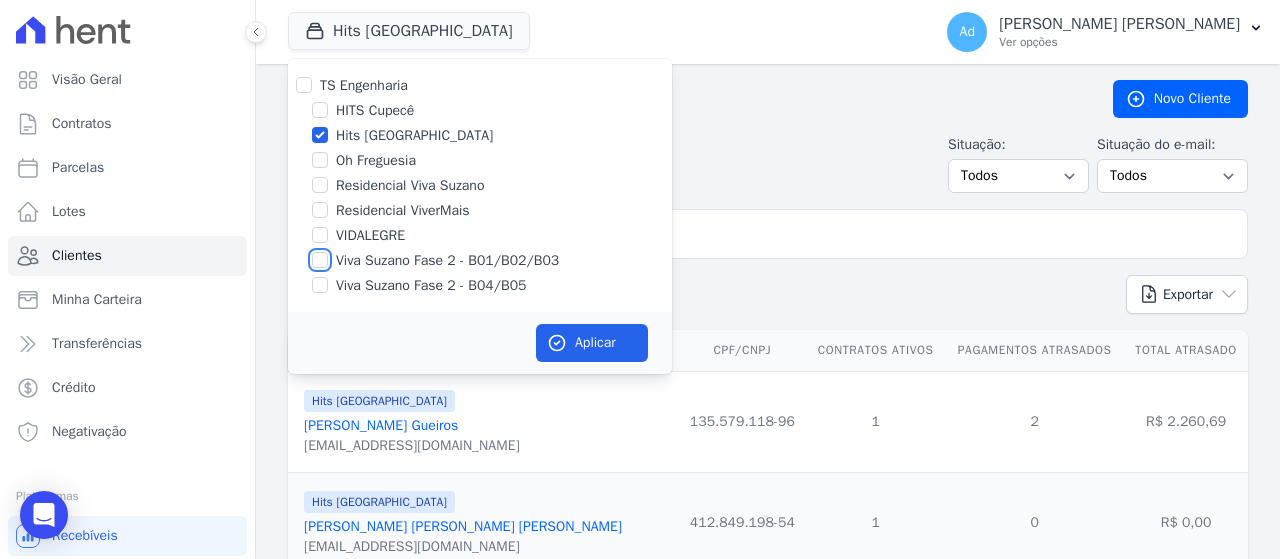 click on "Viva Suzano Fase 2 - B01/B02/B03" at bounding box center (320, 260) 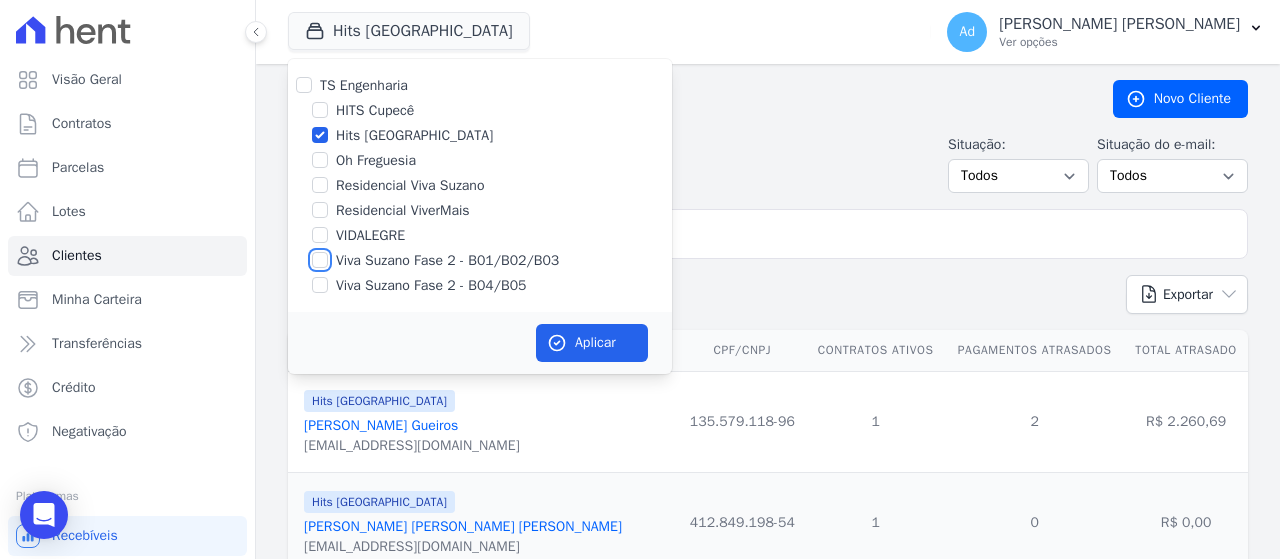checkbox on "true" 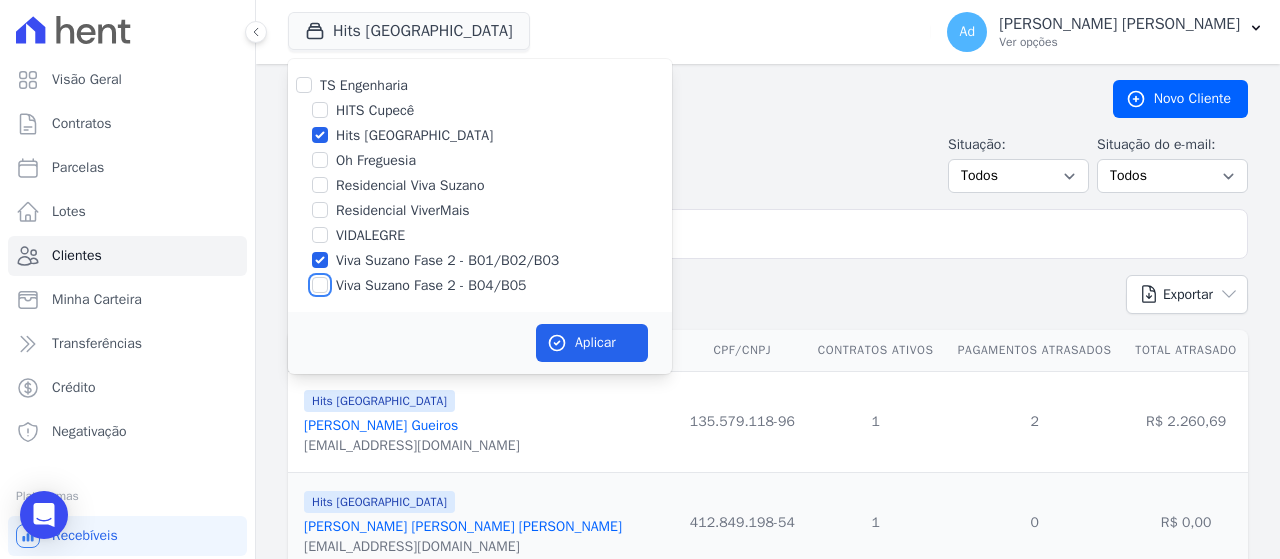 click on "Viva Suzano Fase 2 - B04/B05" at bounding box center [320, 285] 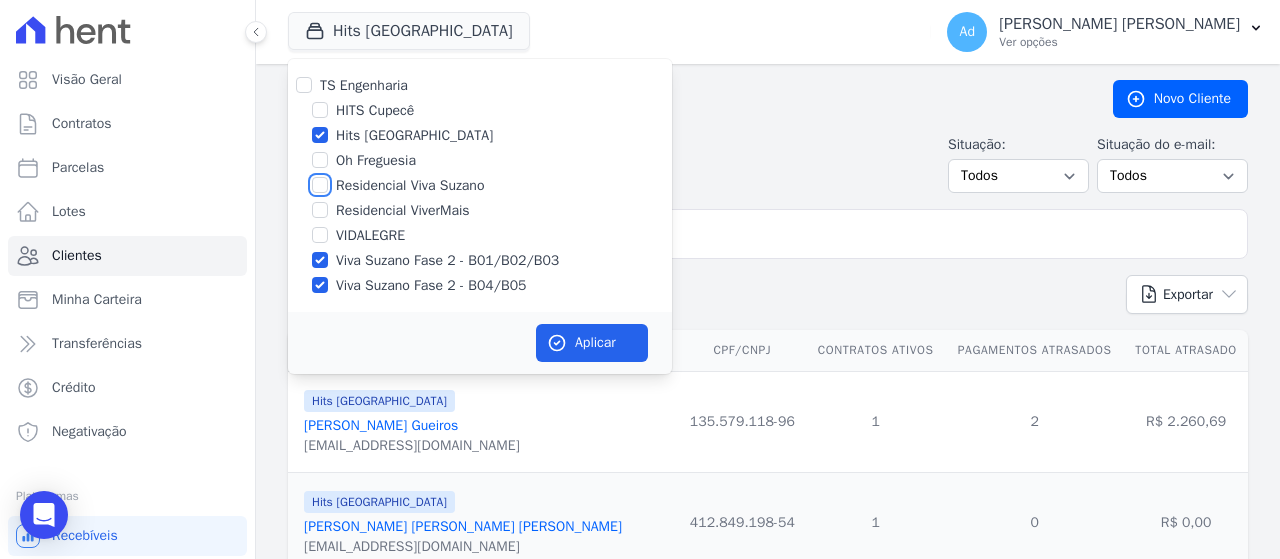 click on "Residencial Viva Suzano" at bounding box center [320, 185] 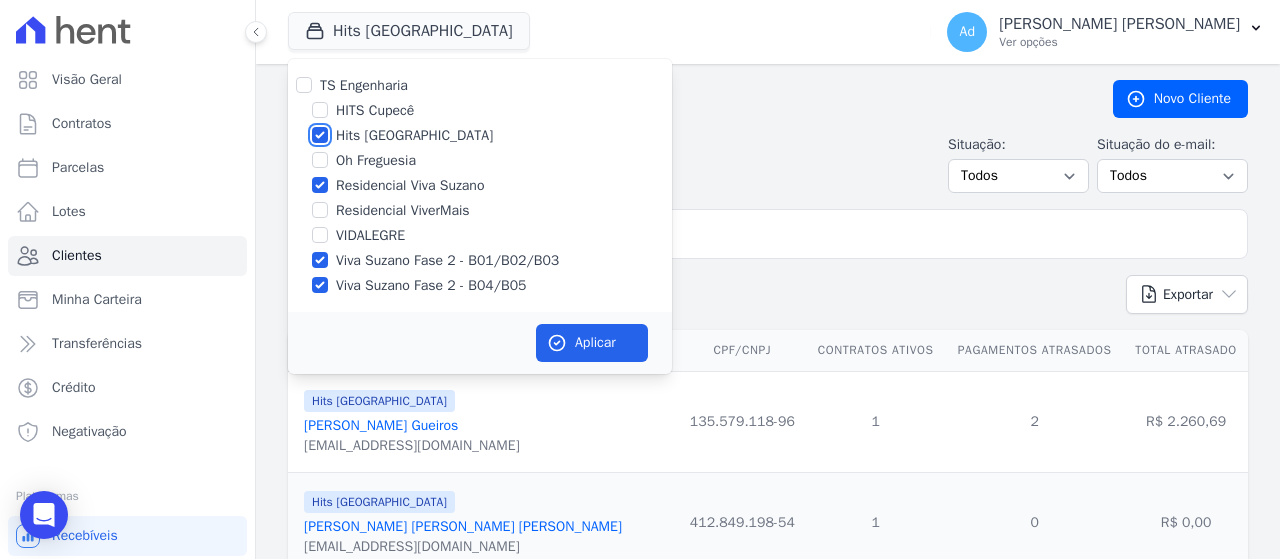 click on "Hits [GEOGRAPHIC_DATA]" at bounding box center (320, 135) 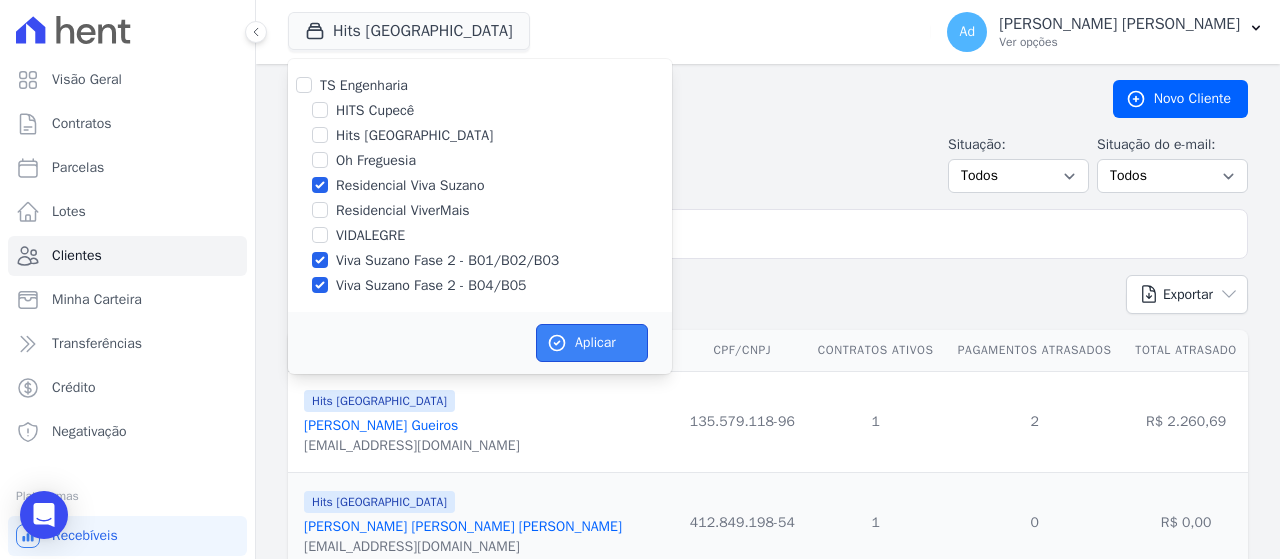 click on "Aplicar" at bounding box center [592, 343] 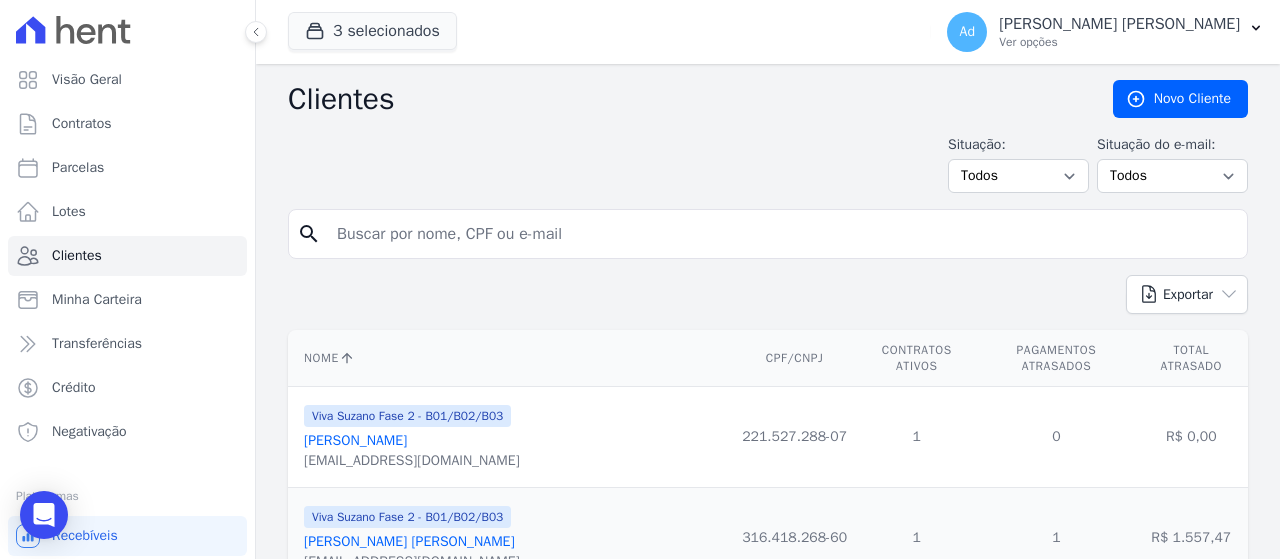 click at bounding box center (782, 234) 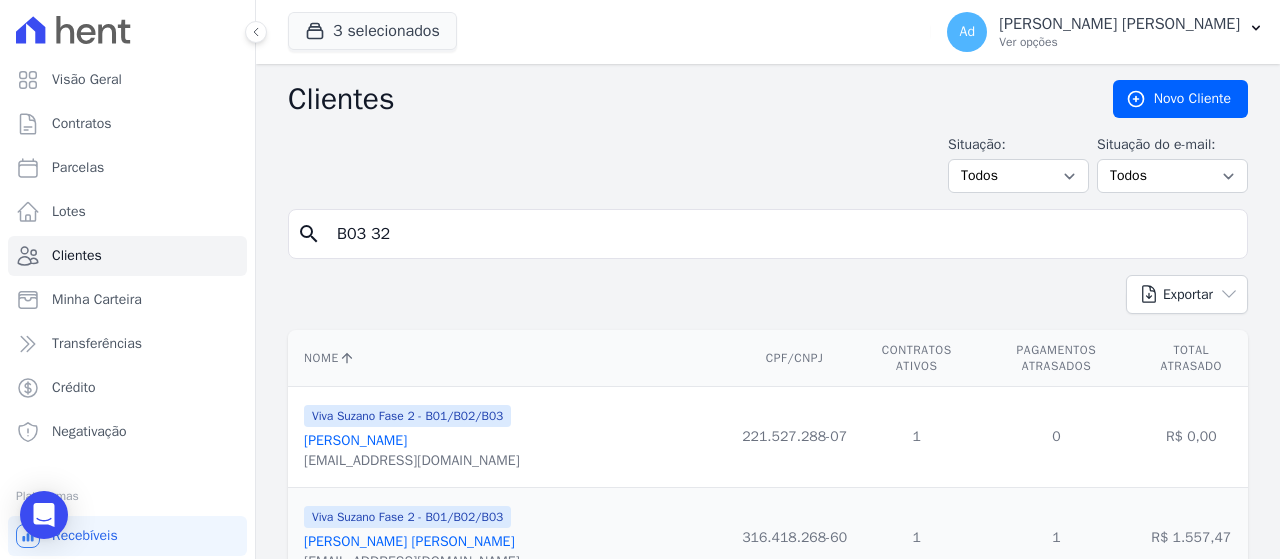type on "B03 32" 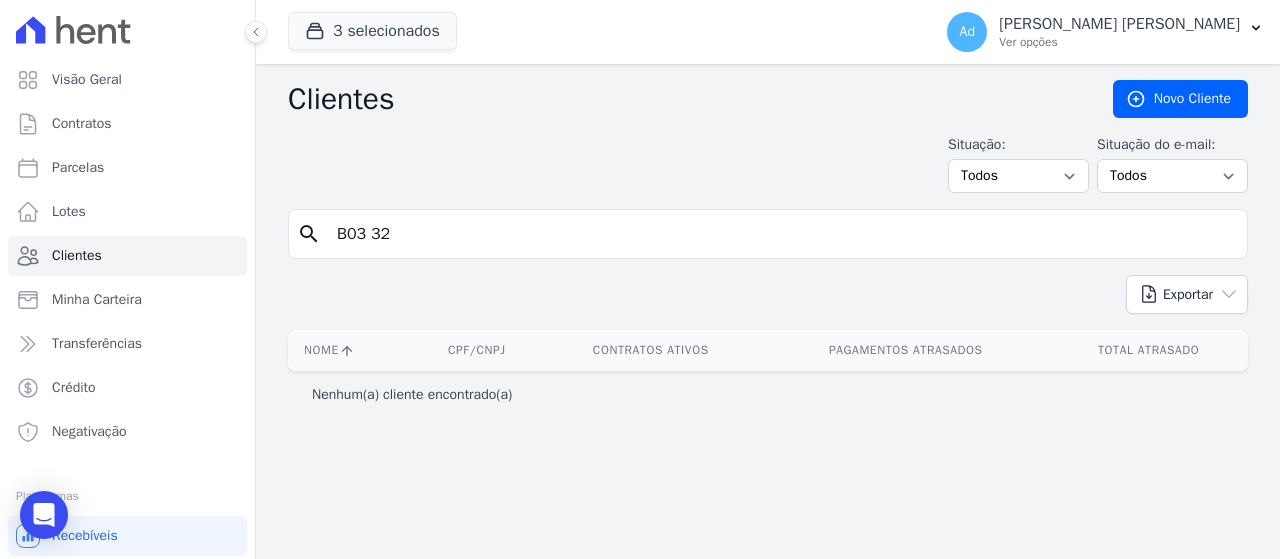click on "B03 32" at bounding box center [782, 234] 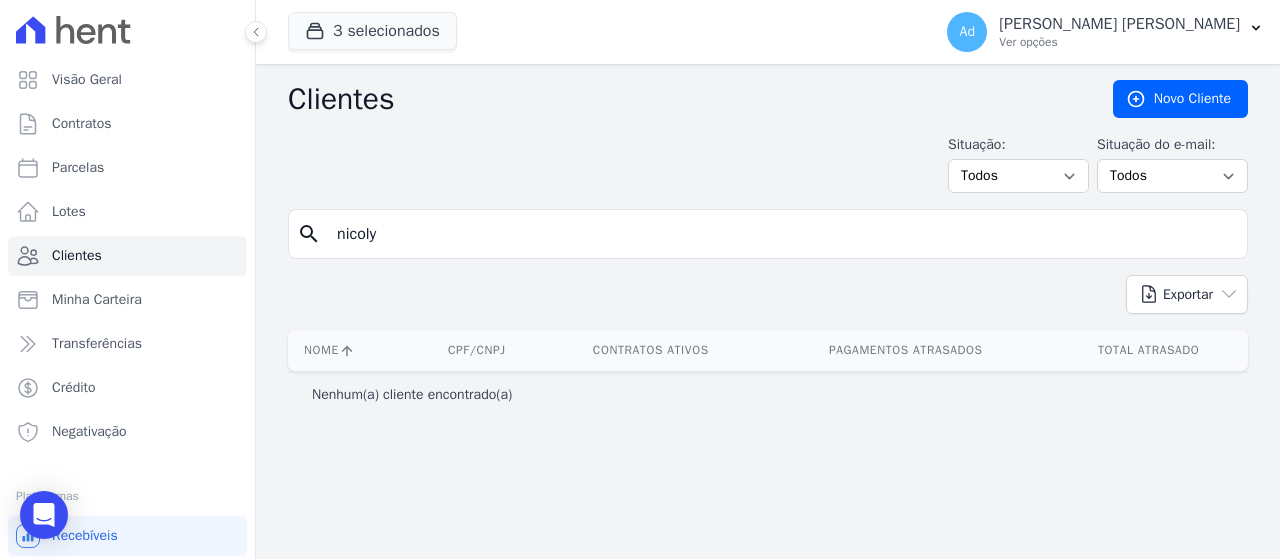 type on "nicoly" 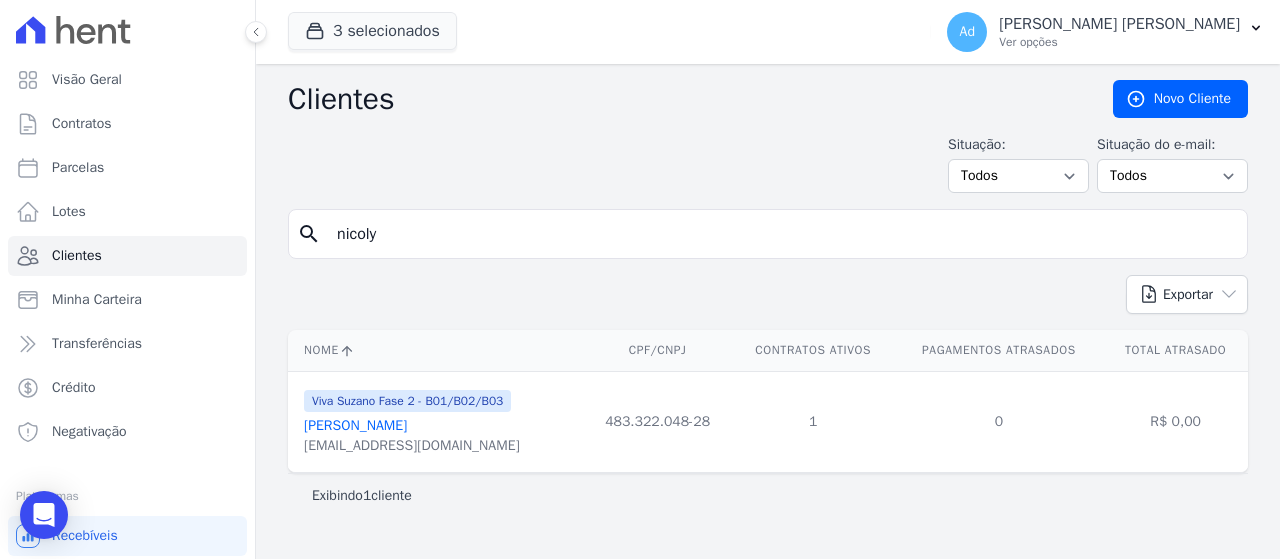 click on "[PERSON_NAME]" at bounding box center (355, 425) 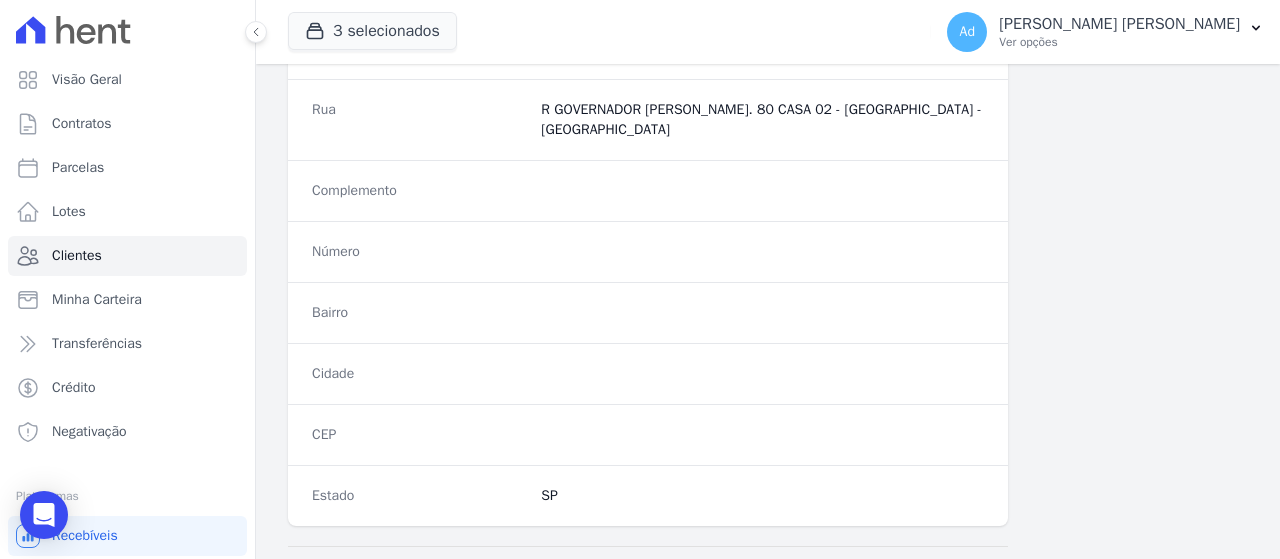 scroll, scrollTop: 1348, scrollLeft: 0, axis: vertical 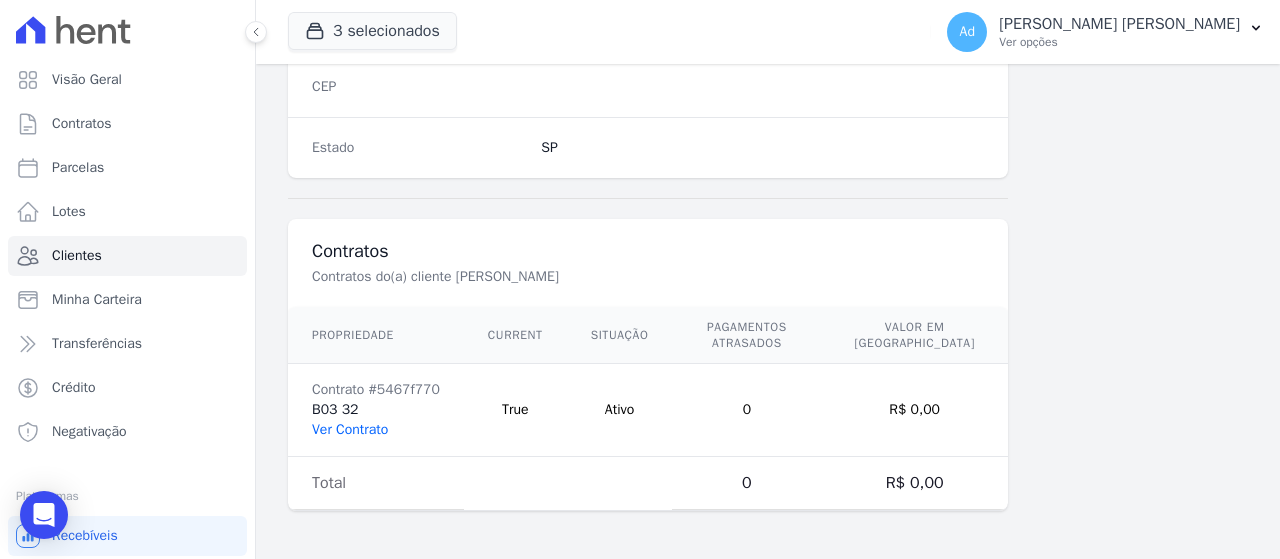 click on "Ver Contrato" at bounding box center [350, 429] 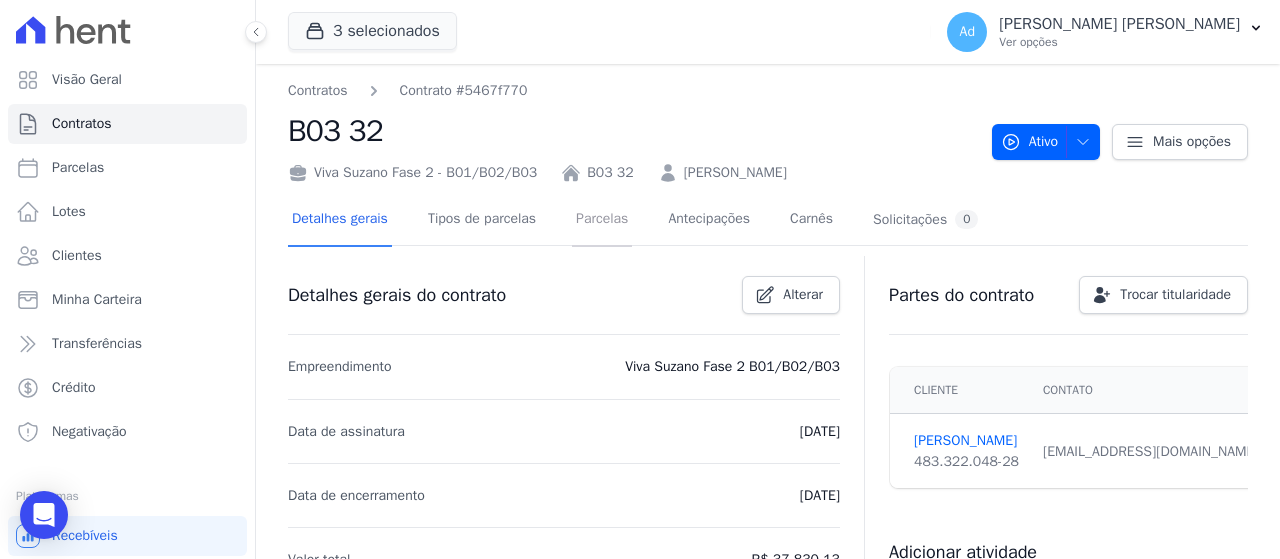 click on "Parcelas" at bounding box center [602, 220] 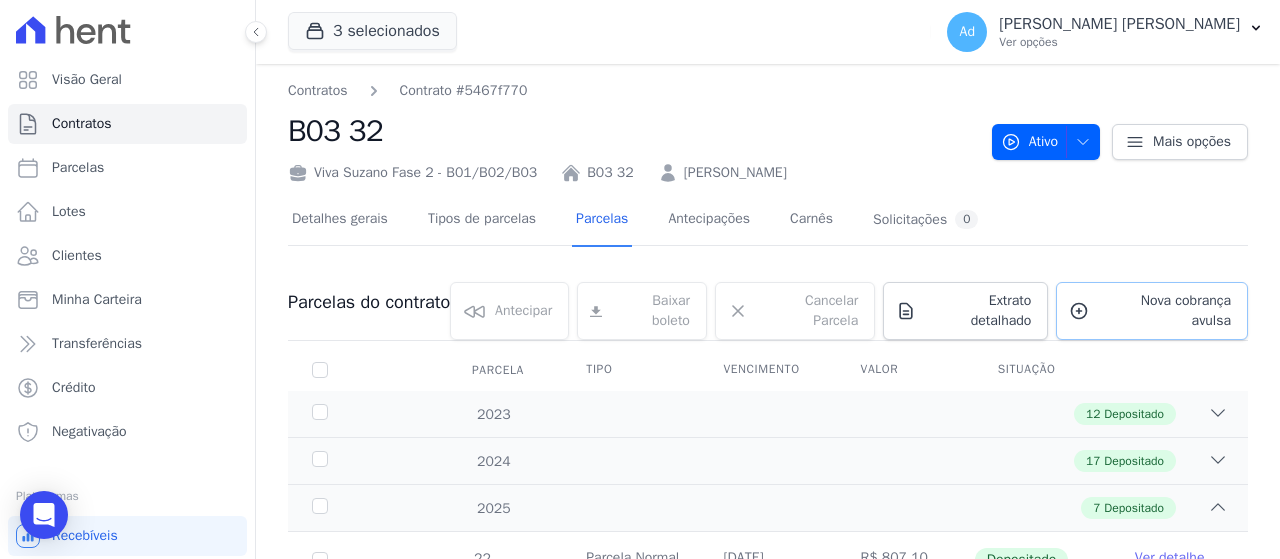 click on "Nova cobrança avulsa" at bounding box center (1164, 311) 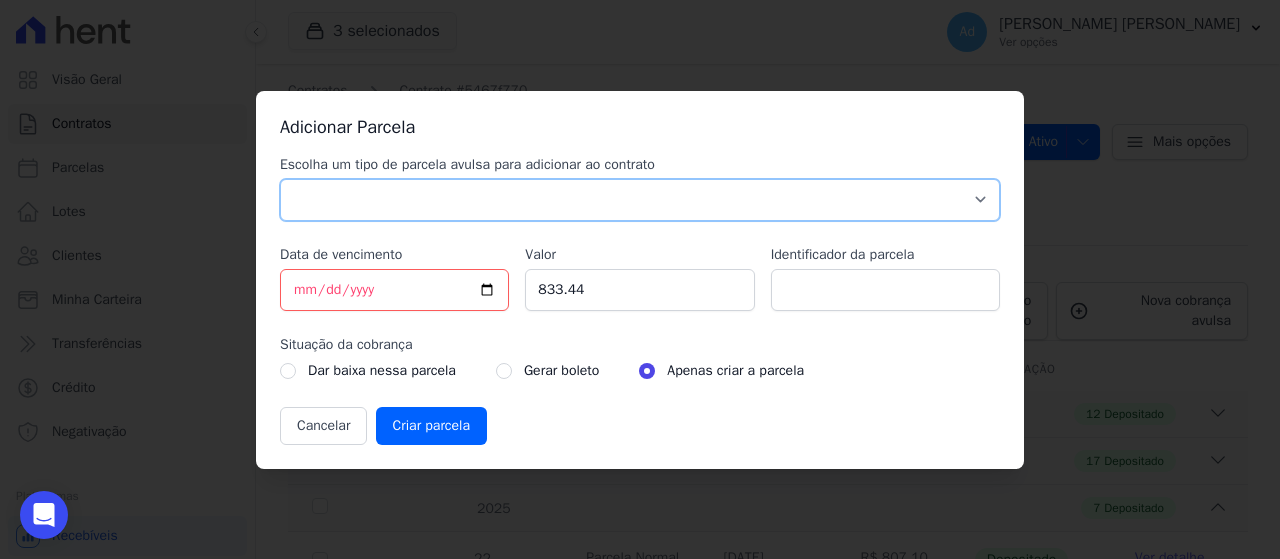 click on "Parcela Normal
Sinal
Caução
Intercalada
Chaves
Pré Chaves
Pós Chaves
Taxas
Quitação
Outros
Parcela do Cliente
Acordo
Financiamento CEF
Comissão
Antecipação" at bounding box center [640, 200] 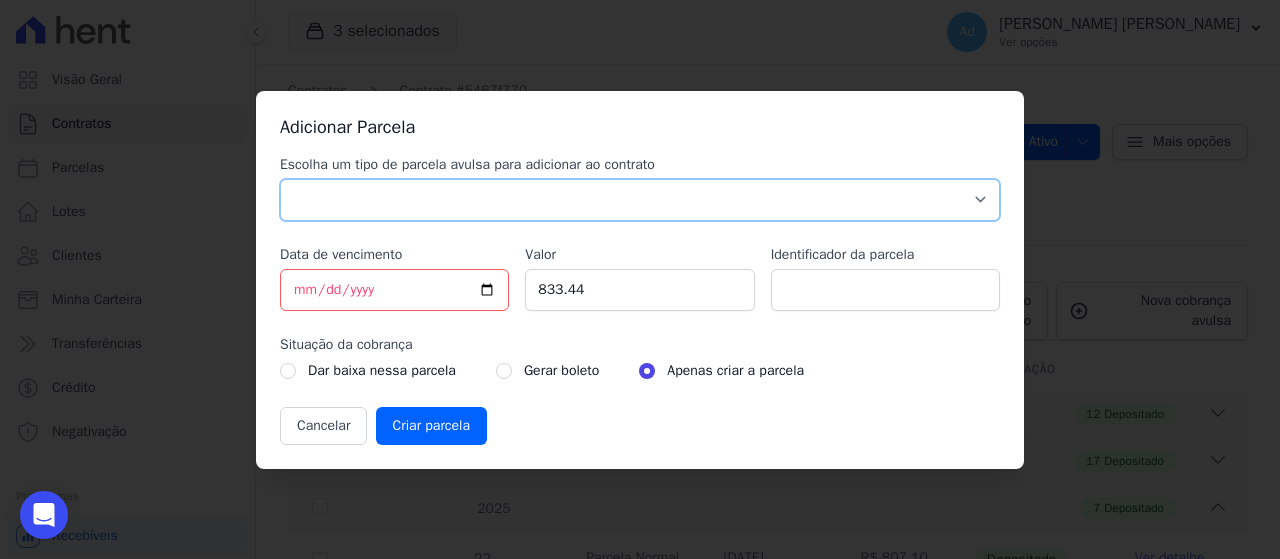 select on "advance" 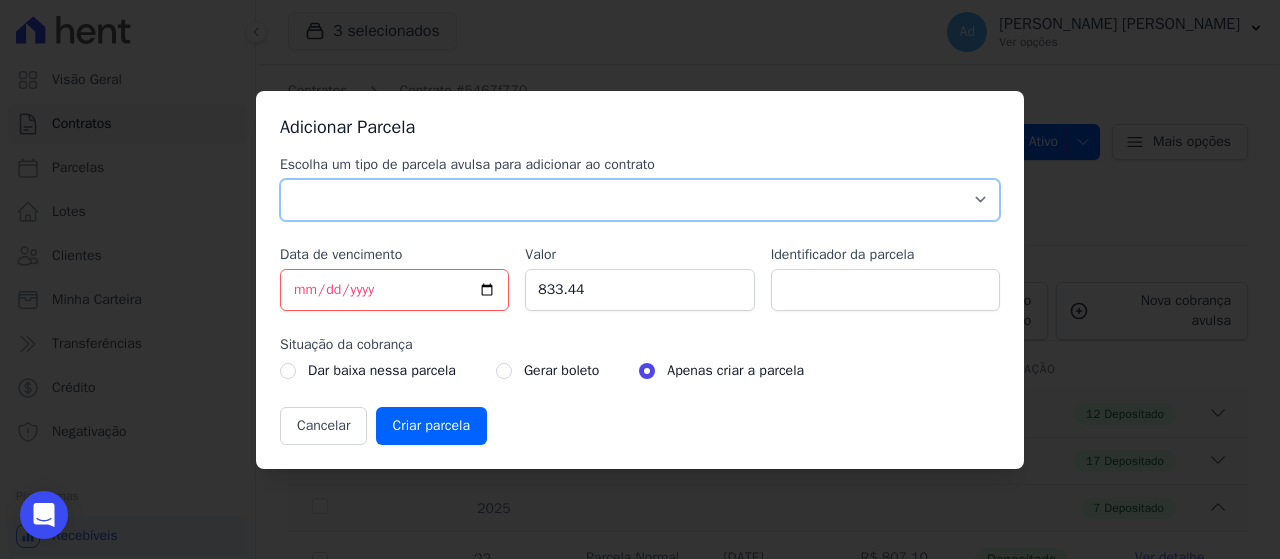 click on "Parcela Normal
Sinal
Caução
Intercalada
Chaves
Pré Chaves
Pós Chaves
Taxas
Quitação
Outros
Parcela do Cliente
Acordo
Financiamento CEF
Comissão
Antecipação" at bounding box center [640, 200] 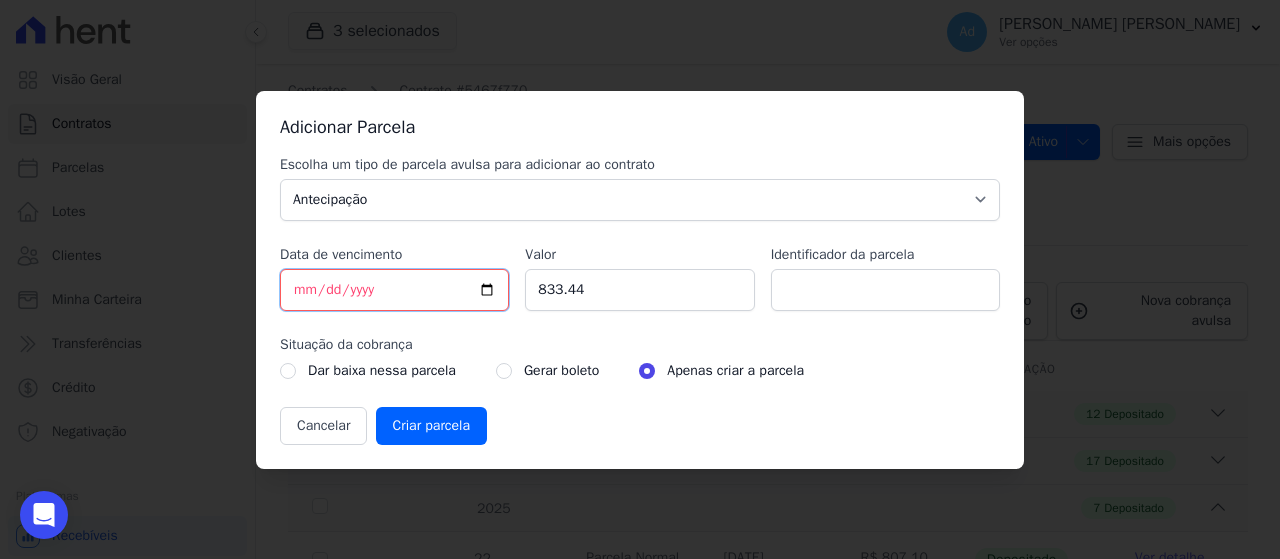 click on "[DATE]" at bounding box center [394, 290] 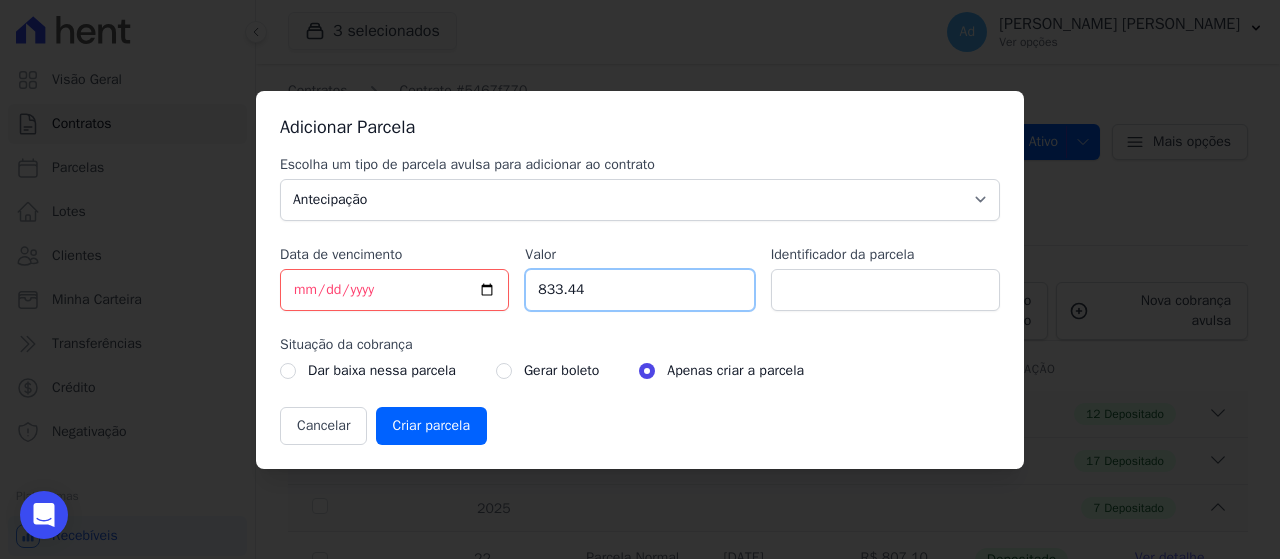 click on "833.44" at bounding box center [639, 290] 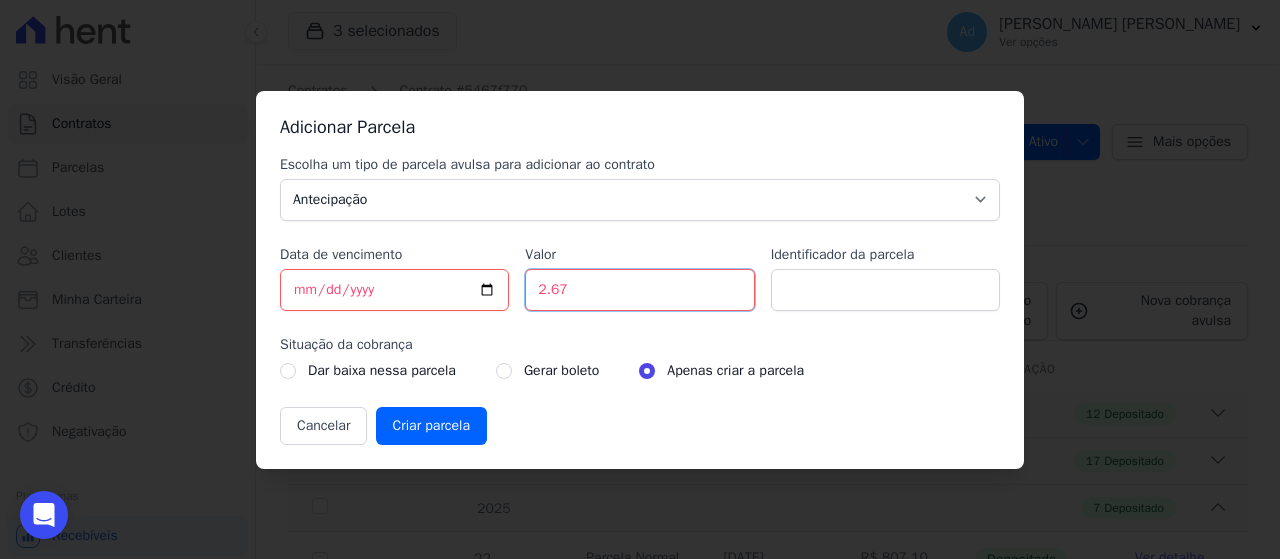 type on "2.6" 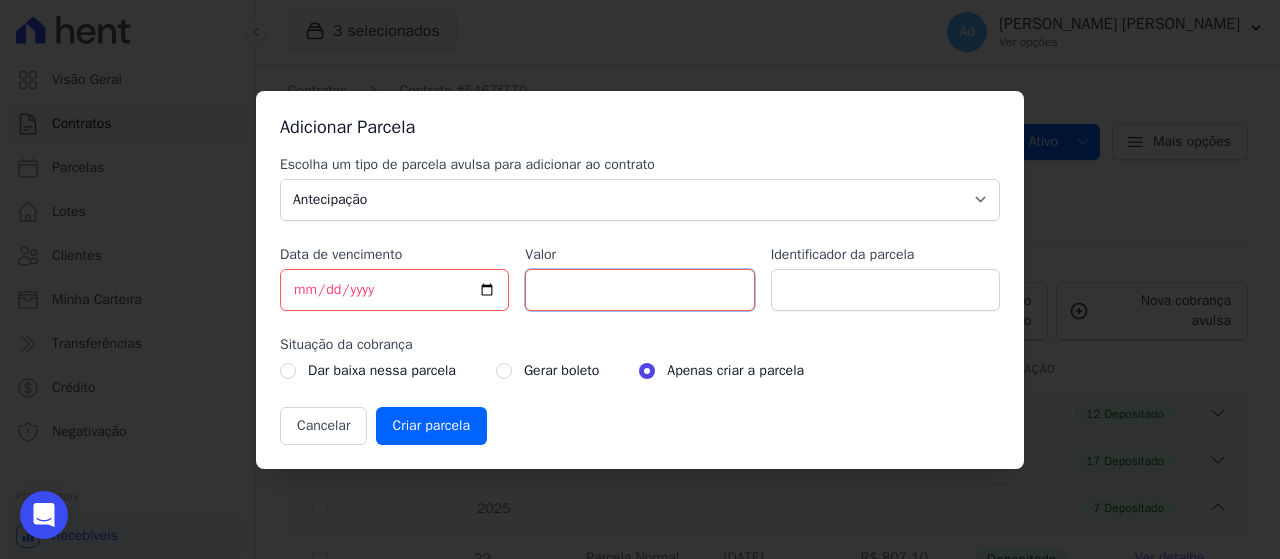 type on "2" 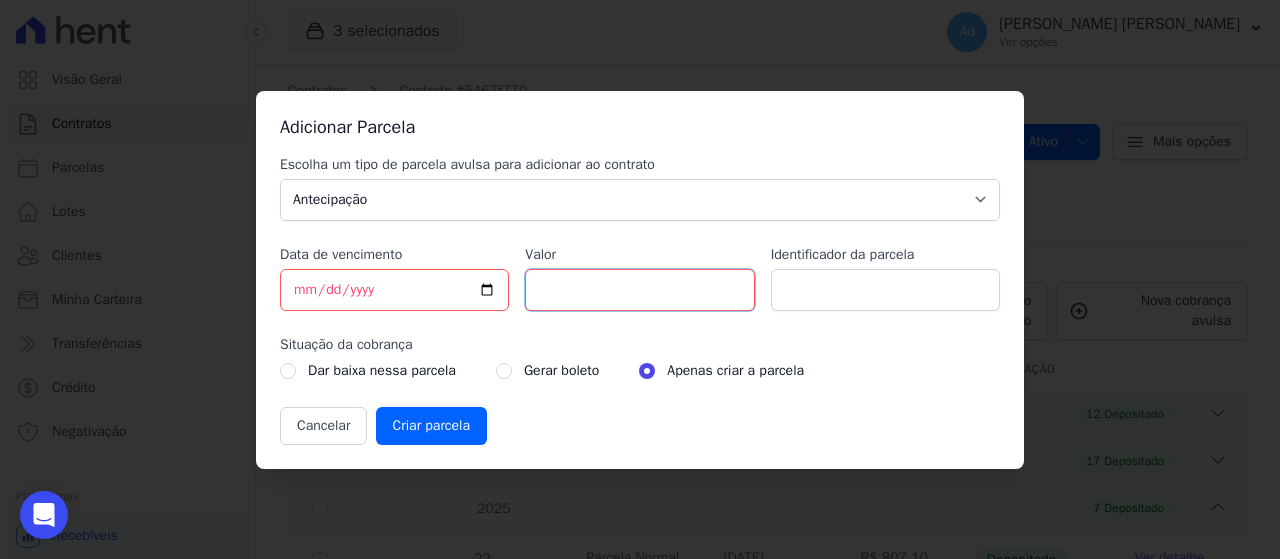 paste on "2.67869" 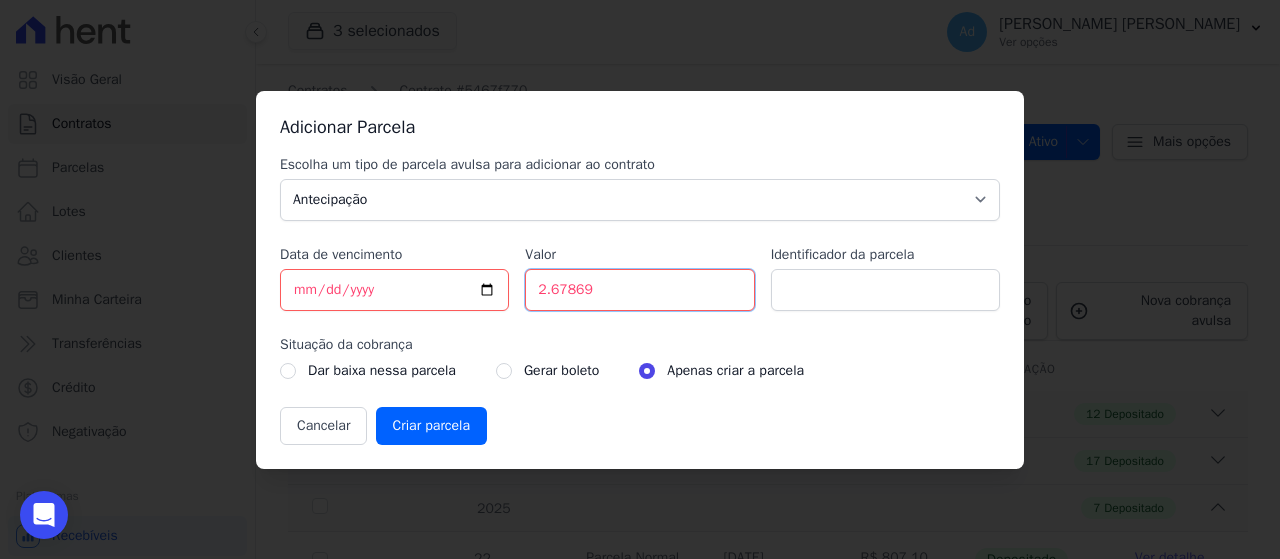 click on "2.67869" at bounding box center [639, 290] 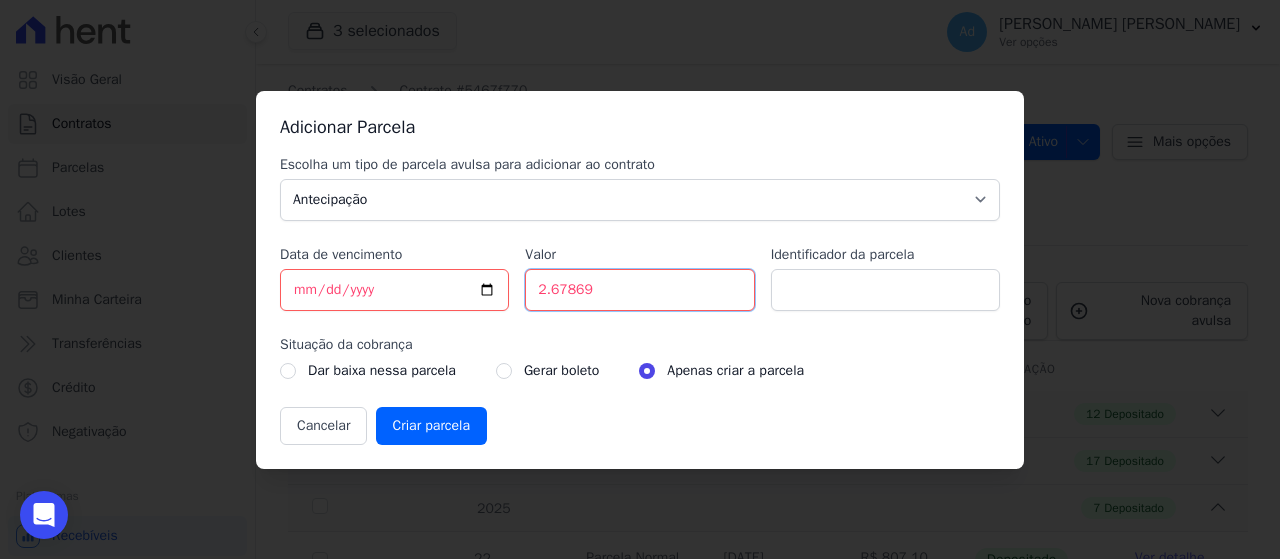 click on "Criar parcela" at bounding box center [431, 426] 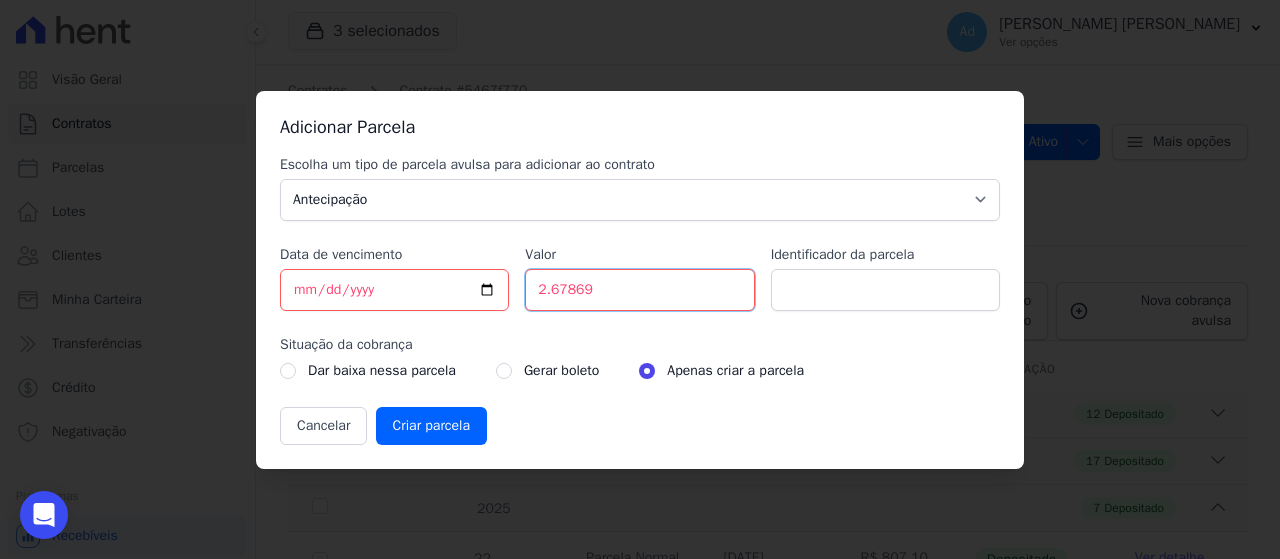 click on "2.67869" at bounding box center [639, 290] 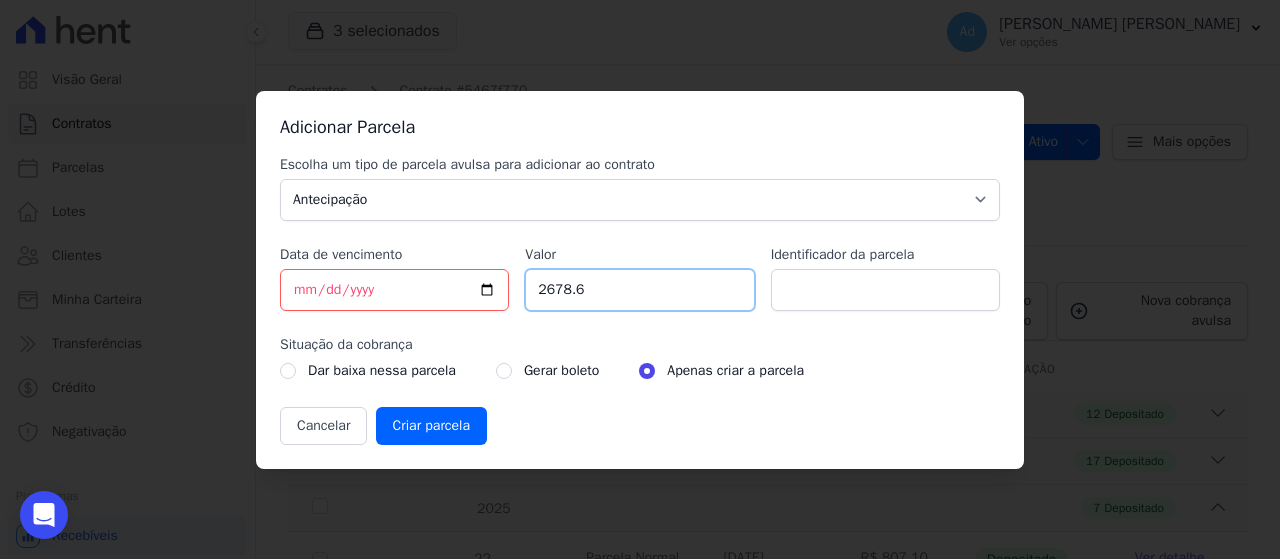 type on "2678.69" 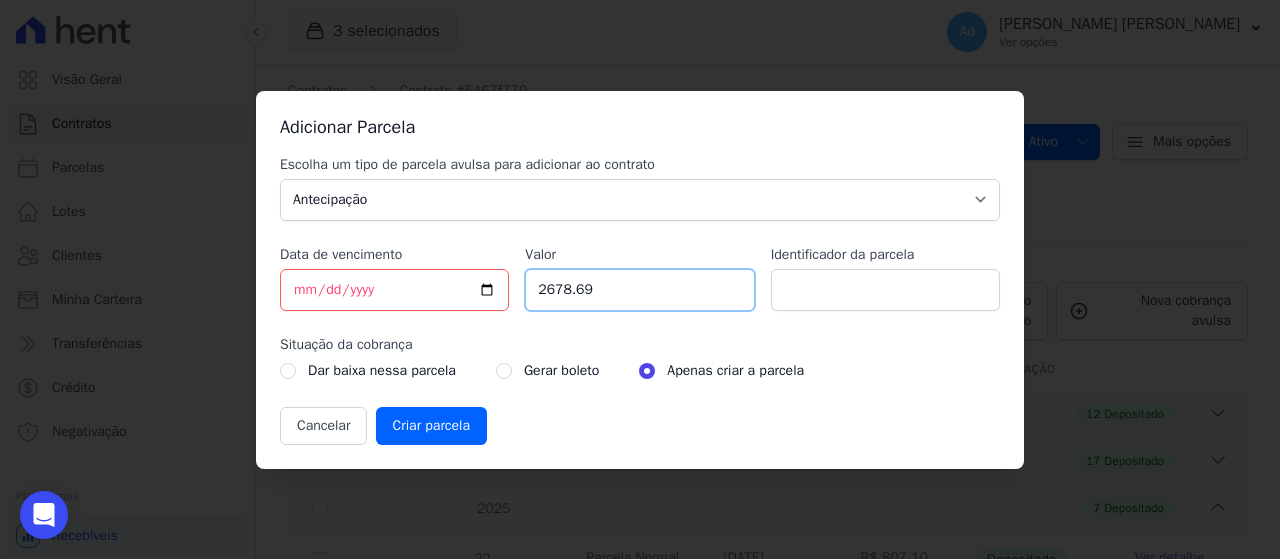 click on "Criar parcela" at bounding box center (431, 426) 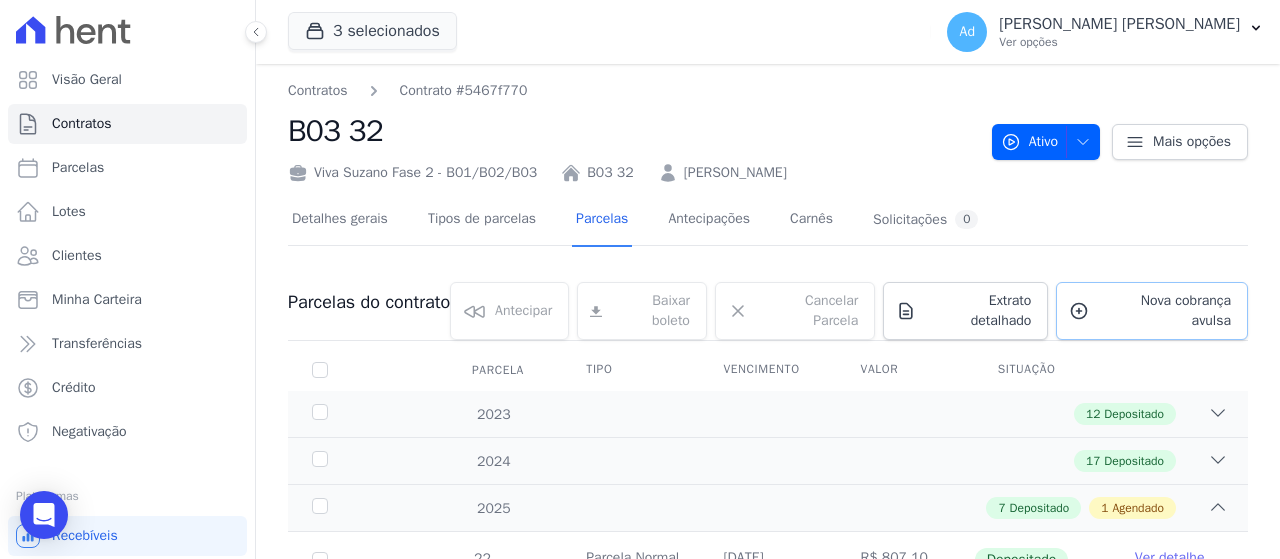 click on "Nova cobrança avulsa" at bounding box center [1164, 311] 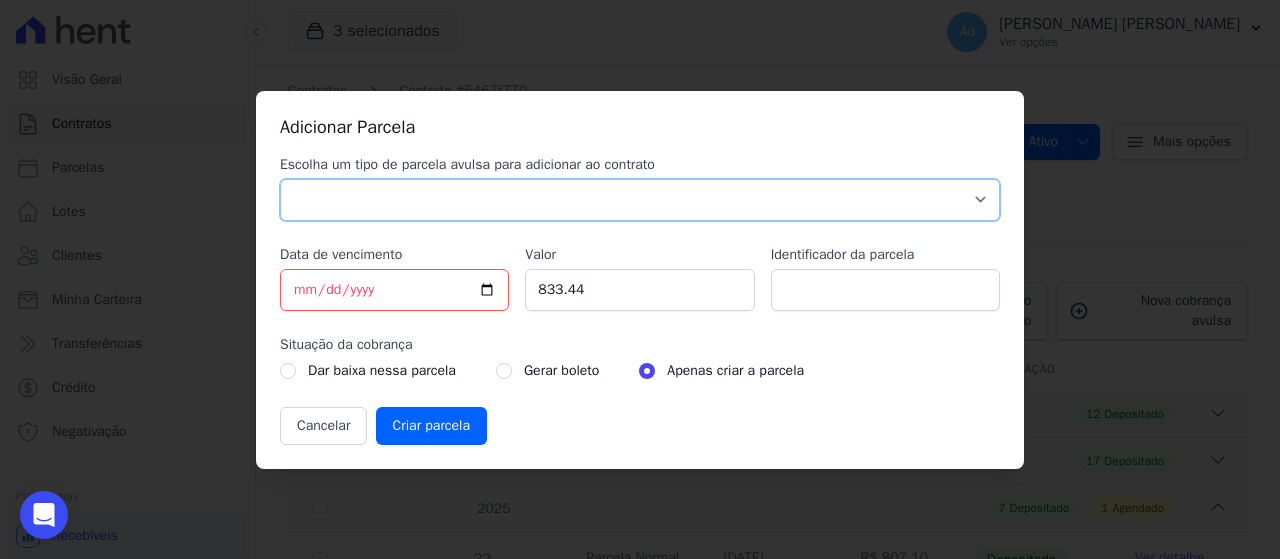 click on "Parcela Normal
Sinal
Caução
Intercalada
Chaves
Pré Chaves
Pós Chaves
Taxas
Quitação
Outros
Parcela do Cliente
Acordo
Financiamento CEF
Comissão
Antecipação" at bounding box center (640, 200) 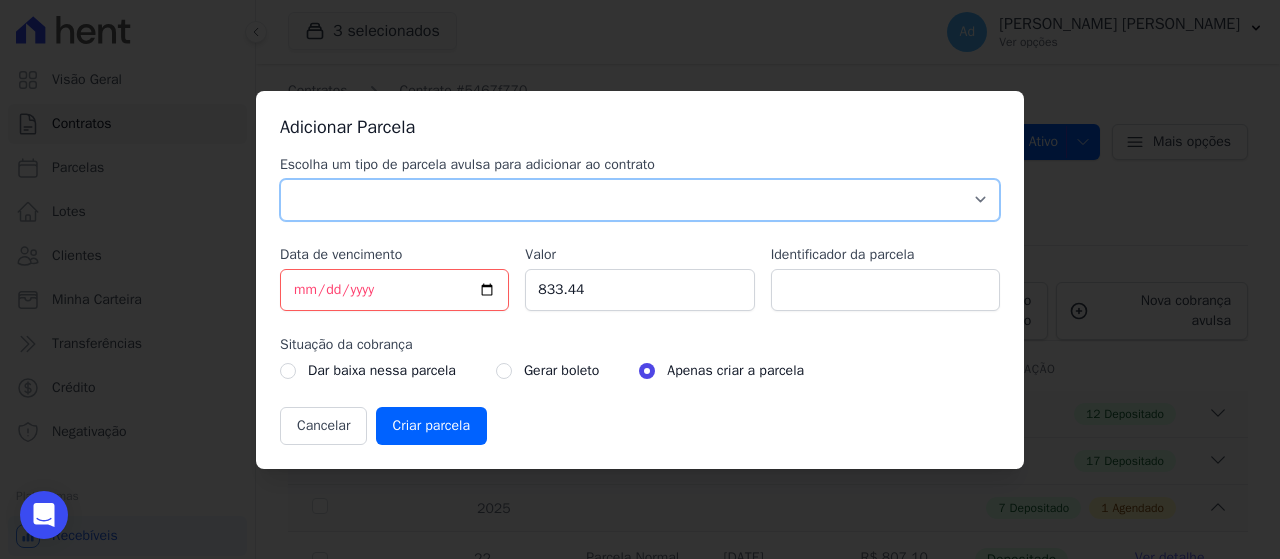 select on "advance" 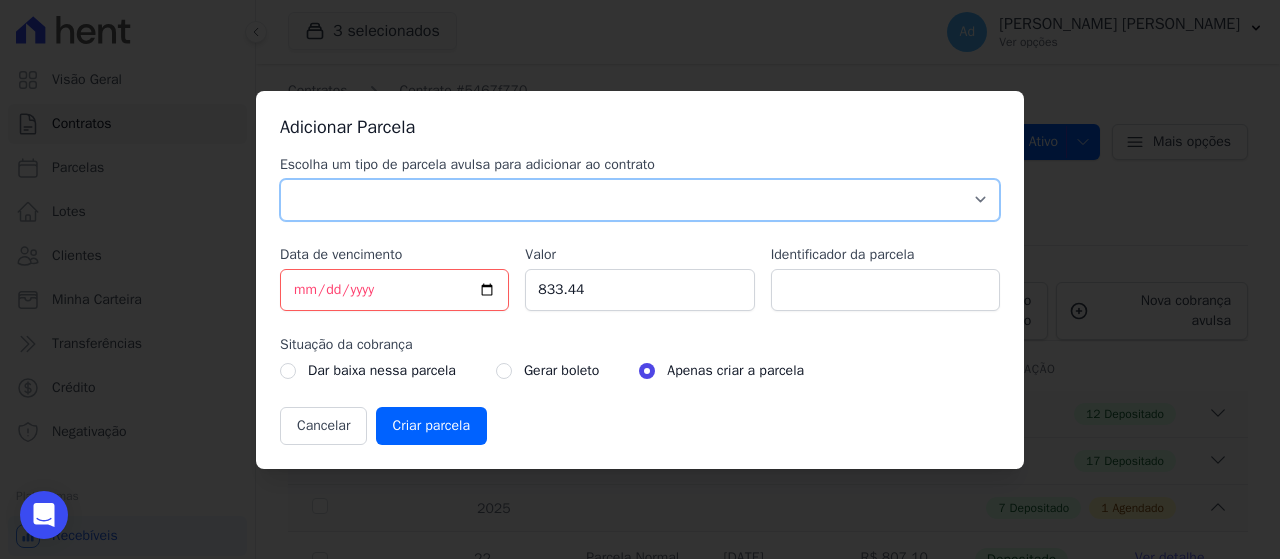 click on "Parcela Normal
Sinal
Caução
Intercalada
Chaves
Pré Chaves
Pós Chaves
Taxas
Quitação
Outros
Parcela do Cliente
Acordo
Financiamento CEF
Comissão
Antecipação" at bounding box center [640, 200] 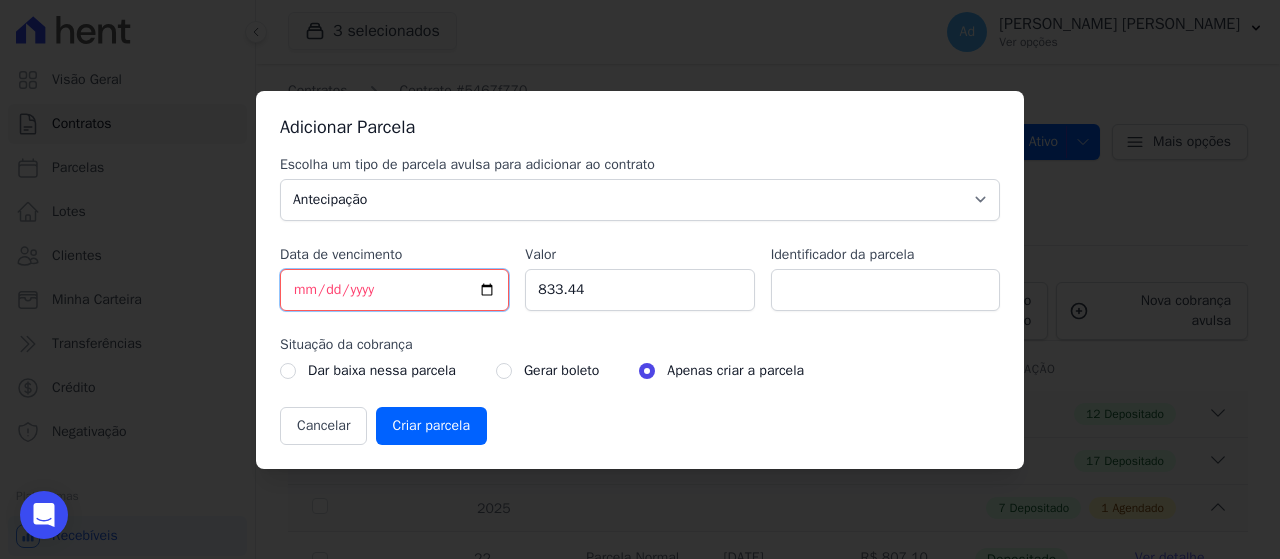 click on "[DATE]" at bounding box center [394, 290] 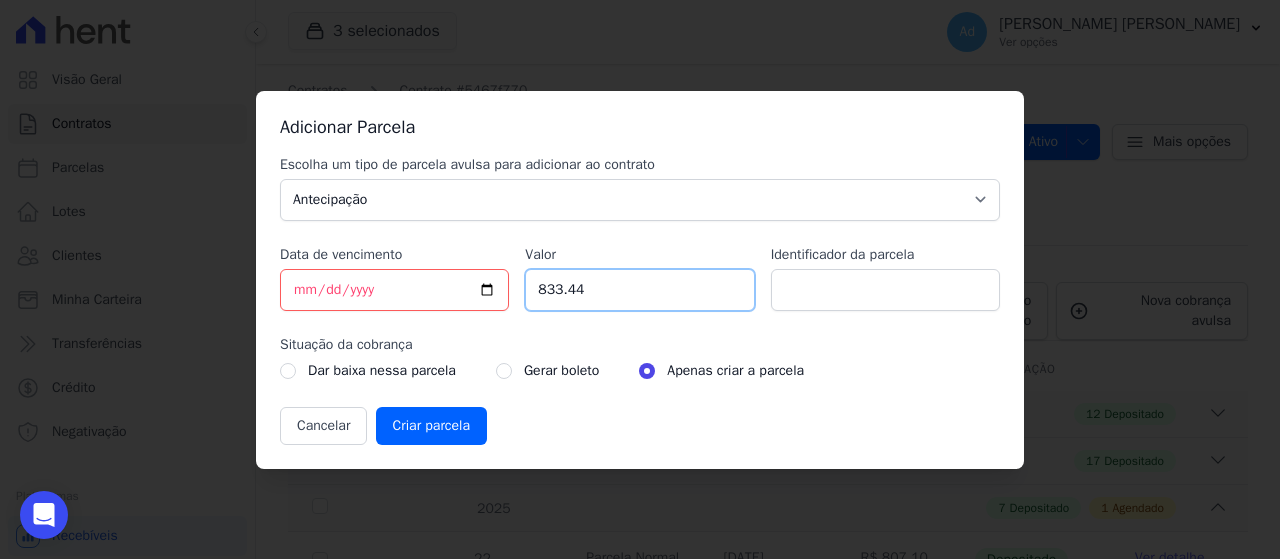 click on "833.44" at bounding box center (639, 290) 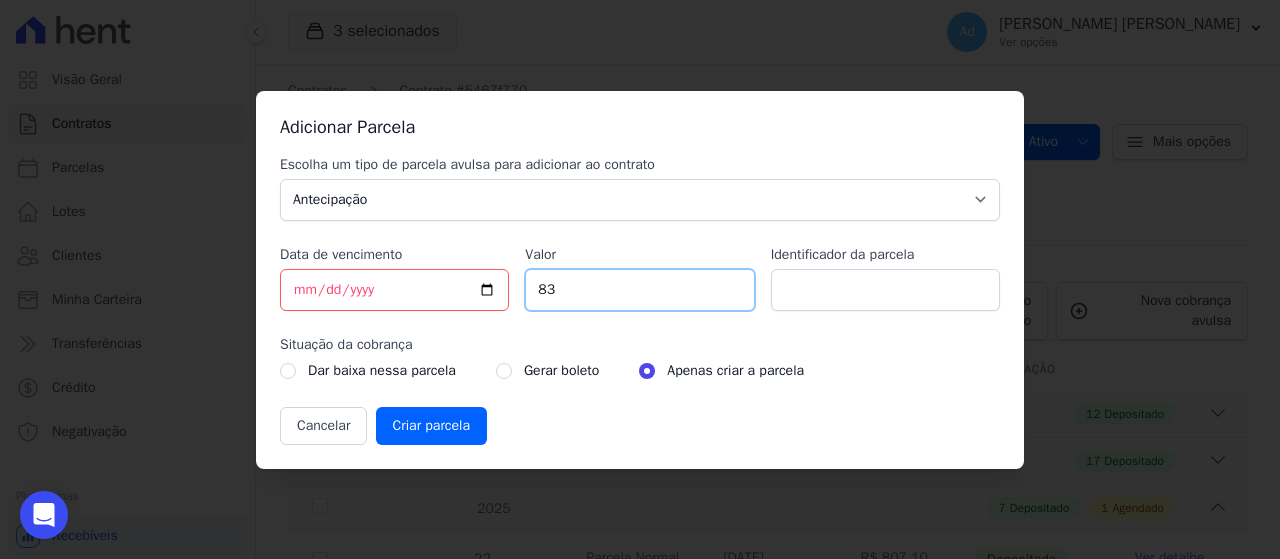 type on "8" 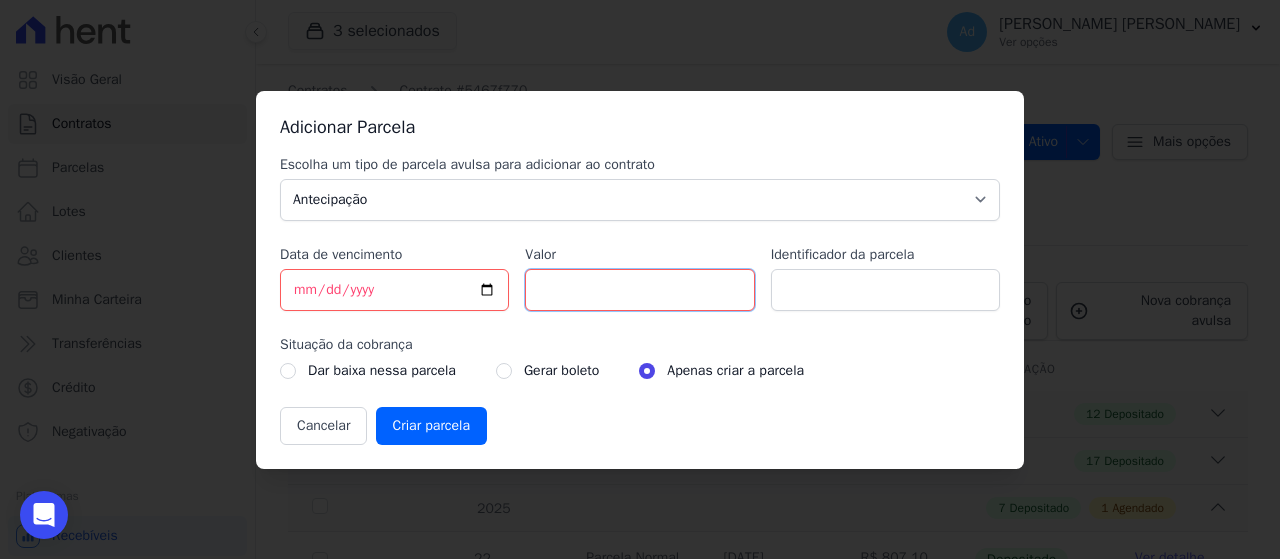 type on "2" 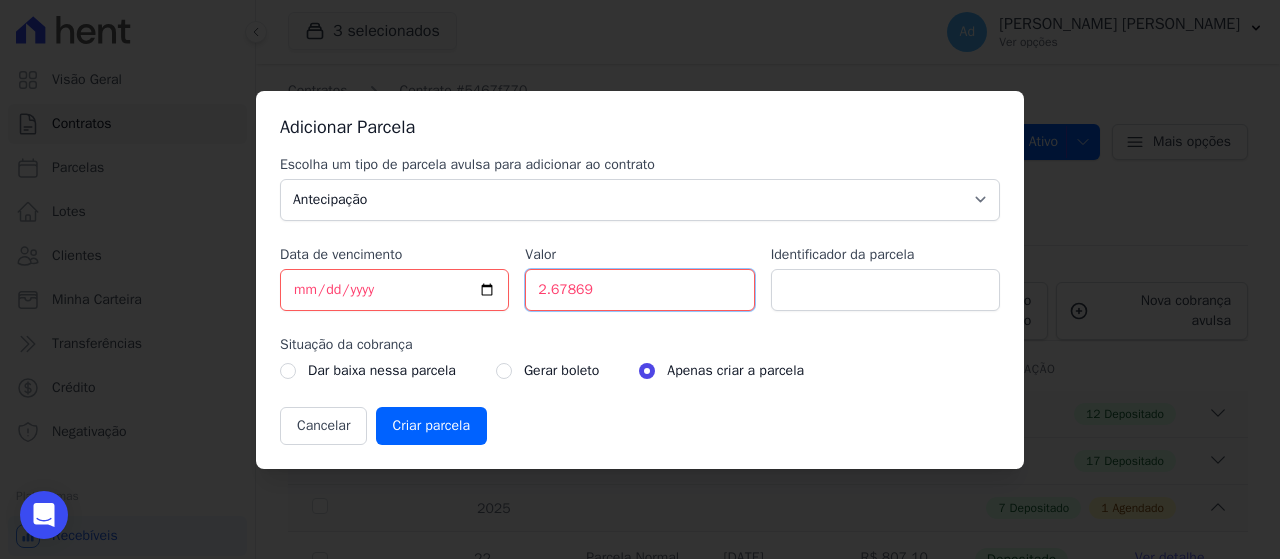 type on "2.67869" 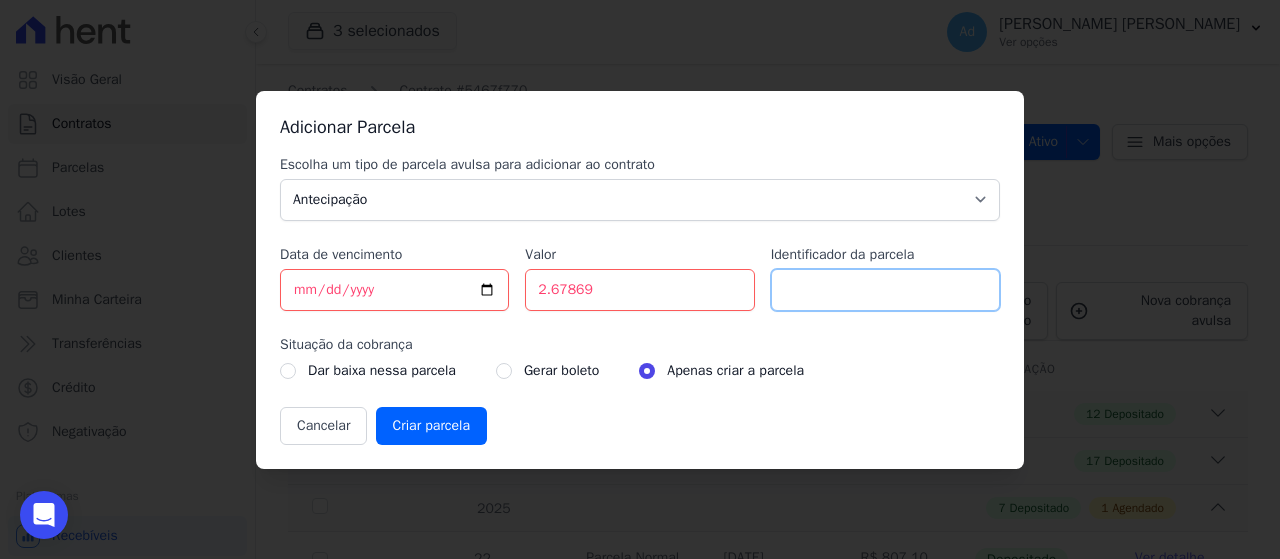 click on "Identificador da parcela" at bounding box center [885, 290] 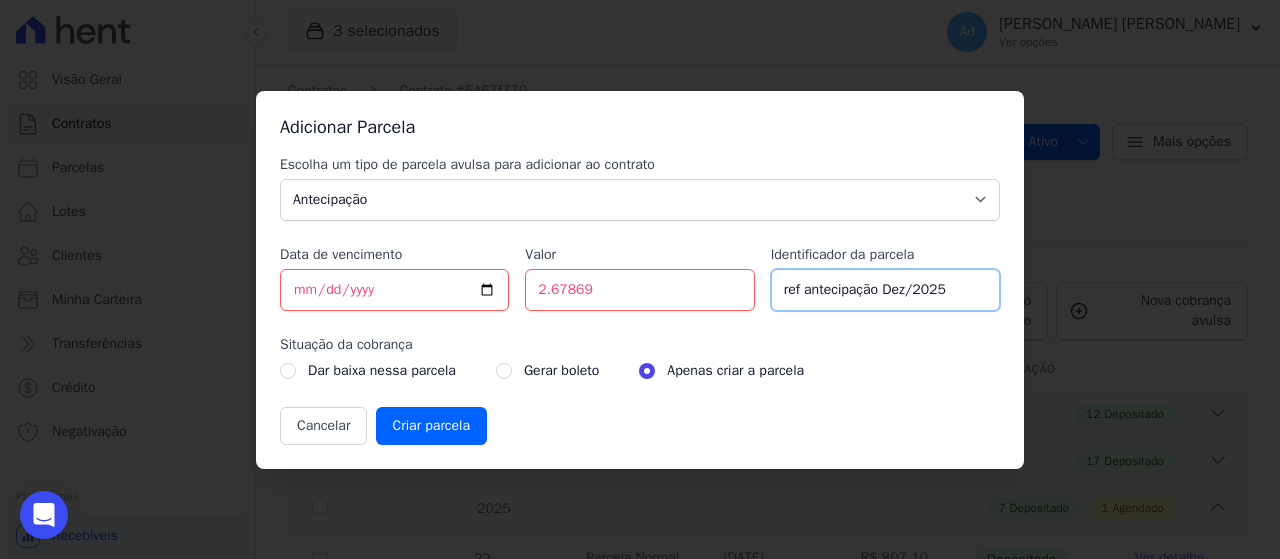 type on "ref antecipação Dez/2025" 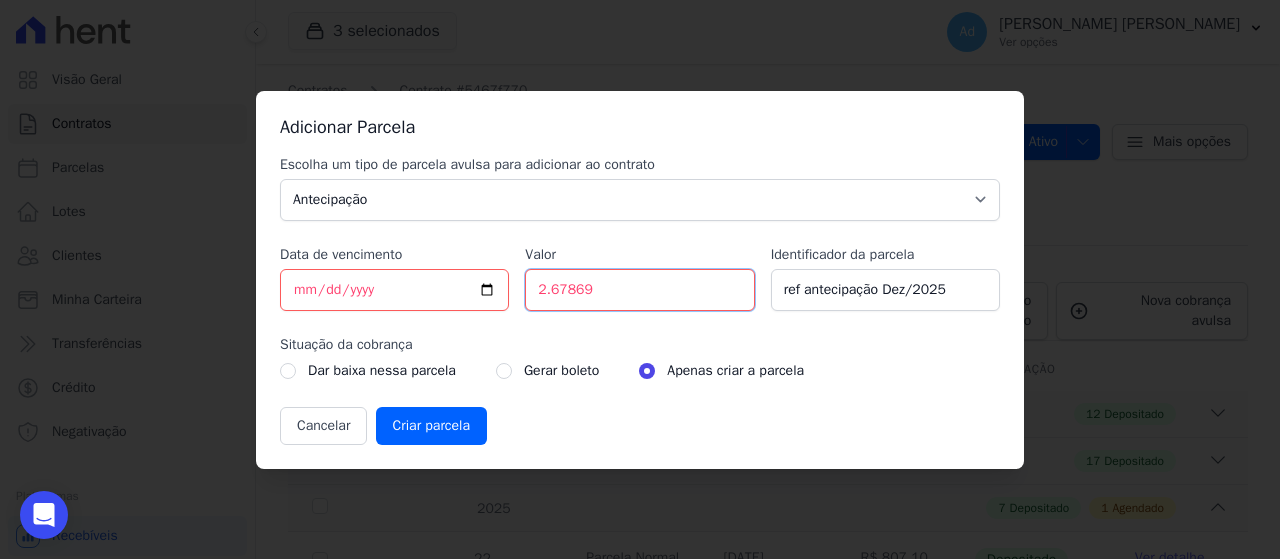 click on "2.67869" at bounding box center (639, 290) 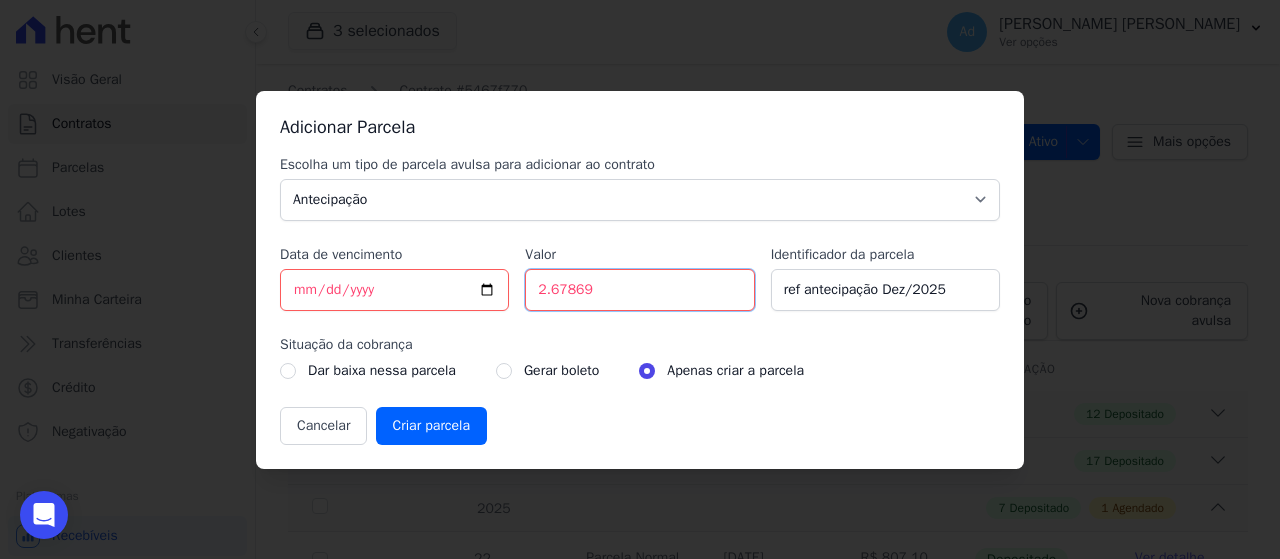 click on "2.67869" at bounding box center (639, 290) 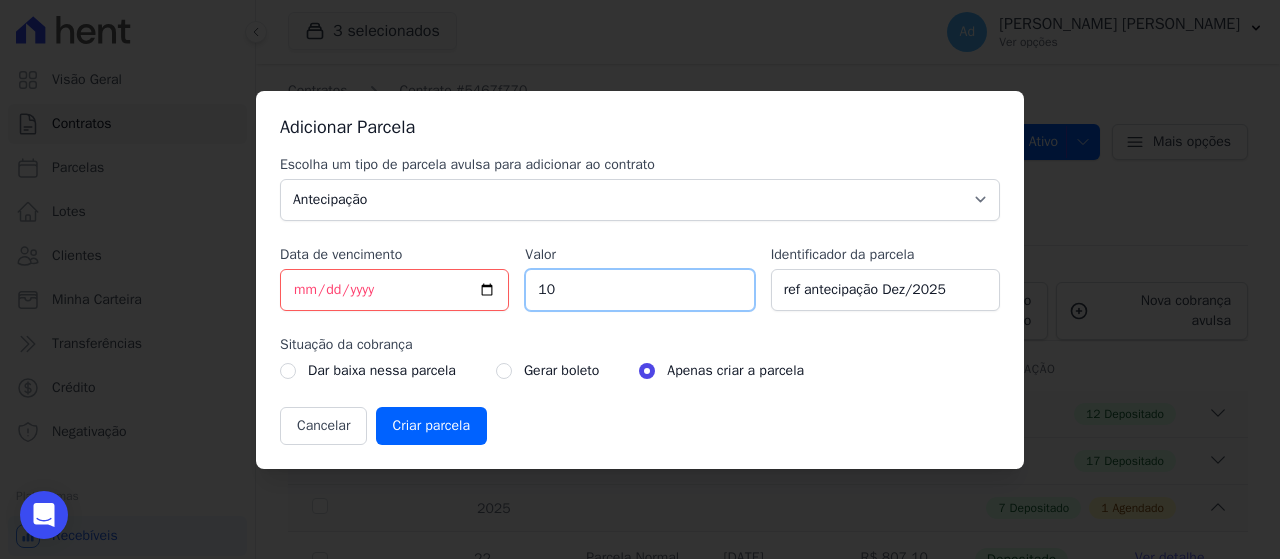 click on "10" at bounding box center [639, 290] 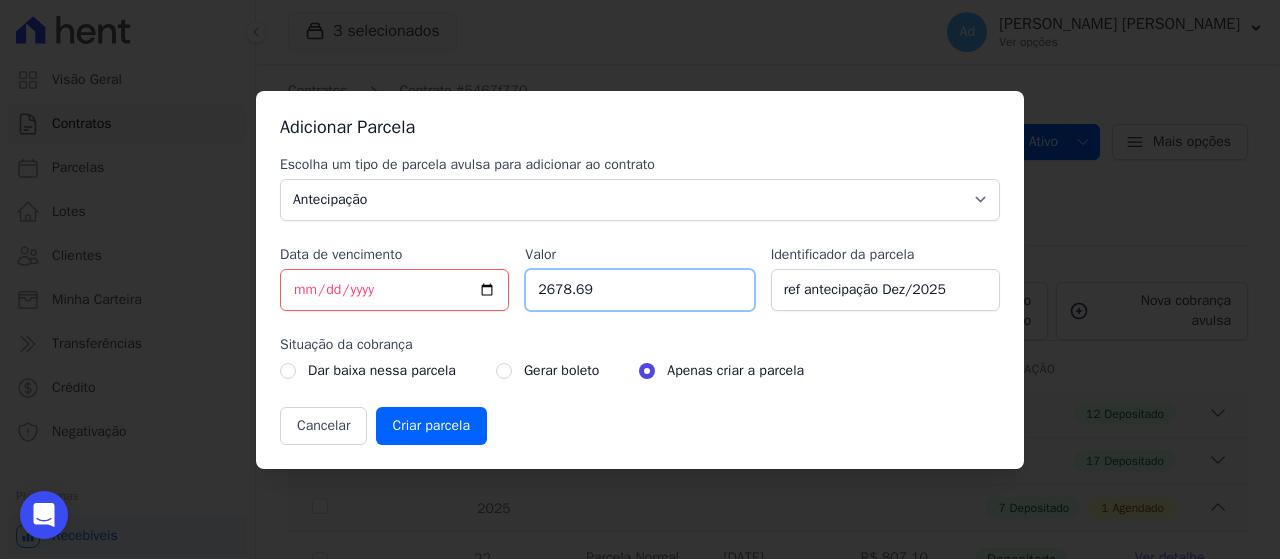 type on "2678.69" 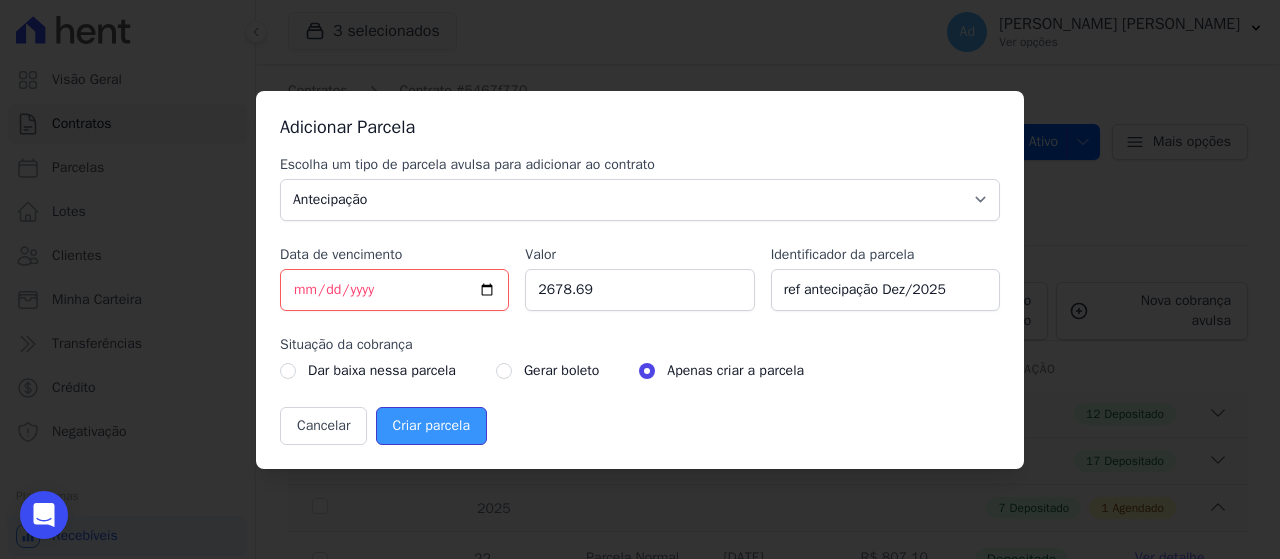 click on "Criar parcela" at bounding box center (431, 426) 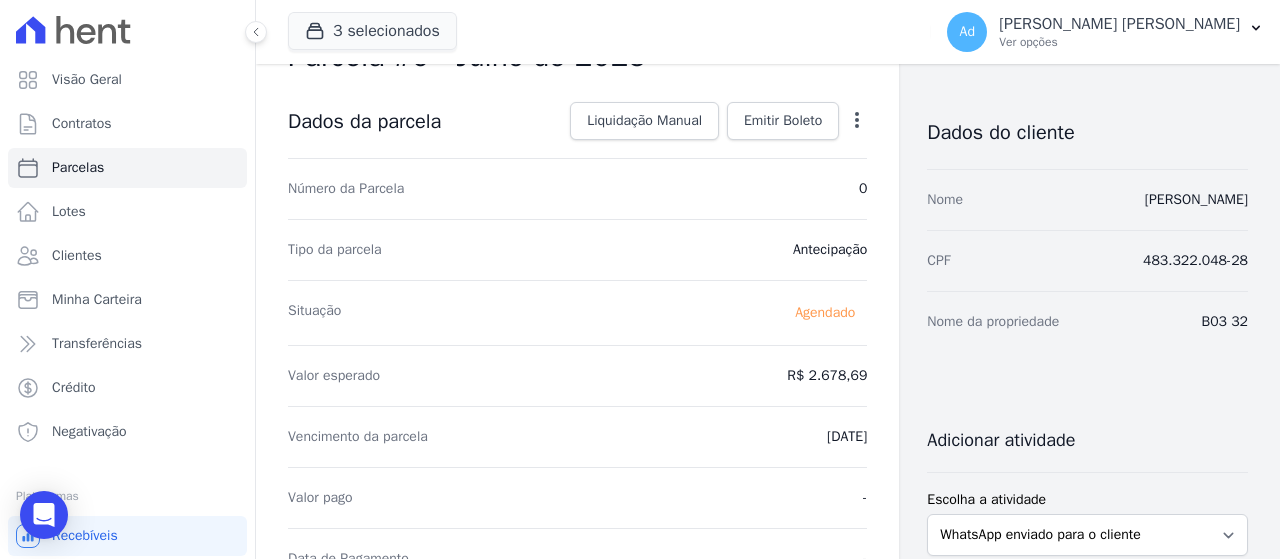 scroll, scrollTop: 0, scrollLeft: 0, axis: both 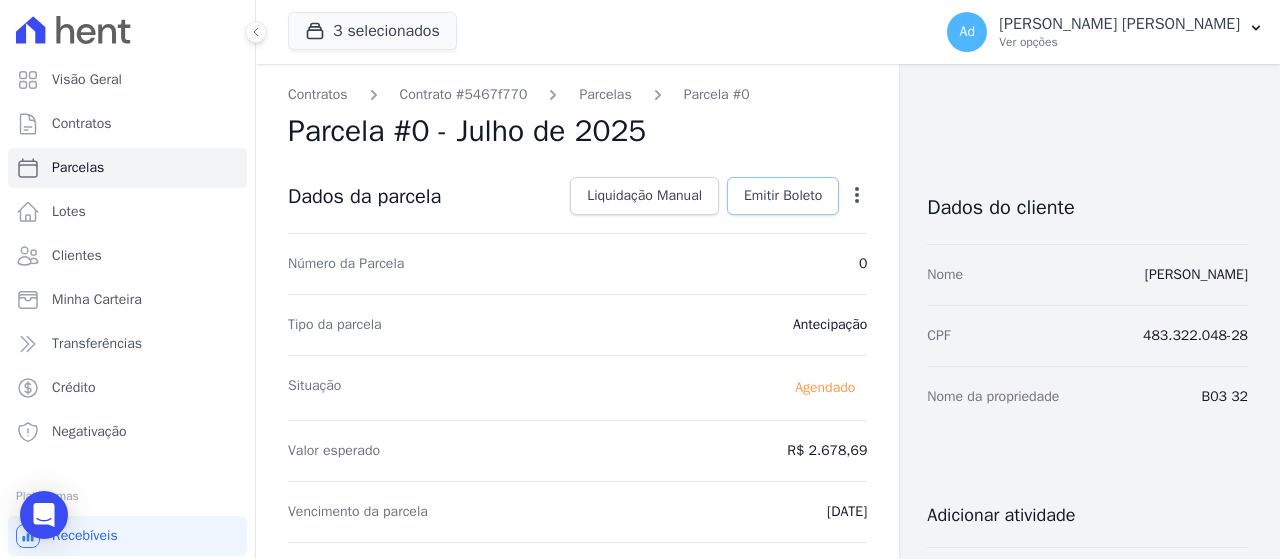 click on "Emitir Boleto" at bounding box center [783, 196] 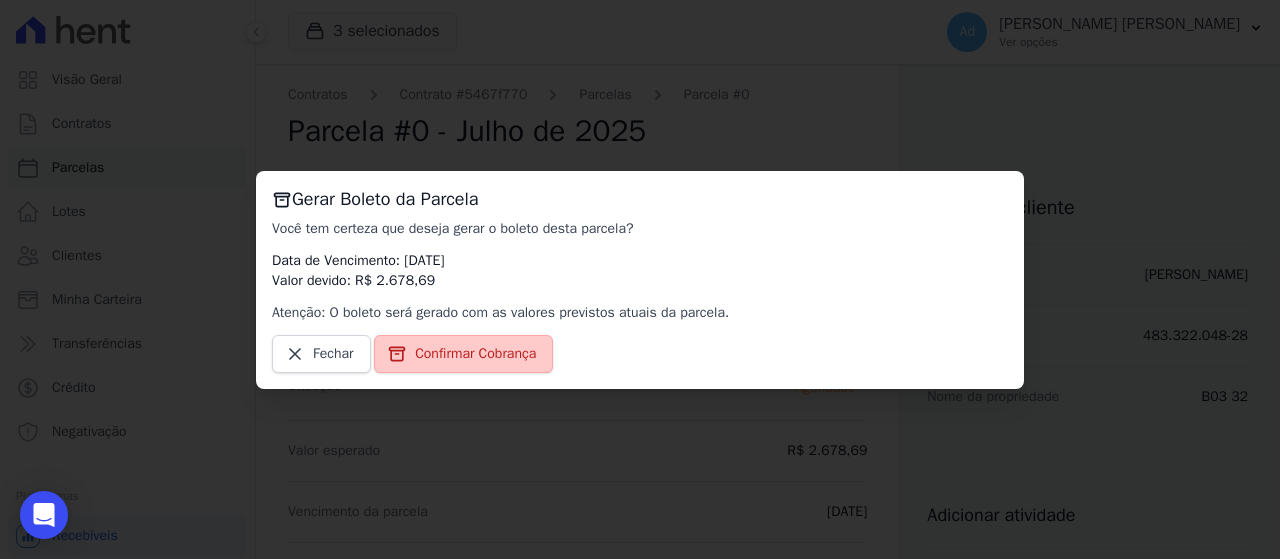 click on "Confirmar Cobrança" at bounding box center (475, 354) 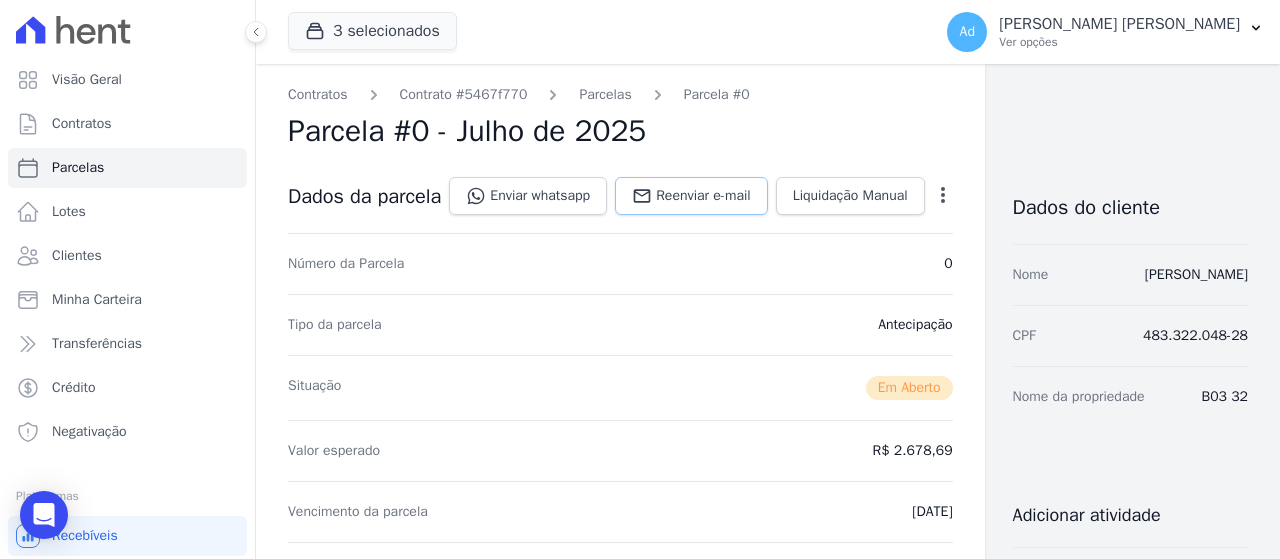 click on "Reenviar e-mail" at bounding box center [703, 196] 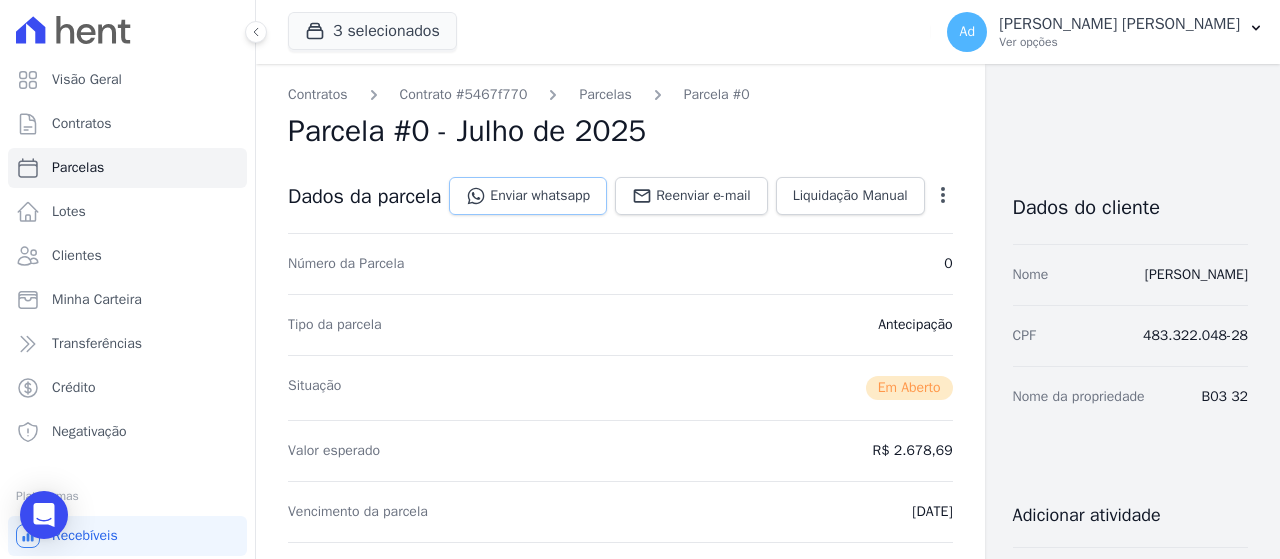 click on "Enviar whatsapp" at bounding box center [528, 196] 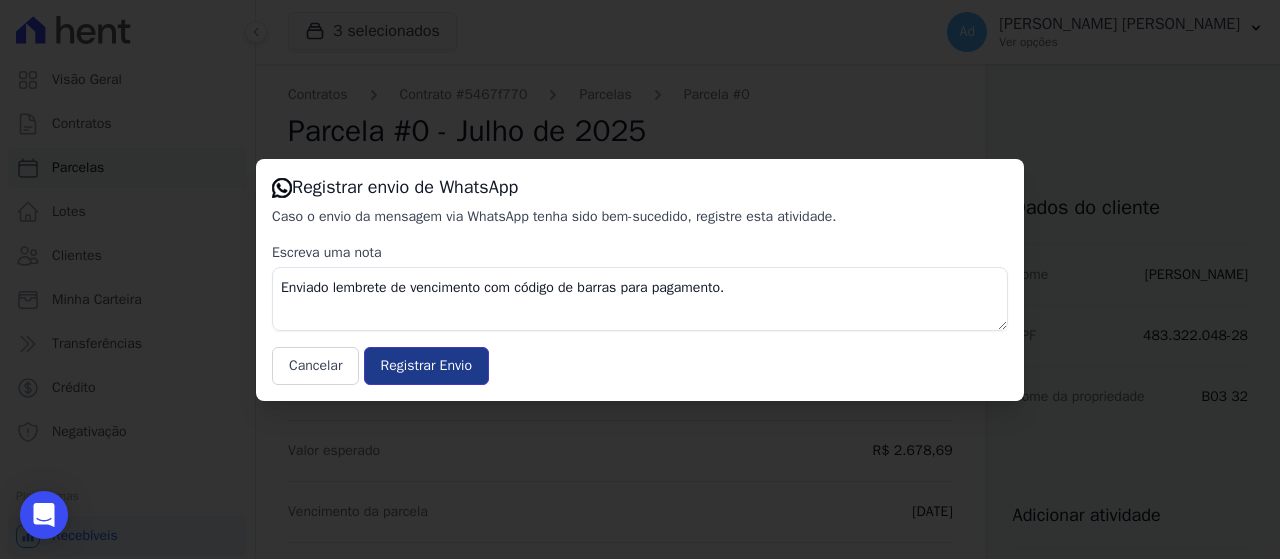 click on "Registrar Envio" at bounding box center (426, 366) 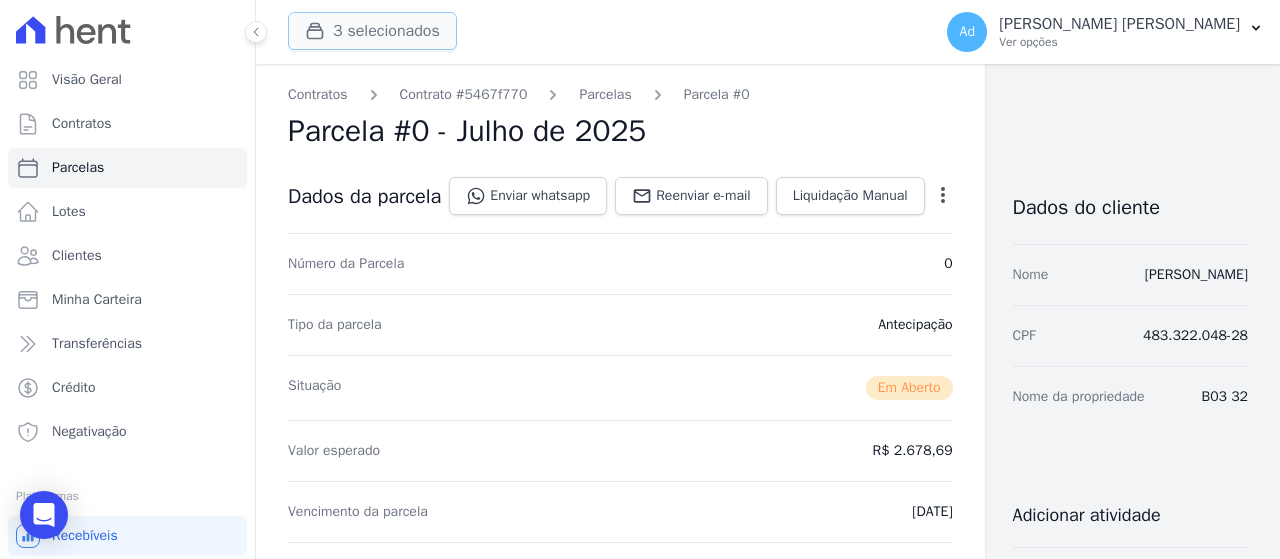 click on "3 selecionados" at bounding box center (372, 31) 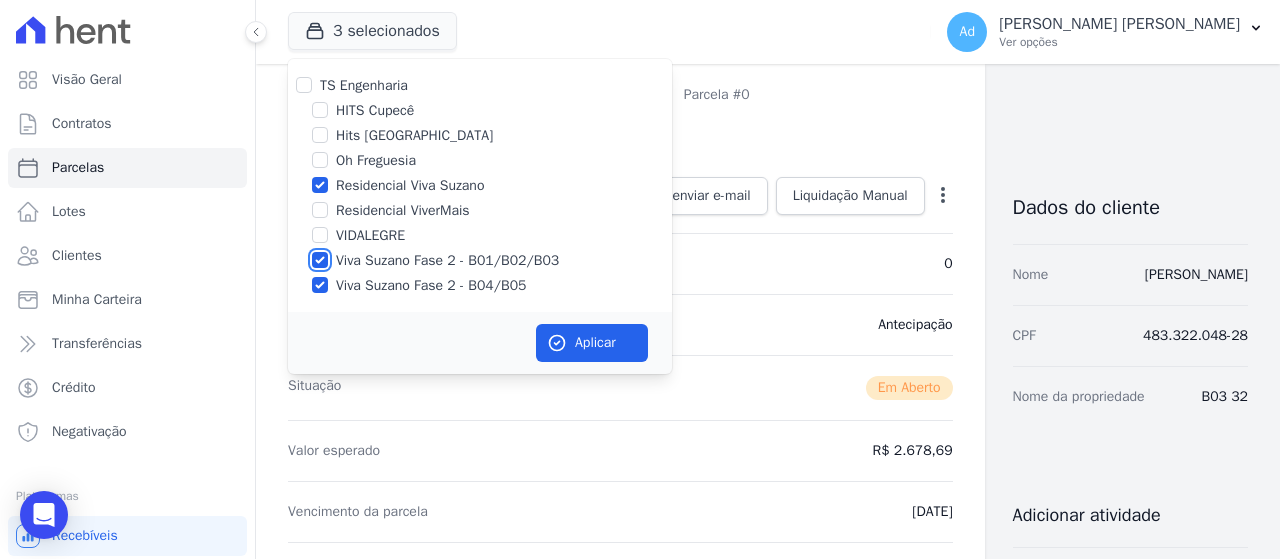 drag, startPoint x: 318, startPoint y: 257, endPoint x: 317, endPoint y: 289, distance: 32.01562 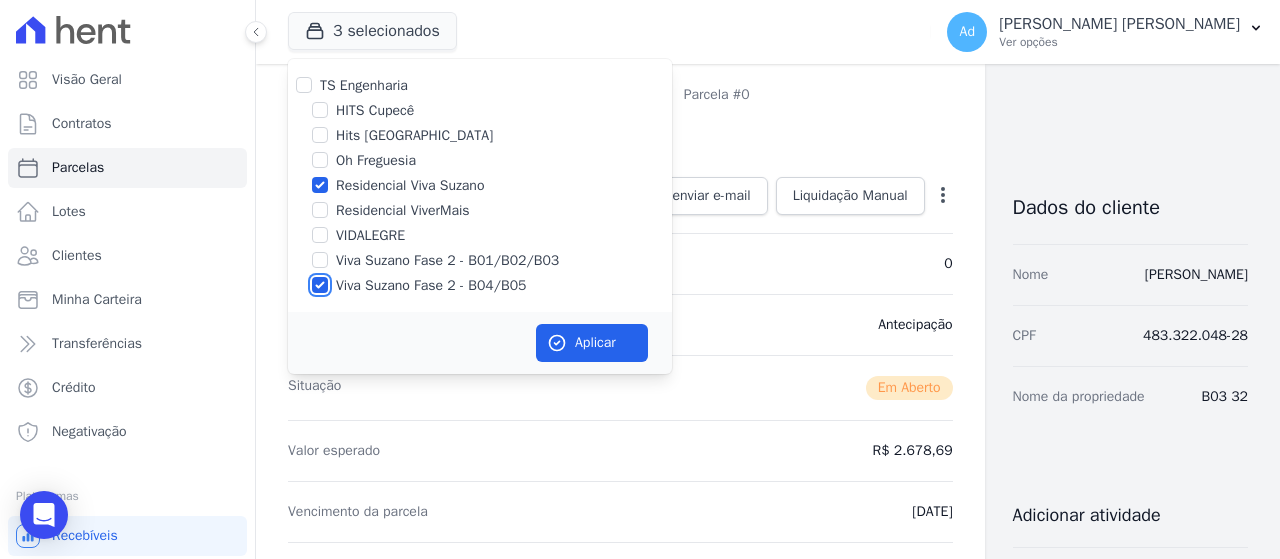 click on "Viva Suzano Fase 2 - B04/B05" at bounding box center (320, 285) 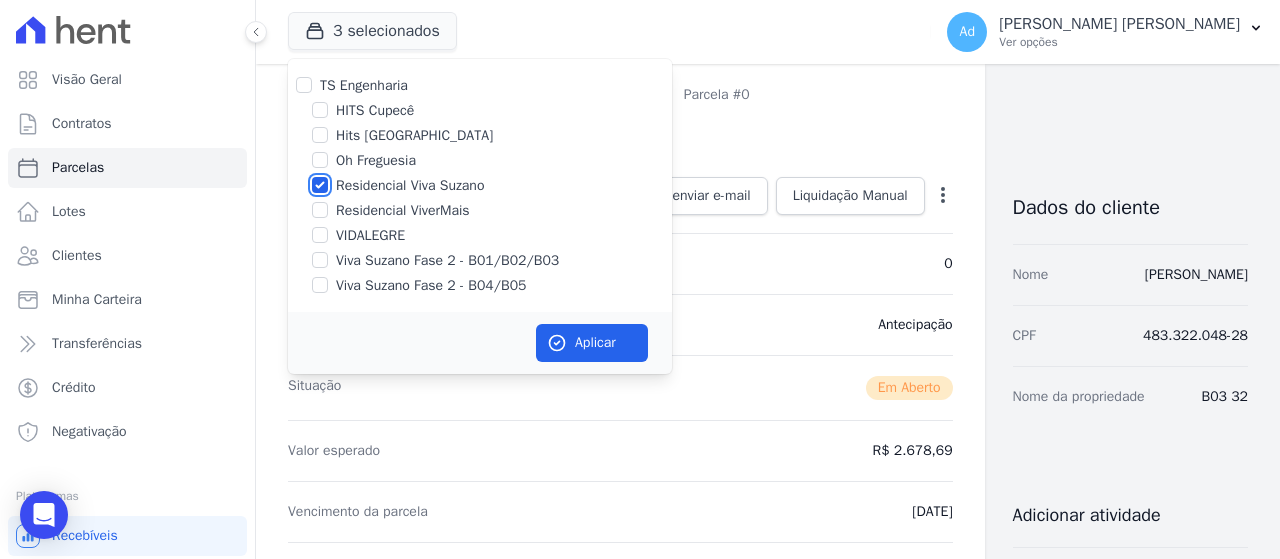 click on "Residencial Viva Suzano" at bounding box center [320, 185] 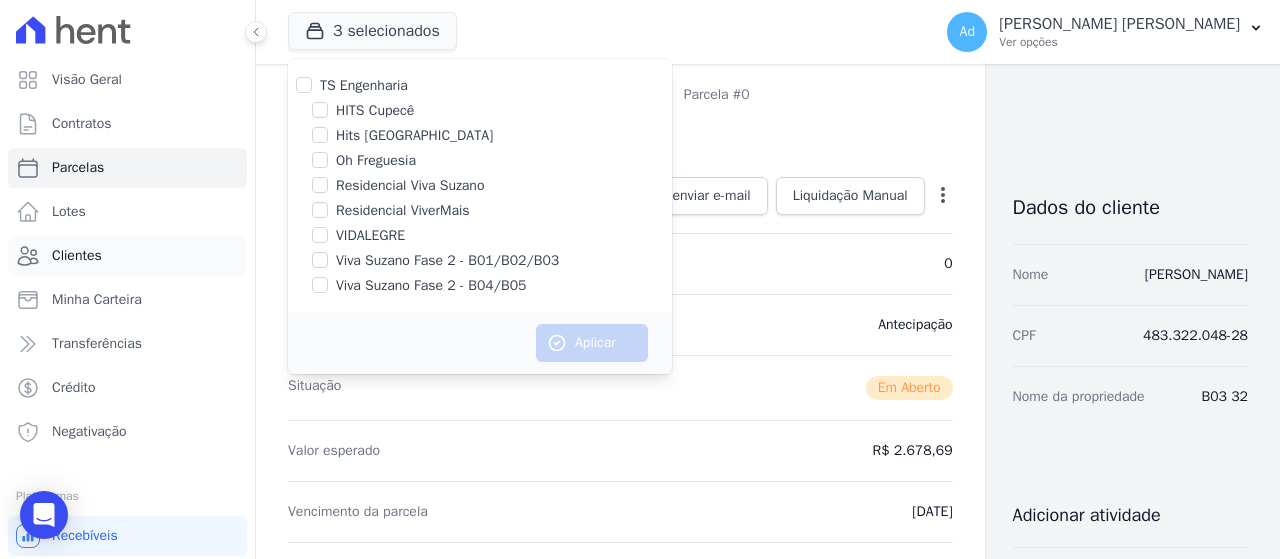 click on "Clientes" at bounding box center [77, 256] 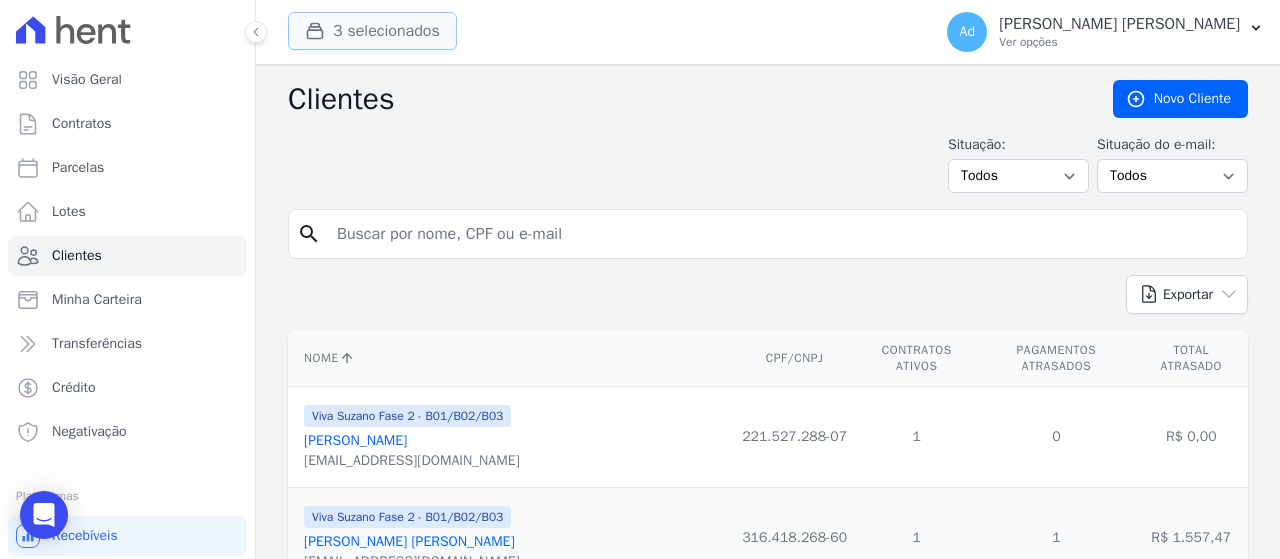 click on "3 selecionados" at bounding box center [372, 31] 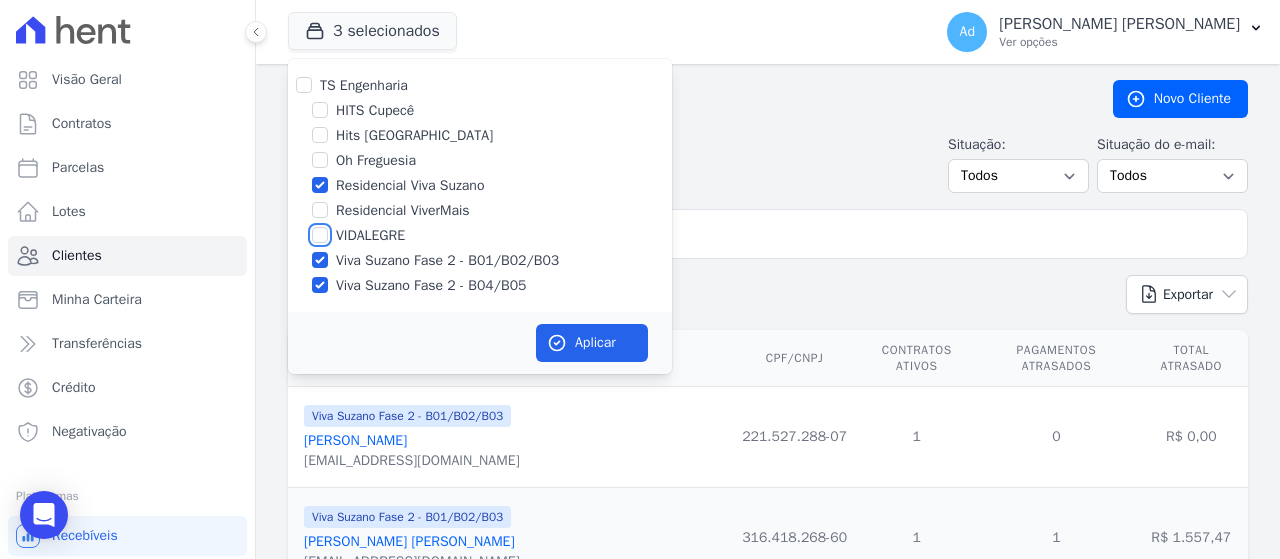 click on "VIDALEGRE" at bounding box center (320, 235) 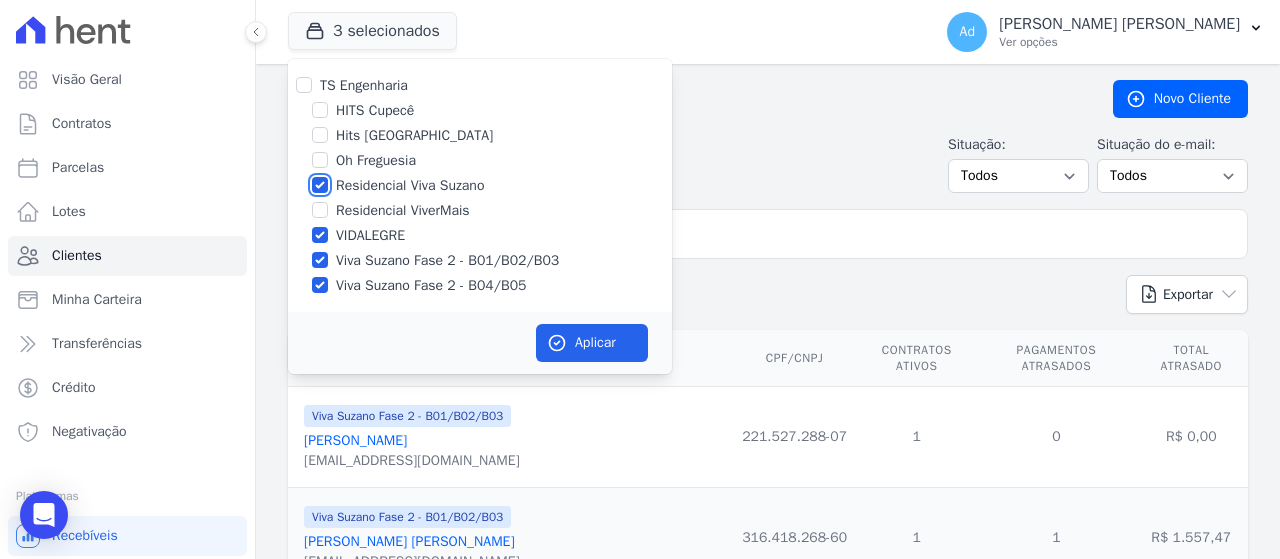 click on "Residencial Viva Suzano" at bounding box center (320, 185) 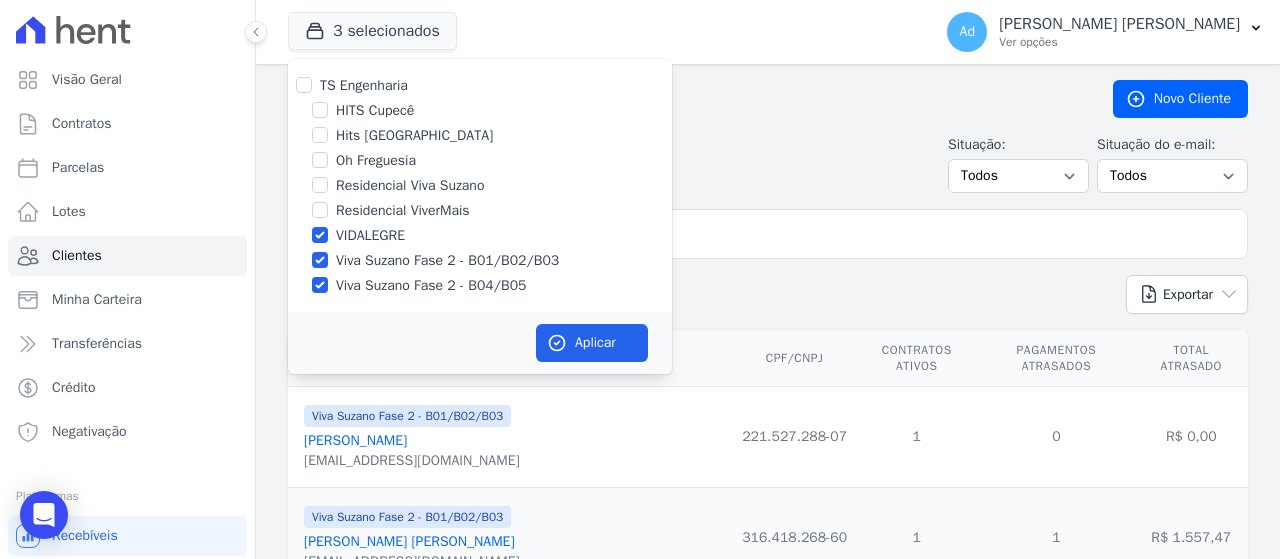 click on "Viva Suzano Fase 2 - B01/B02/B03" at bounding box center [480, 260] 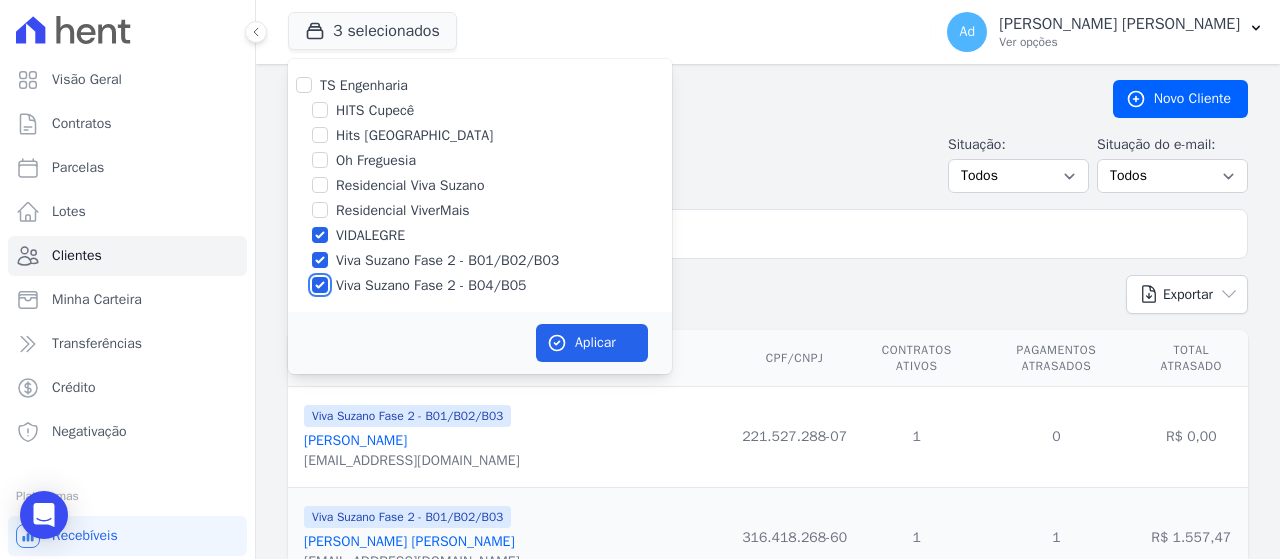 click on "Viva Suzano Fase 2 - B04/B05" at bounding box center [320, 285] 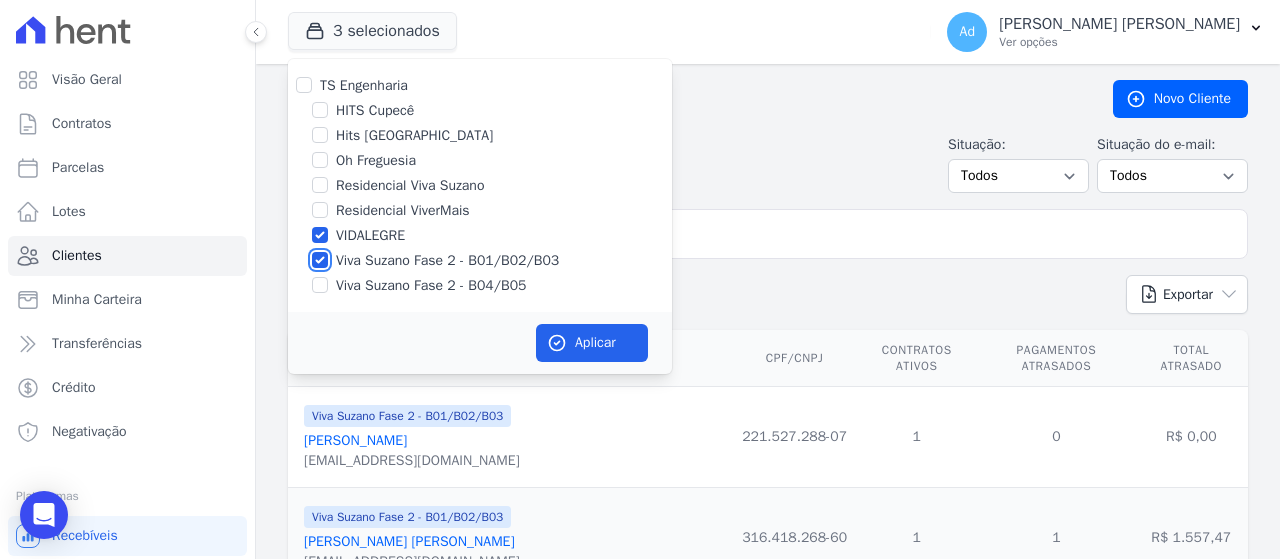 click on "Viva Suzano Fase 2 - B01/B02/B03" at bounding box center [320, 260] 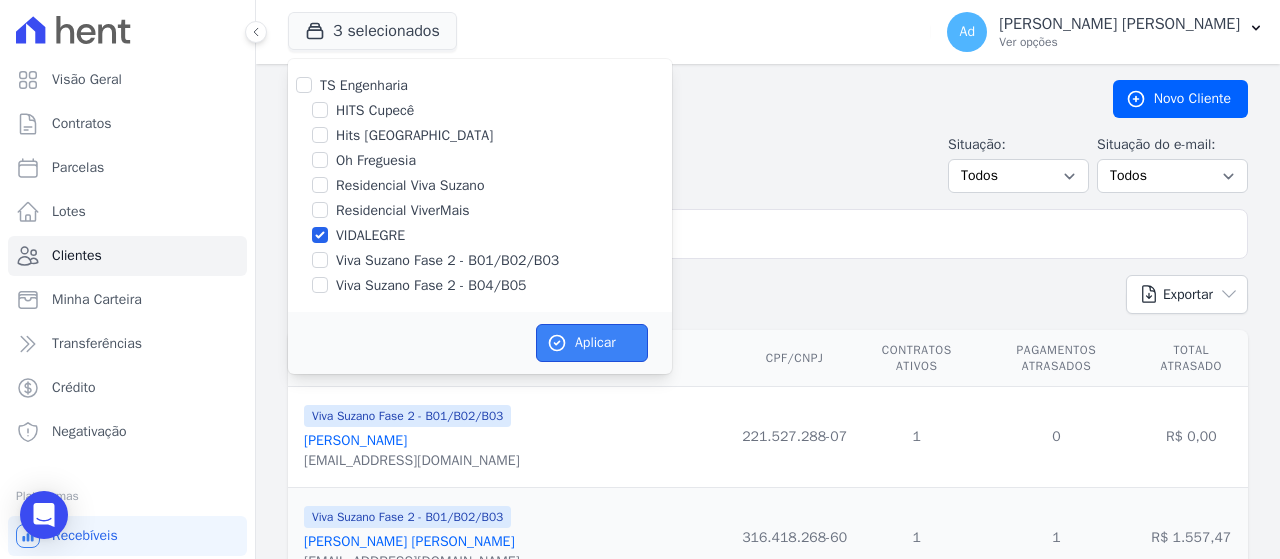 click on "Aplicar" at bounding box center [592, 343] 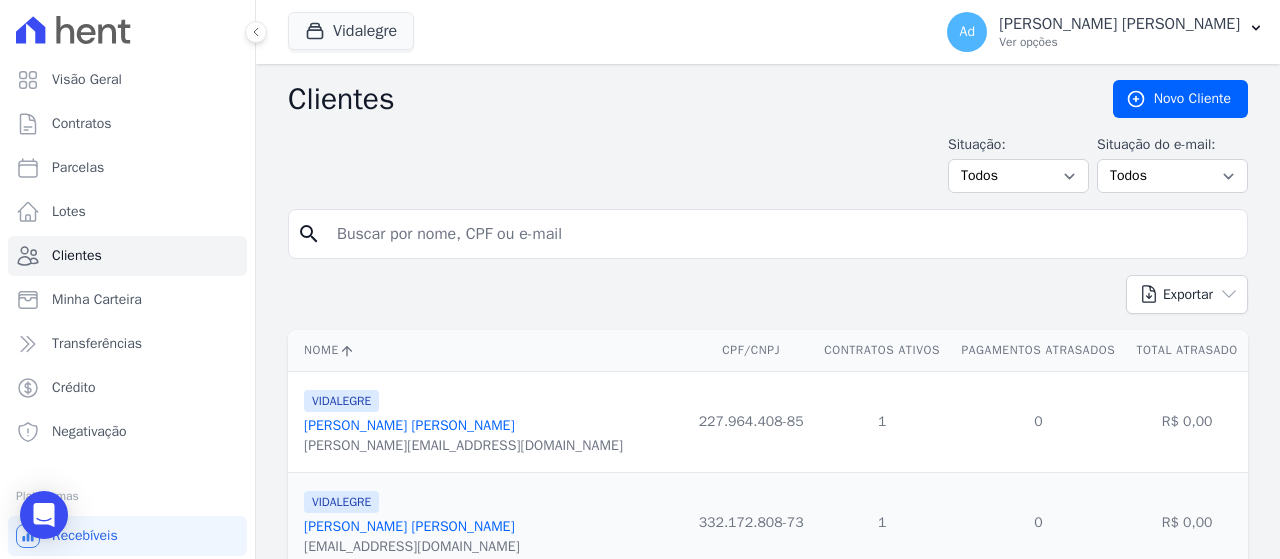click at bounding box center (782, 234) 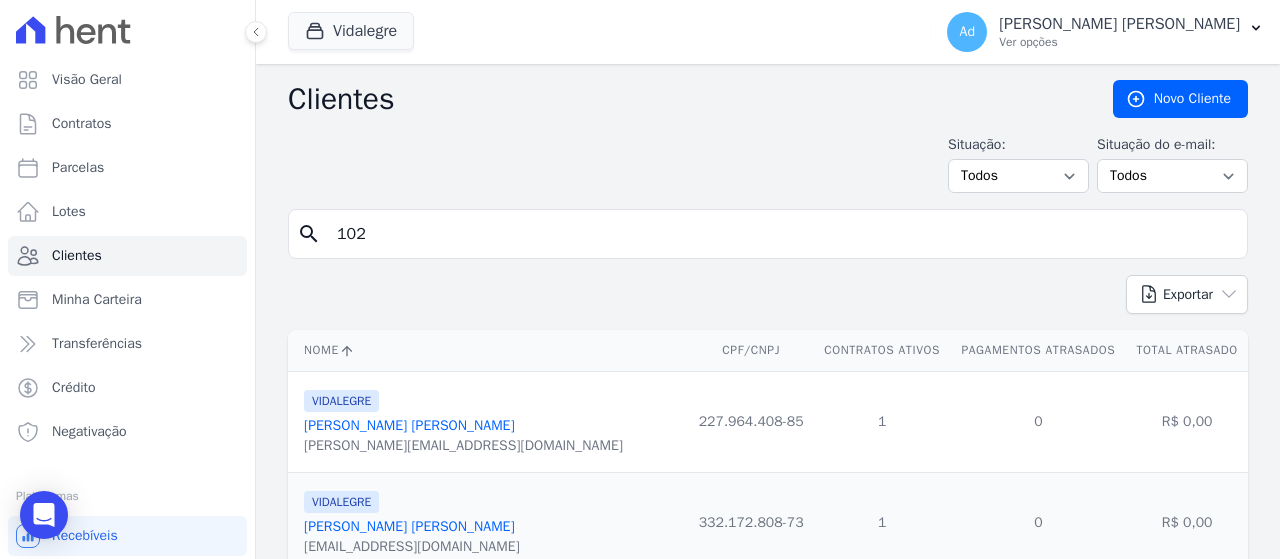 type on "102" 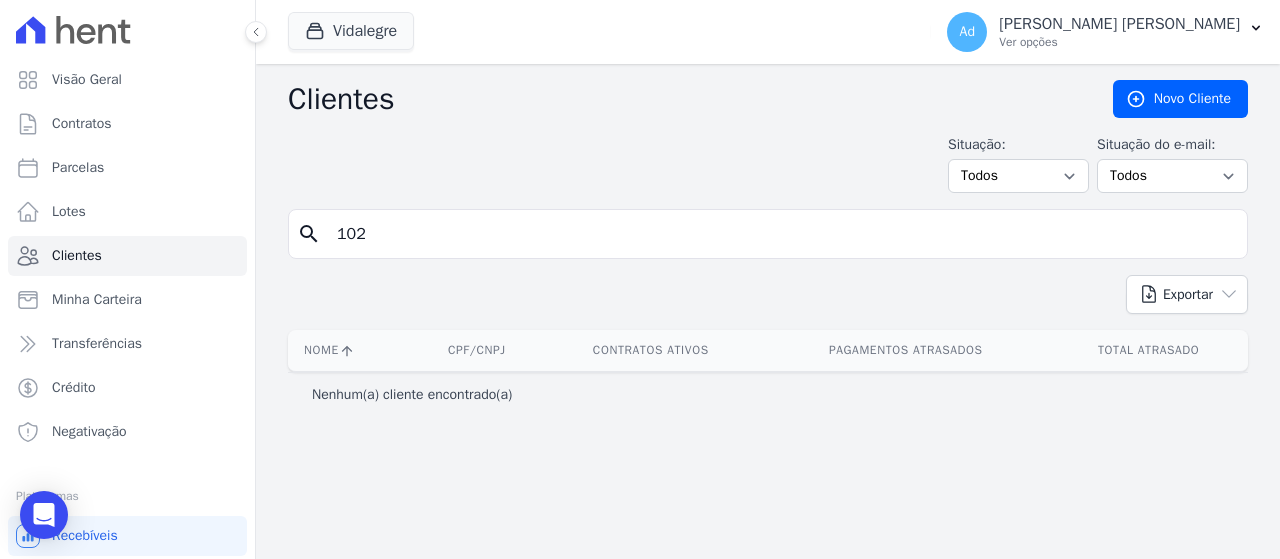 click on "102" at bounding box center [782, 234] 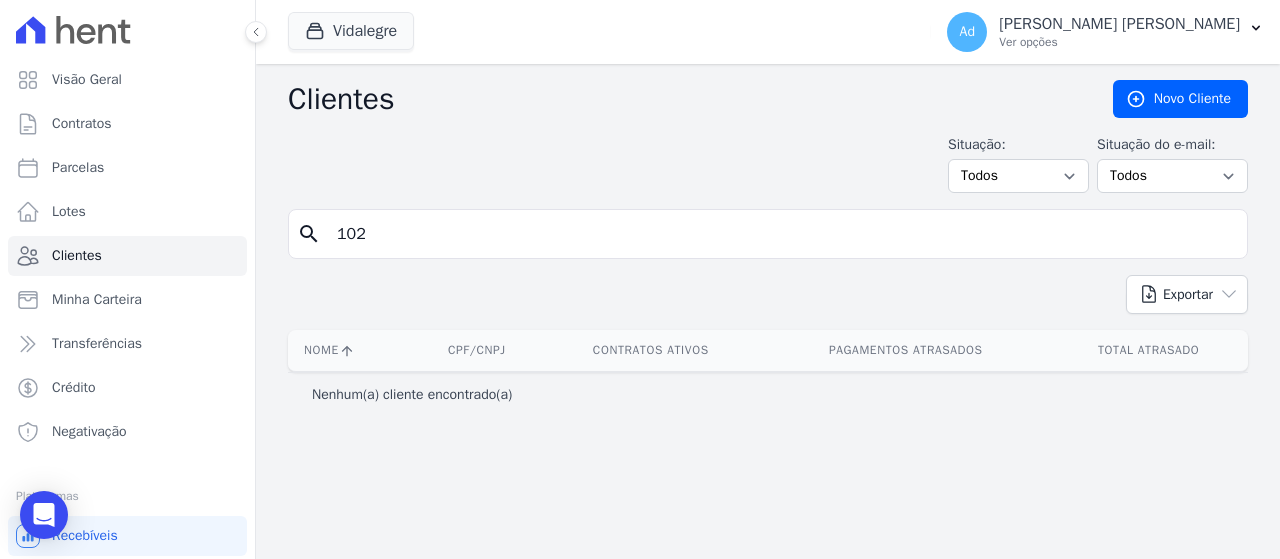 drag, startPoint x: 402, startPoint y: 248, endPoint x: 353, endPoint y: 249, distance: 49.010204 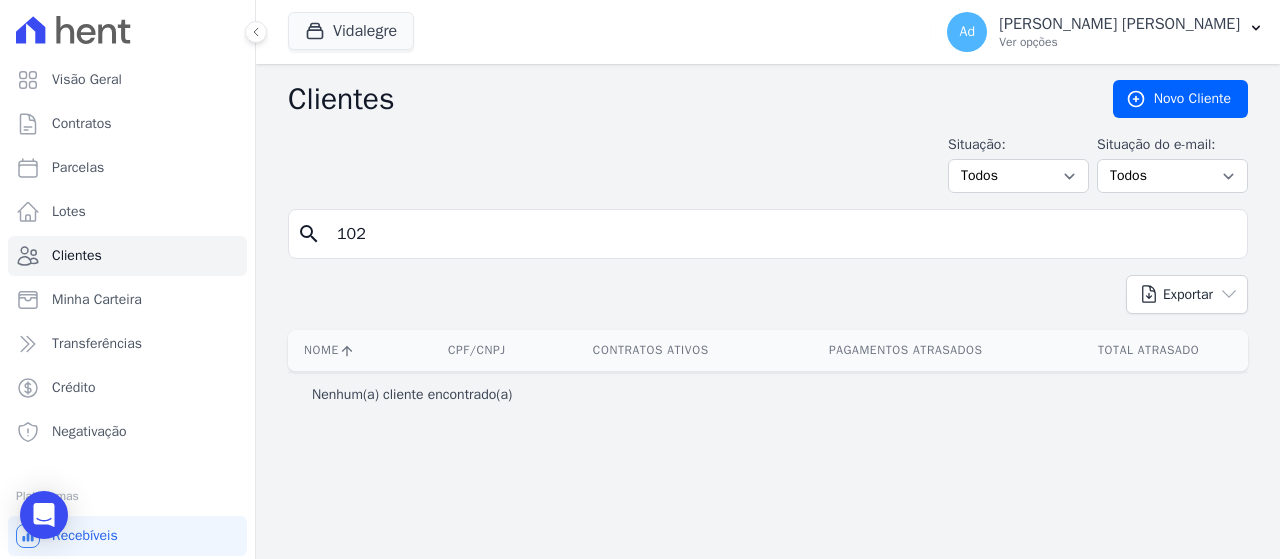 click on "102" at bounding box center [782, 234] 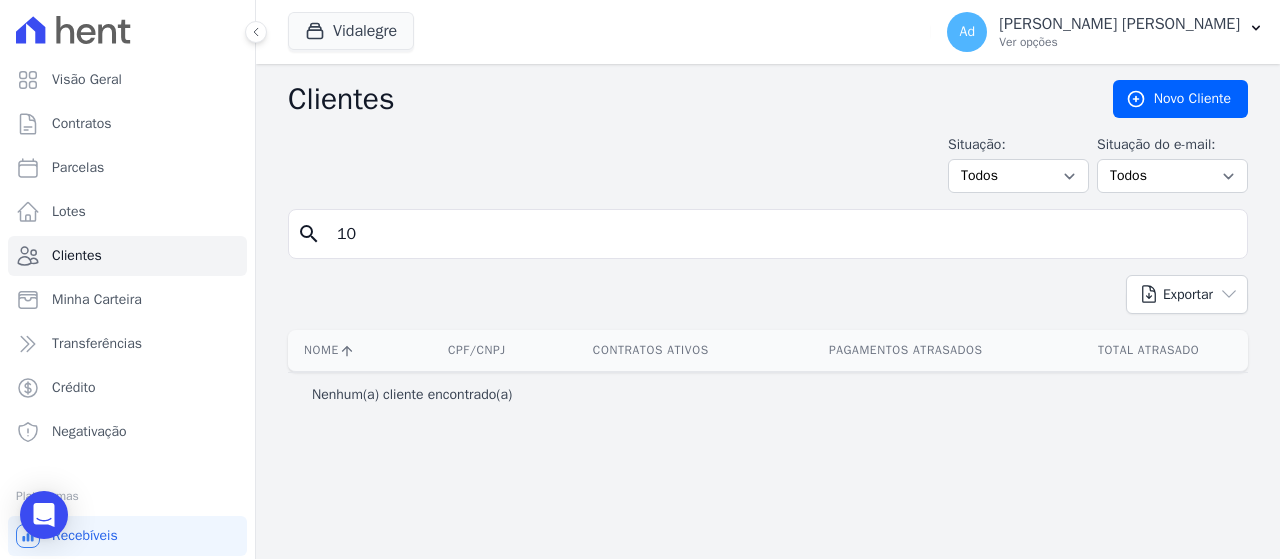 type on "1" 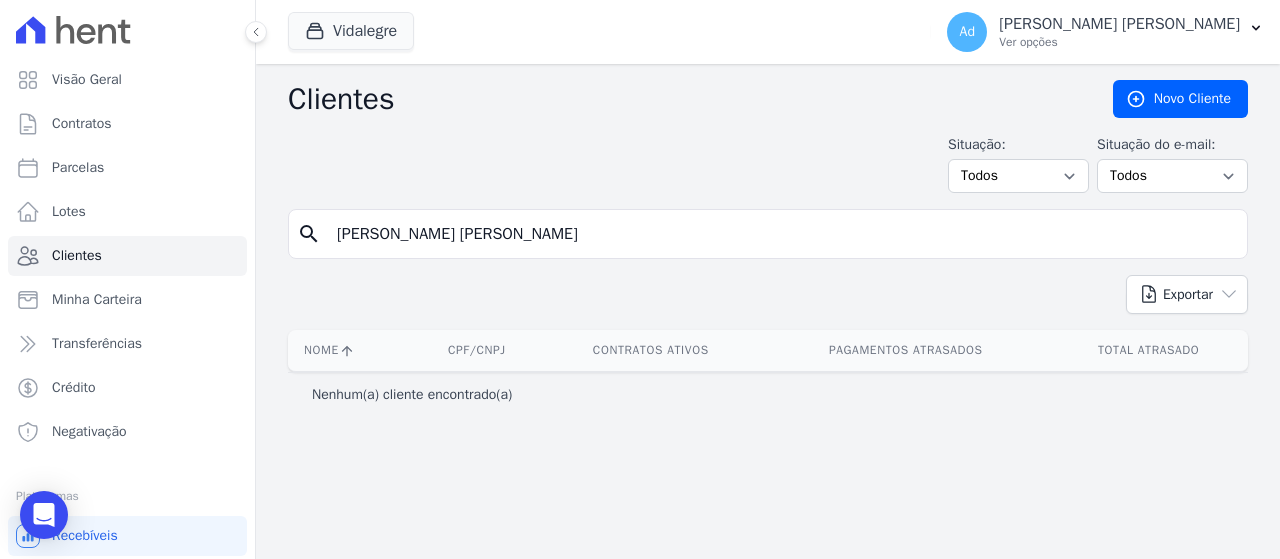 type on "[PERSON_NAME] [PERSON_NAME]" 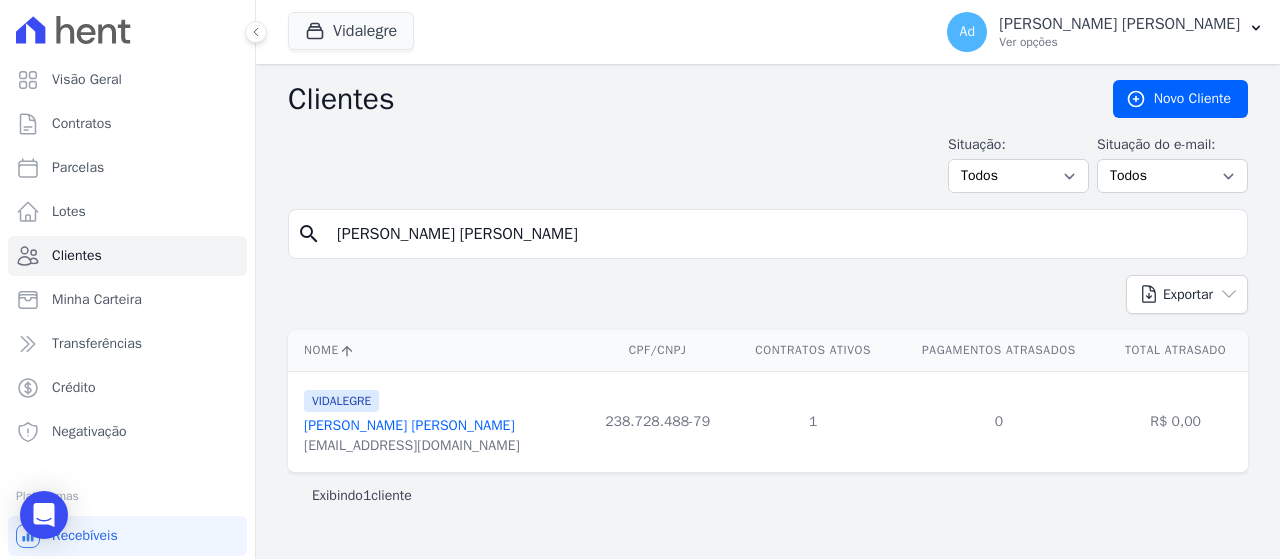 click on "[PERSON_NAME] [PERSON_NAME]" at bounding box center (409, 425) 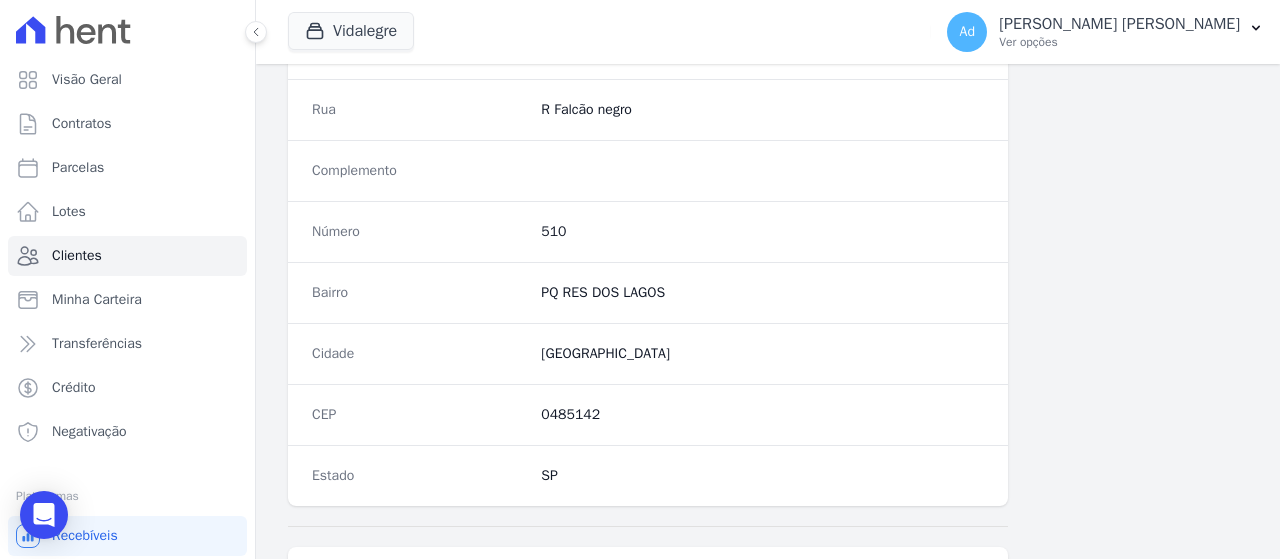scroll, scrollTop: 1328, scrollLeft: 0, axis: vertical 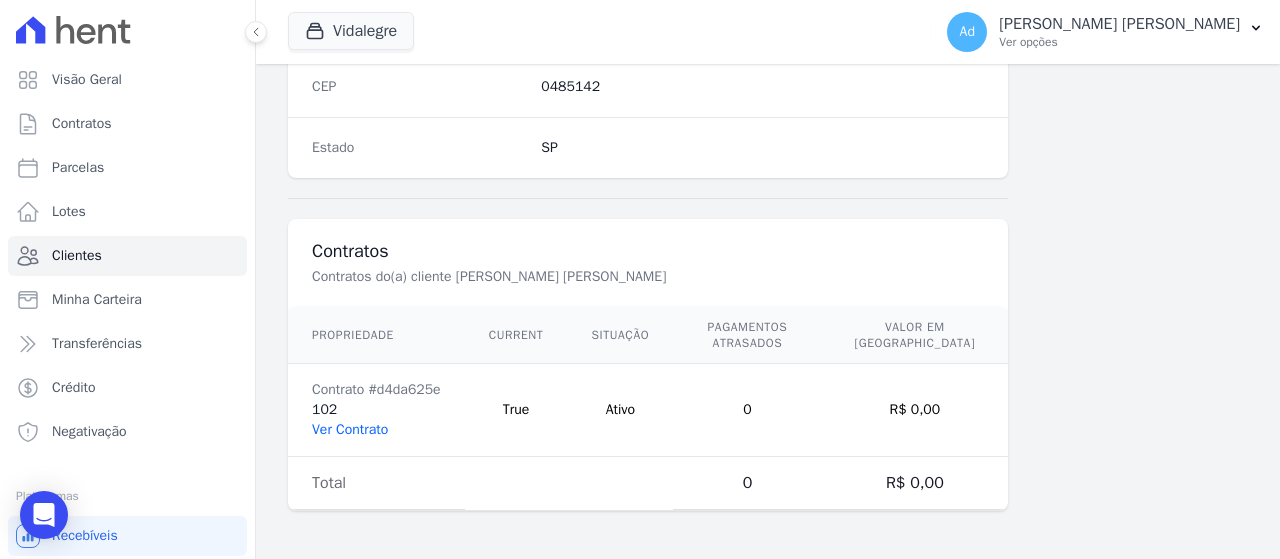 click on "Ver Contrato" at bounding box center [350, 429] 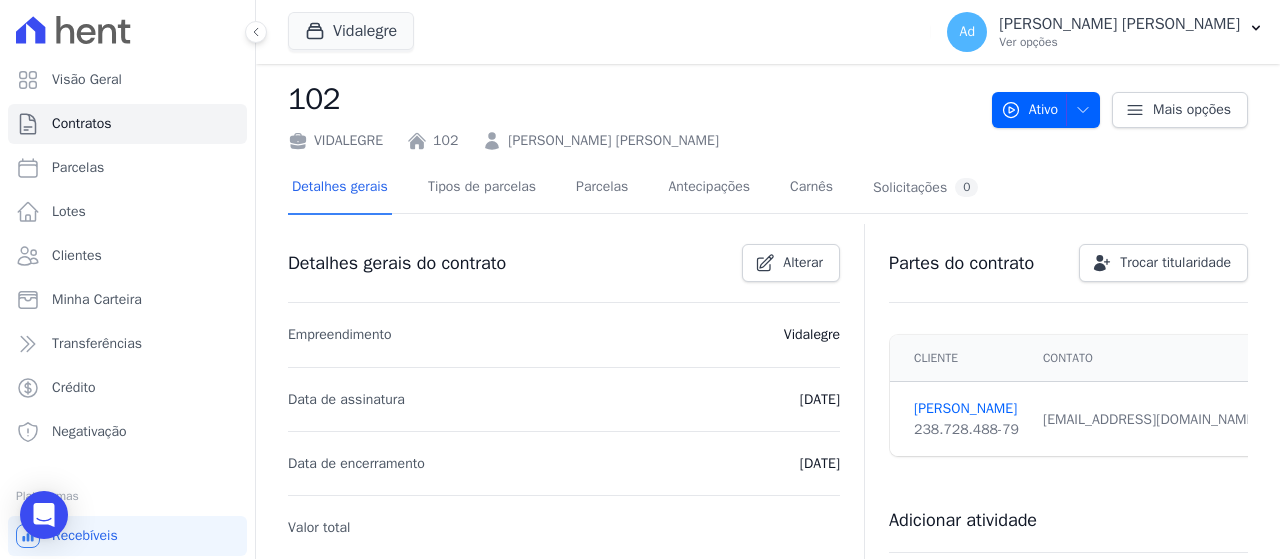 scroll, scrollTop: 0, scrollLeft: 0, axis: both 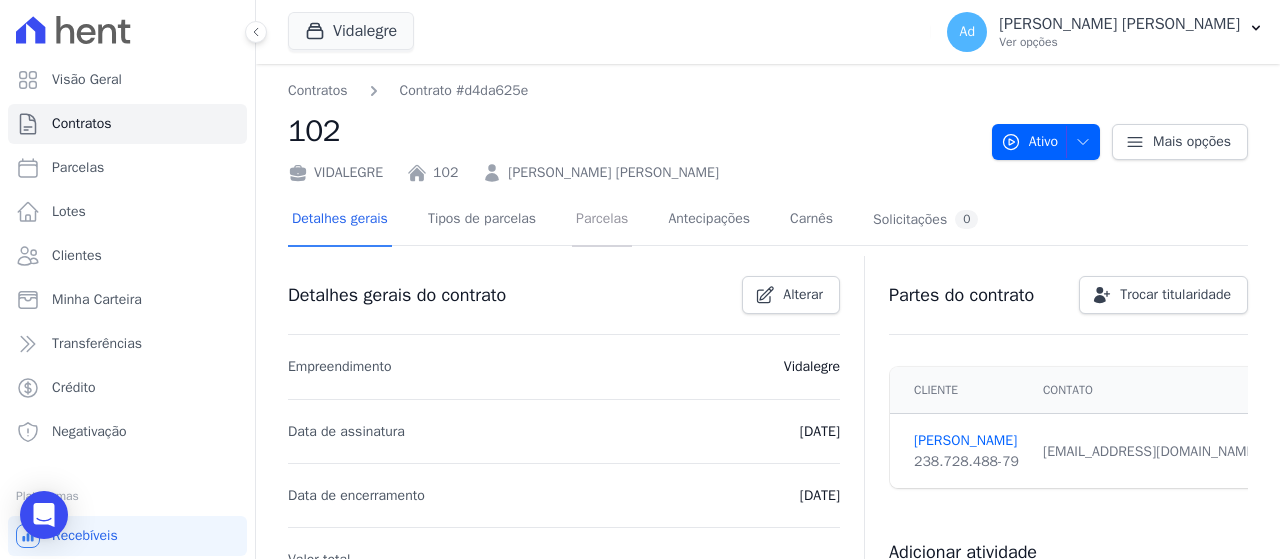 click on "Parcelas" at bounding box center (602, 220) 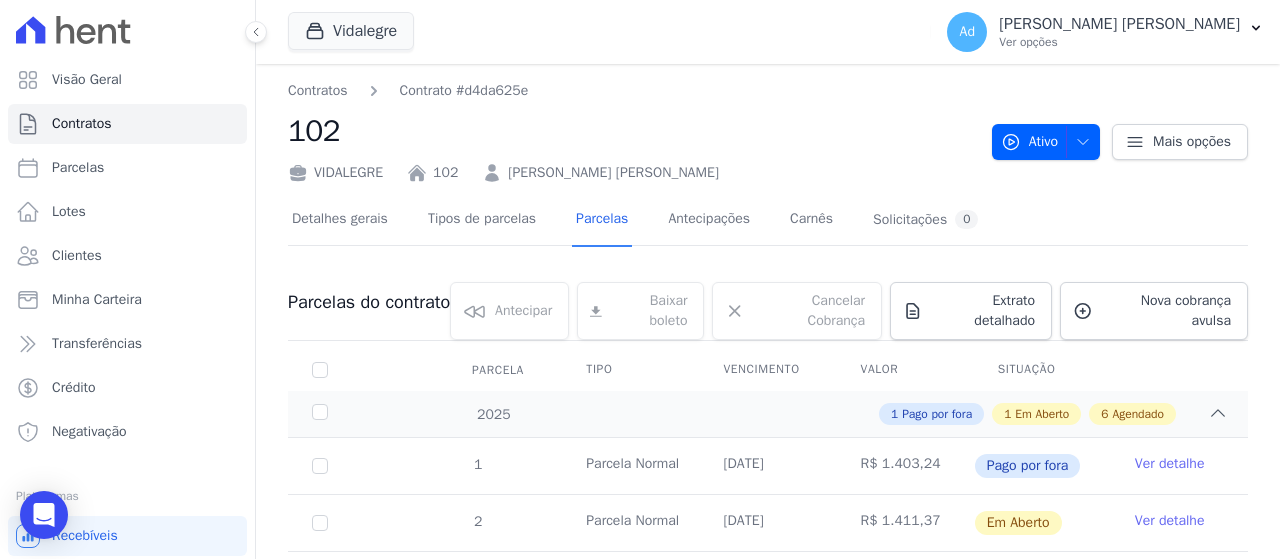 scroll, scrollTop: 300, scrollLeft: 0, axis: vertical 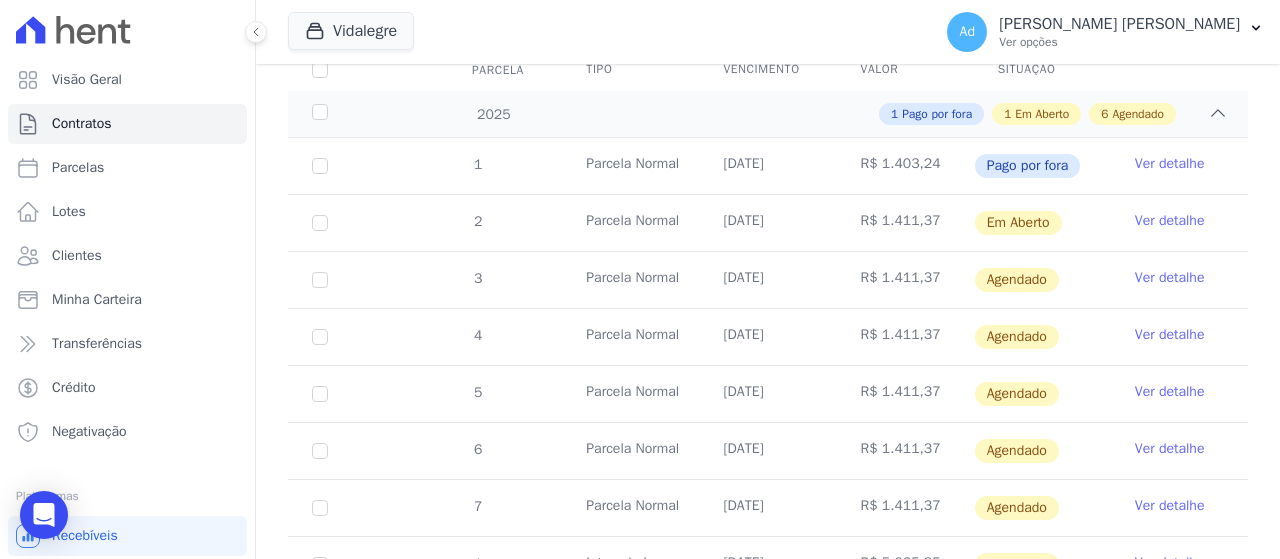 click on "Ver detalhe" at bounding box center [1170, 221] 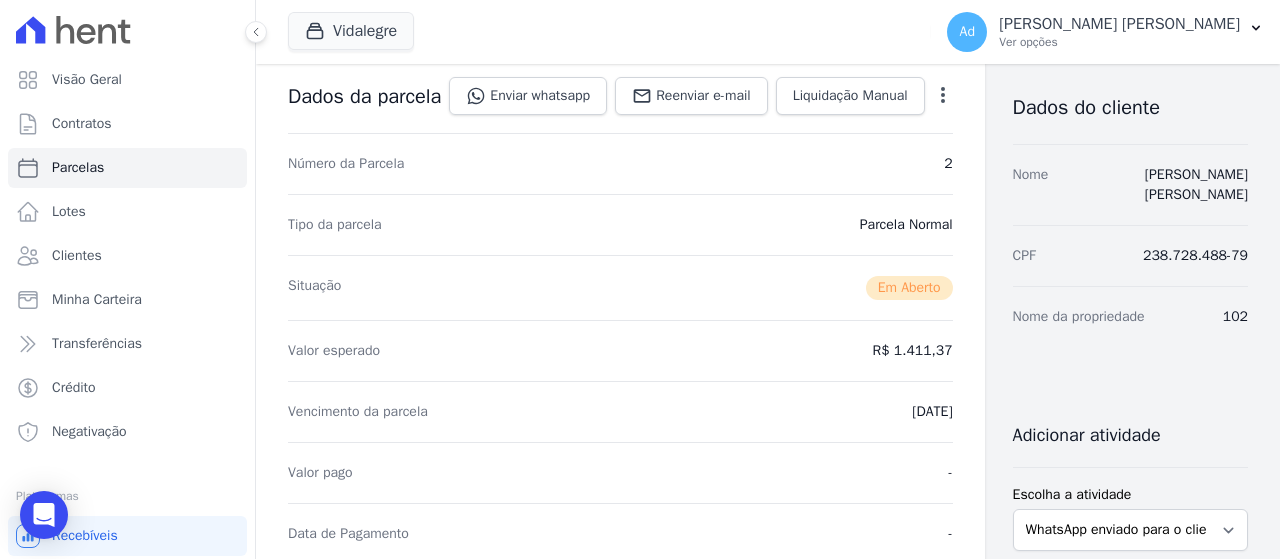scroll, scrollTop: 0, scrollLeft: 0, axis: both 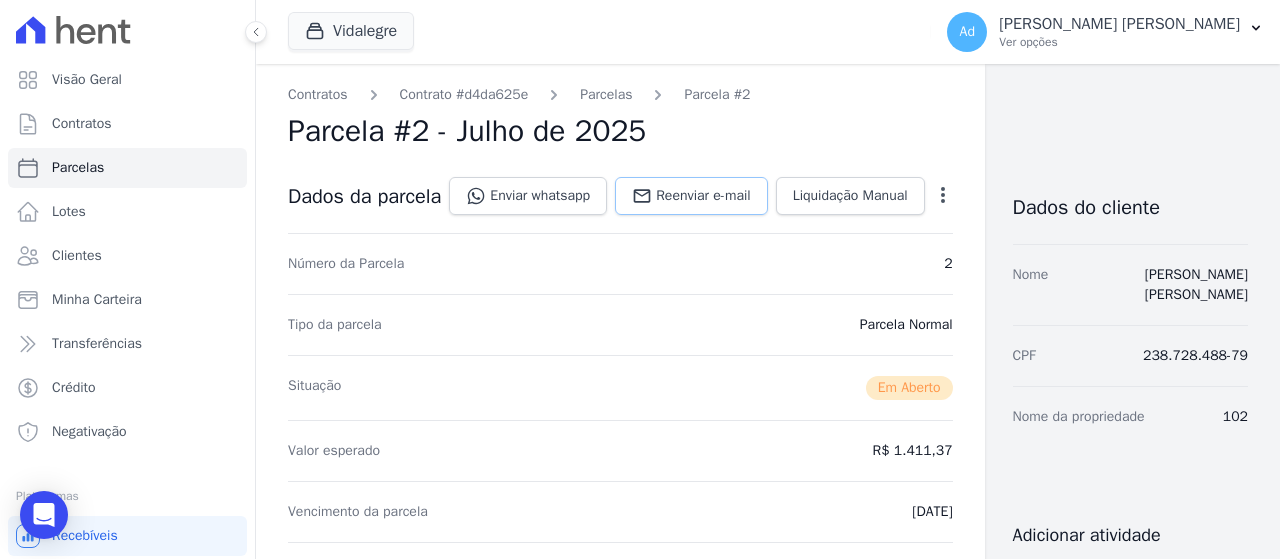 click on "Reenviar e-mail" at bounding box center (703, 196) 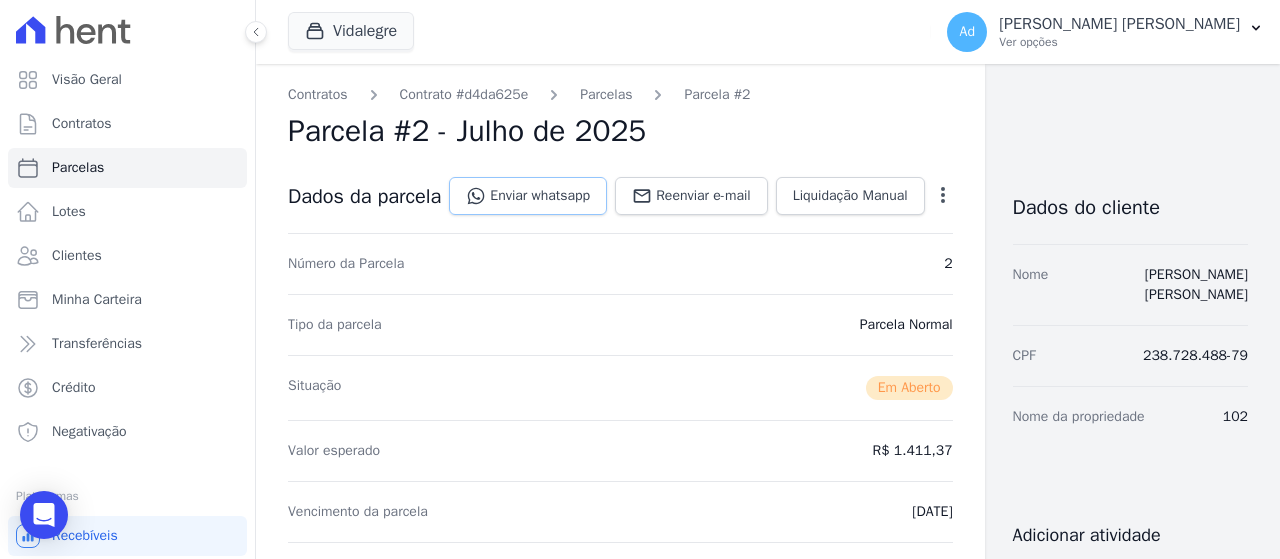 click on "Enviar whatsapp" at bounding box center [528, 196] 